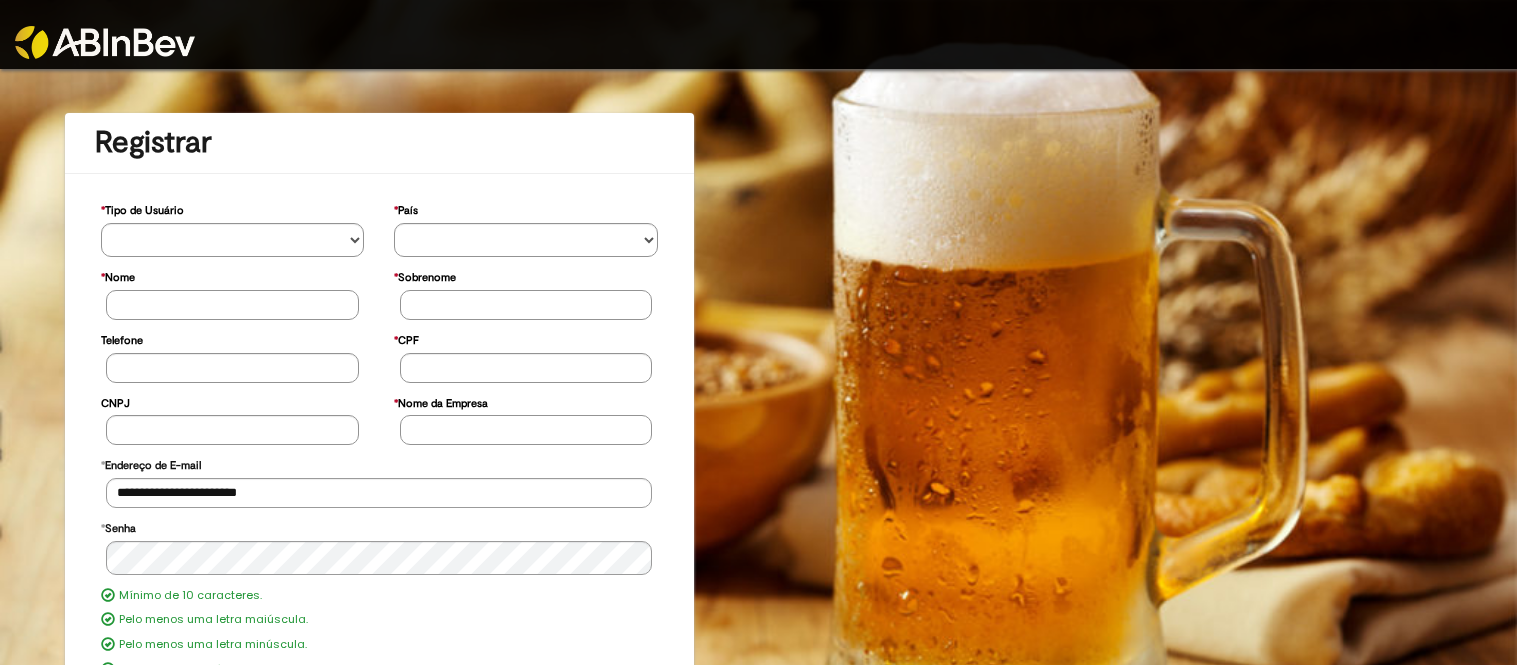 click on "**********" at bounding box center [379, 487] 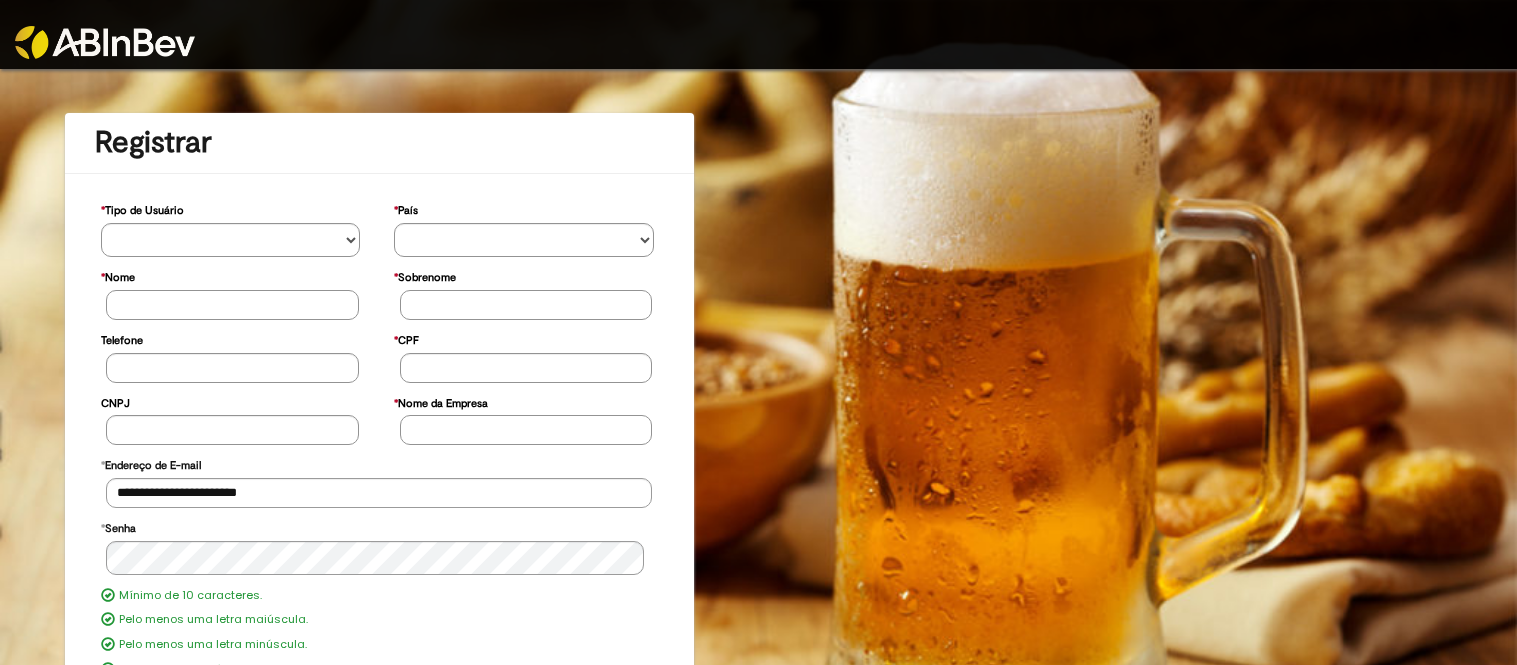 scroll, scrollTop: 0, scrollLeft: 0, axis: both 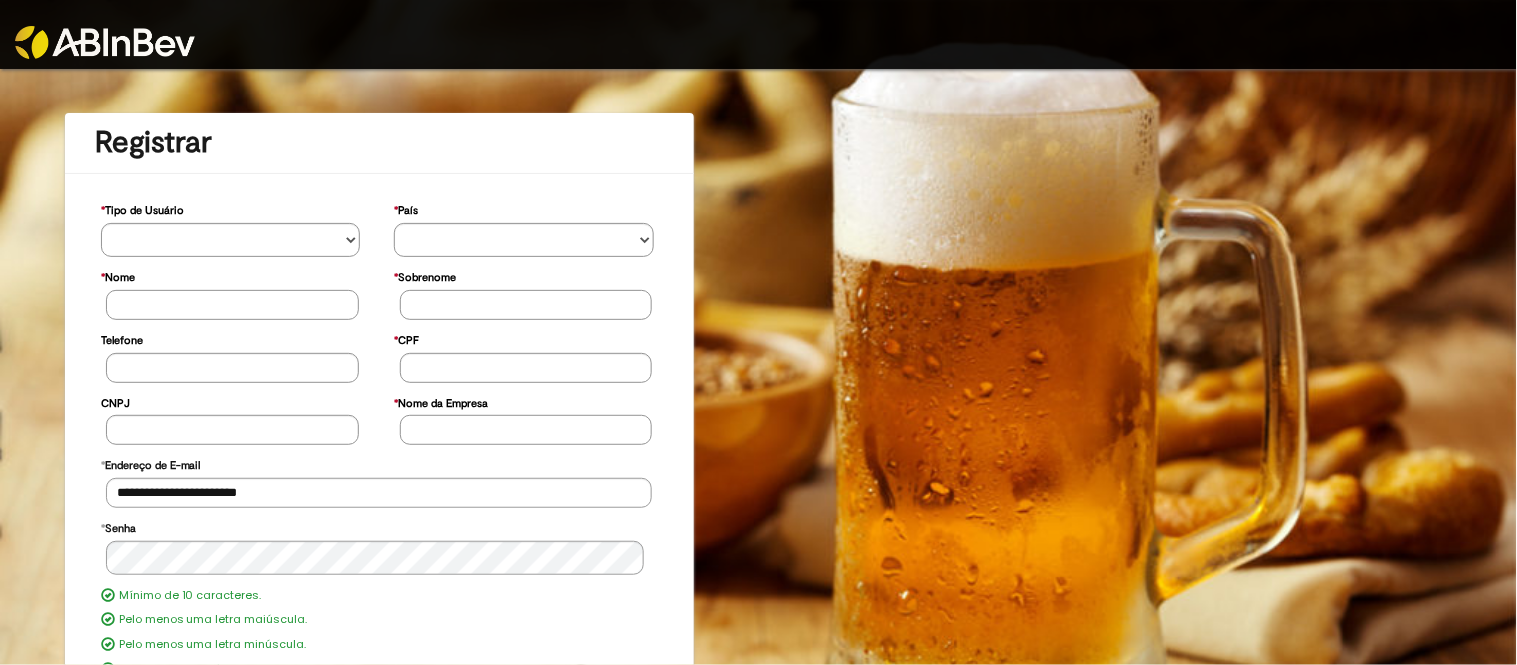 click at bounding box center [105, 42] 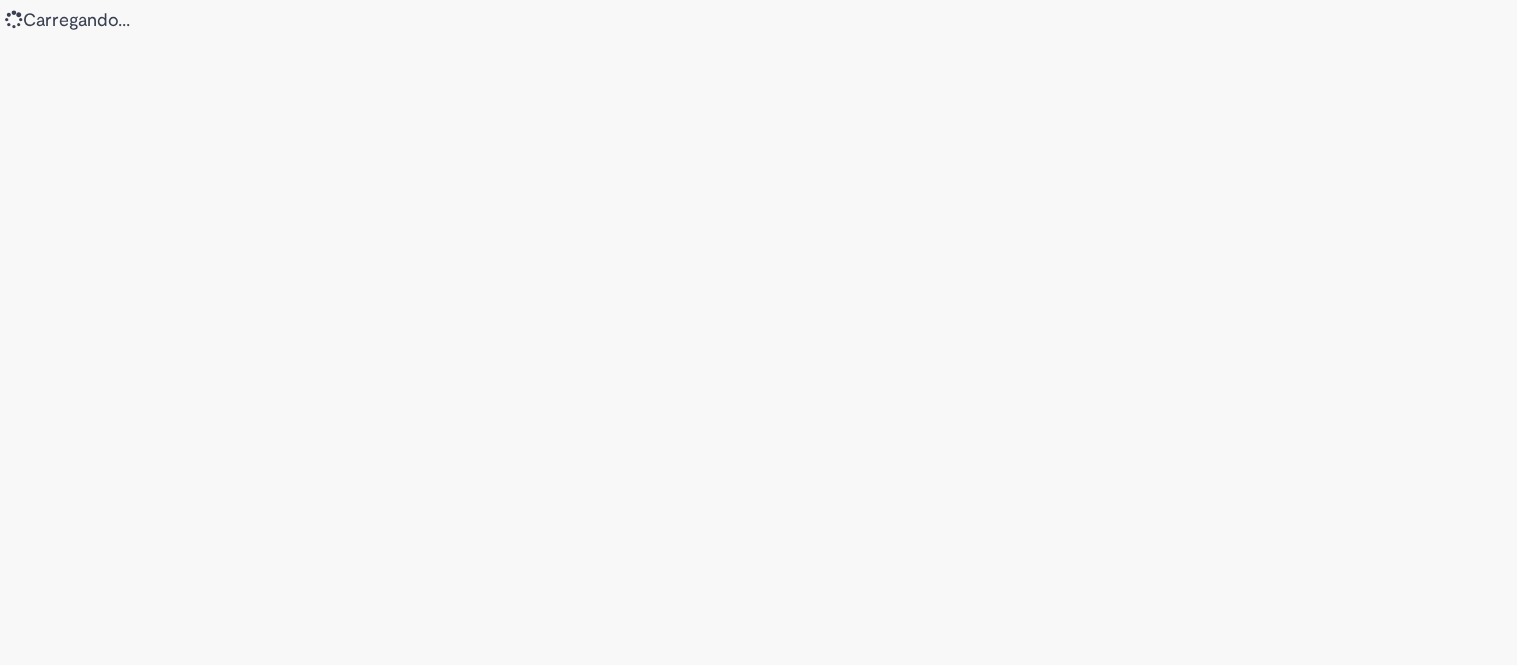scroll, scrollTop: 0, scrollLeft: 0, axis: both 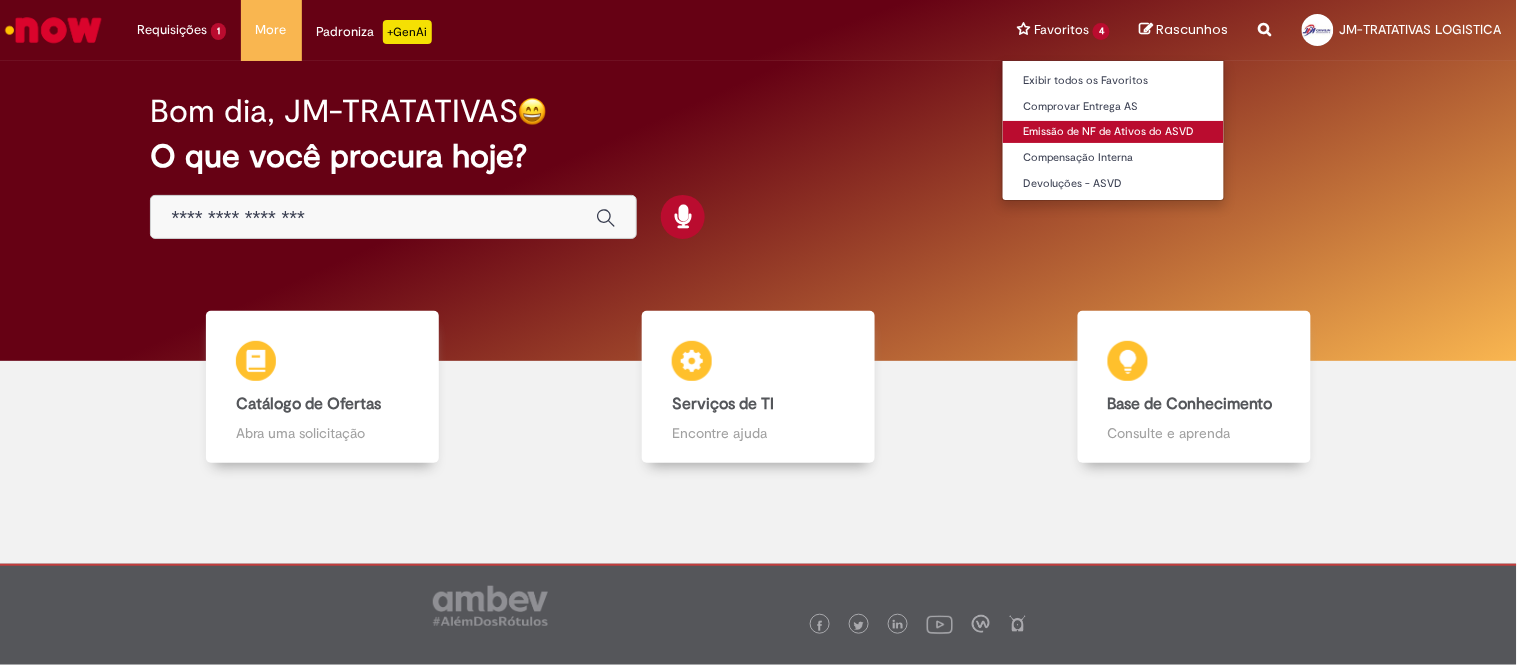 click on "Emissão de NF de Ativos do ASVD" at bounding box center (1113, 132) 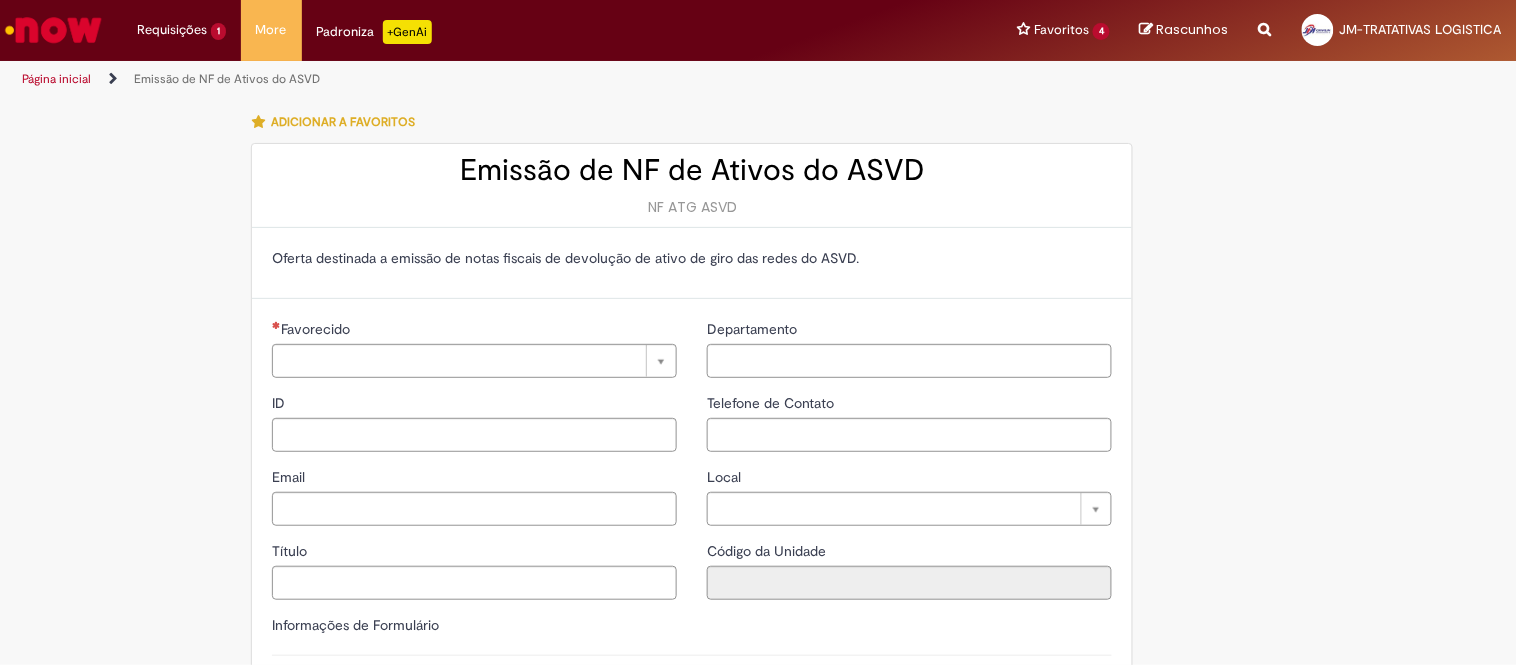 type on "**********" 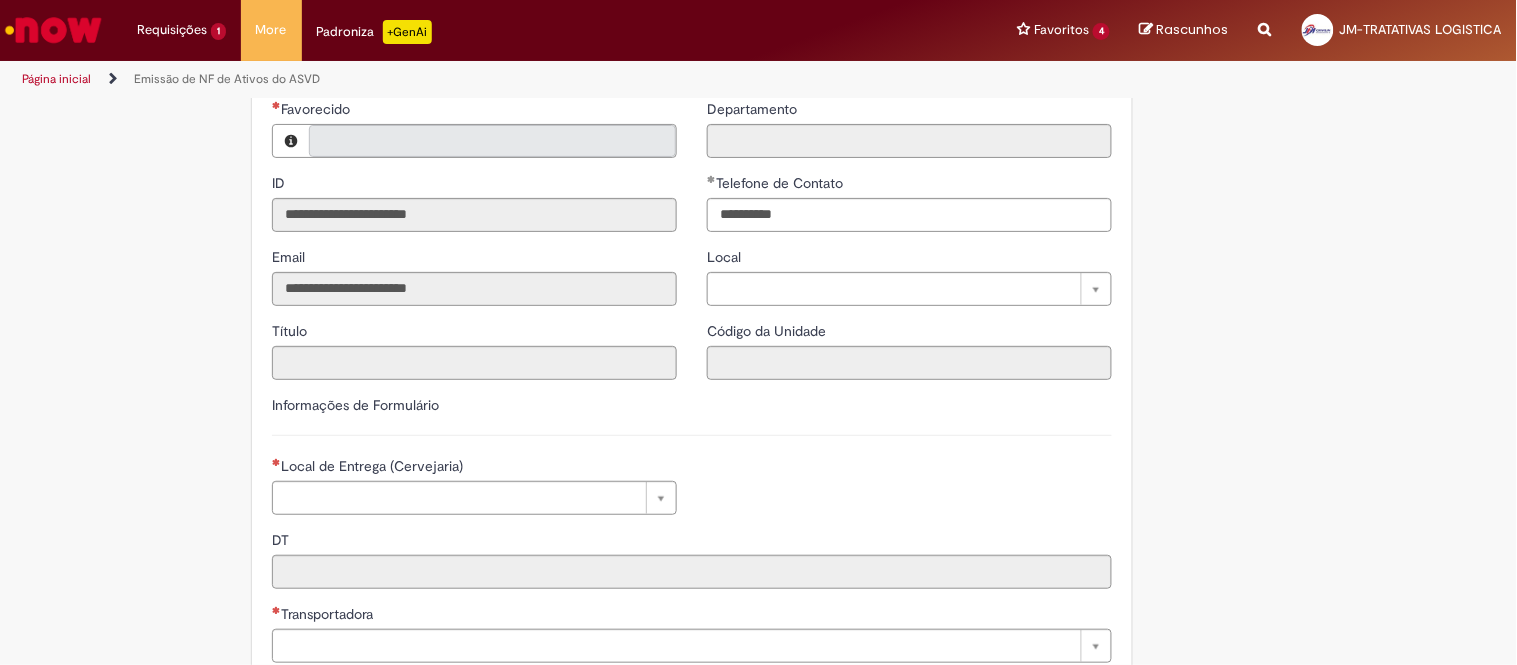 scroll, scrollTop: 222, scrollLeft: 0, axis: vertical 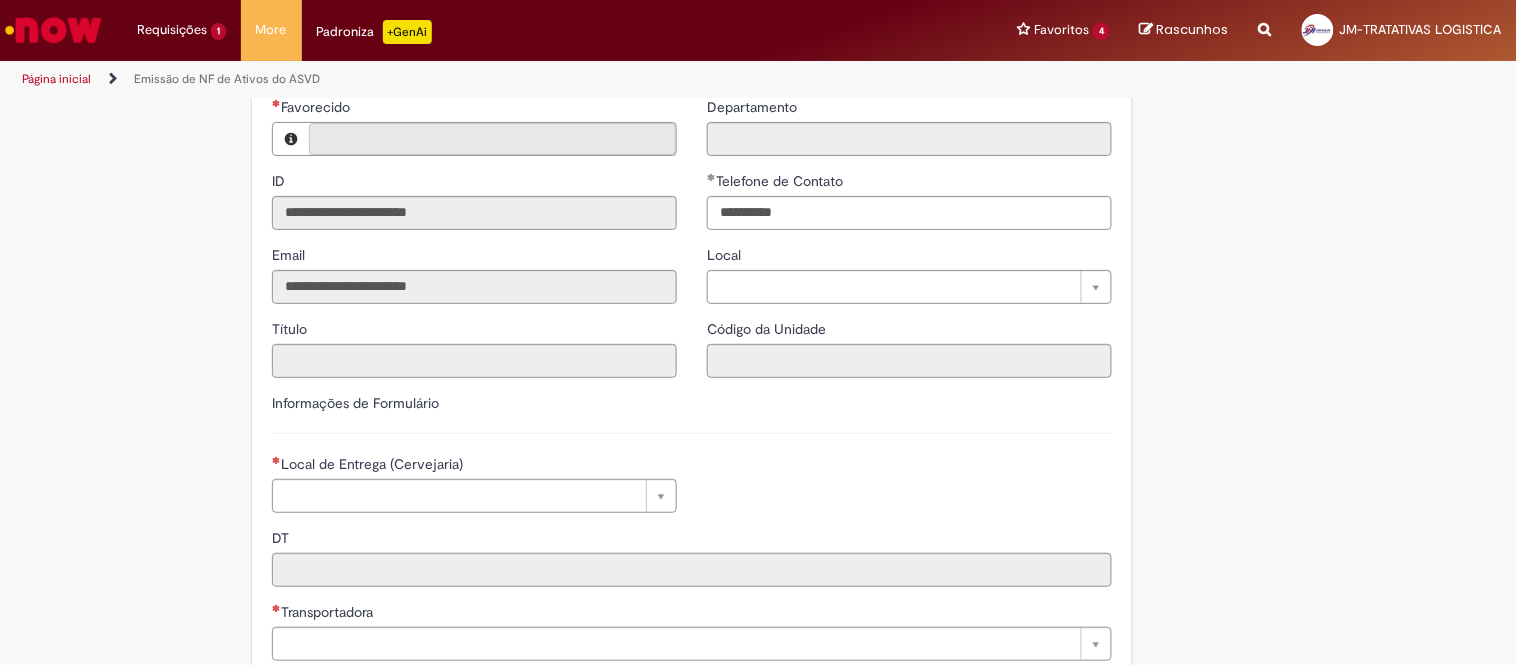 type on "**********" 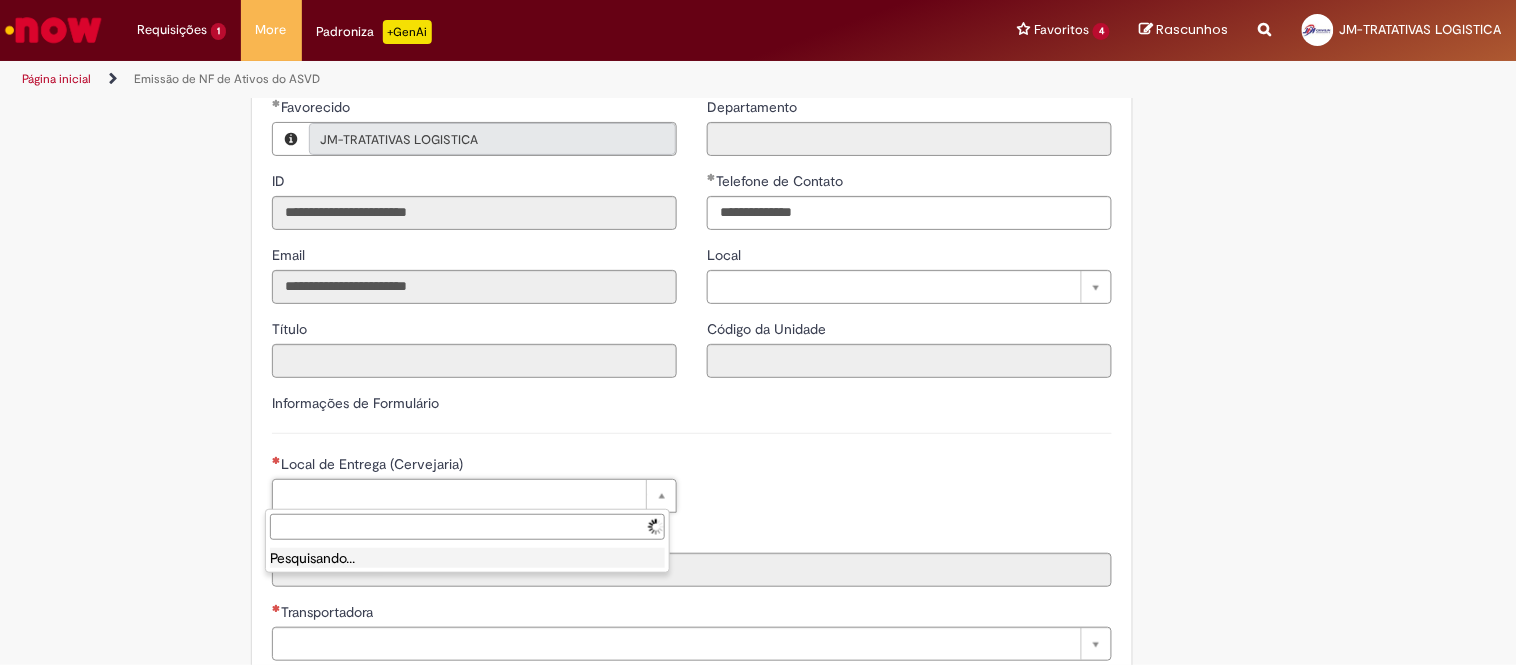 type on "**********" 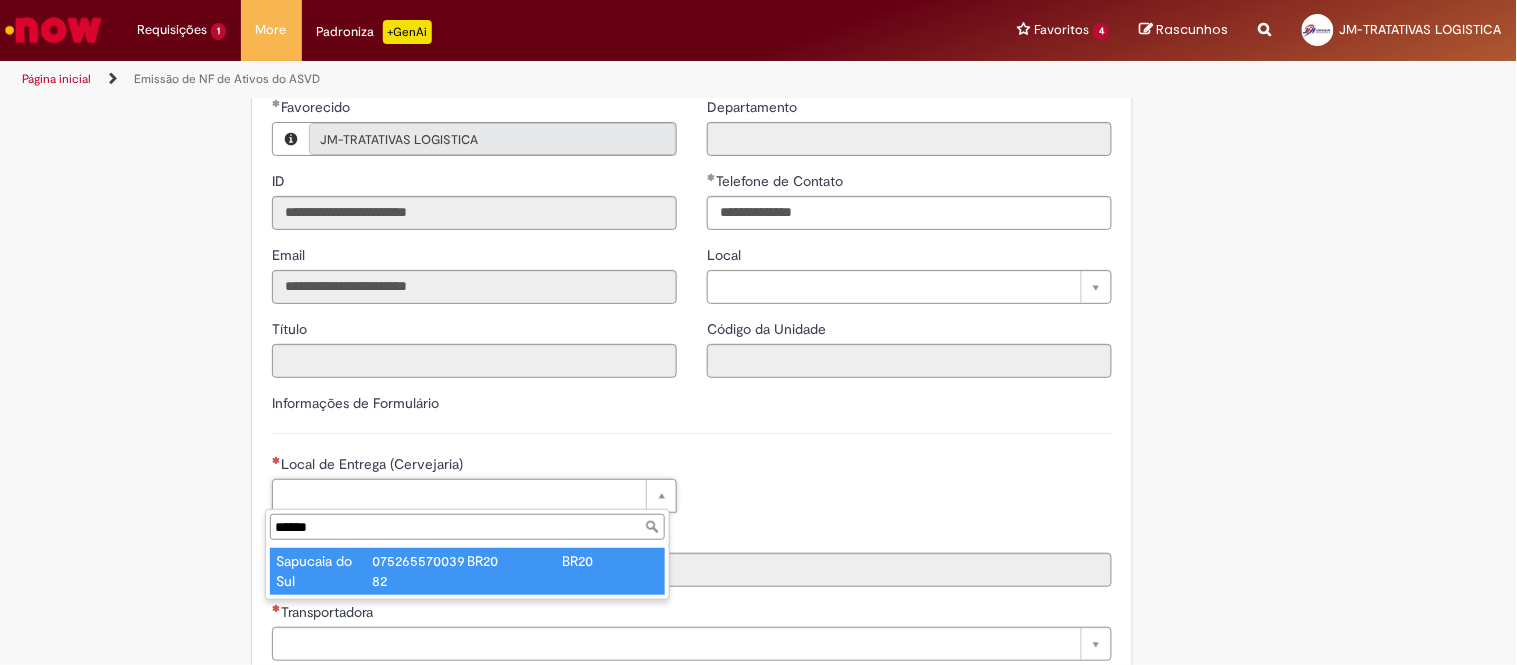 type on "******" 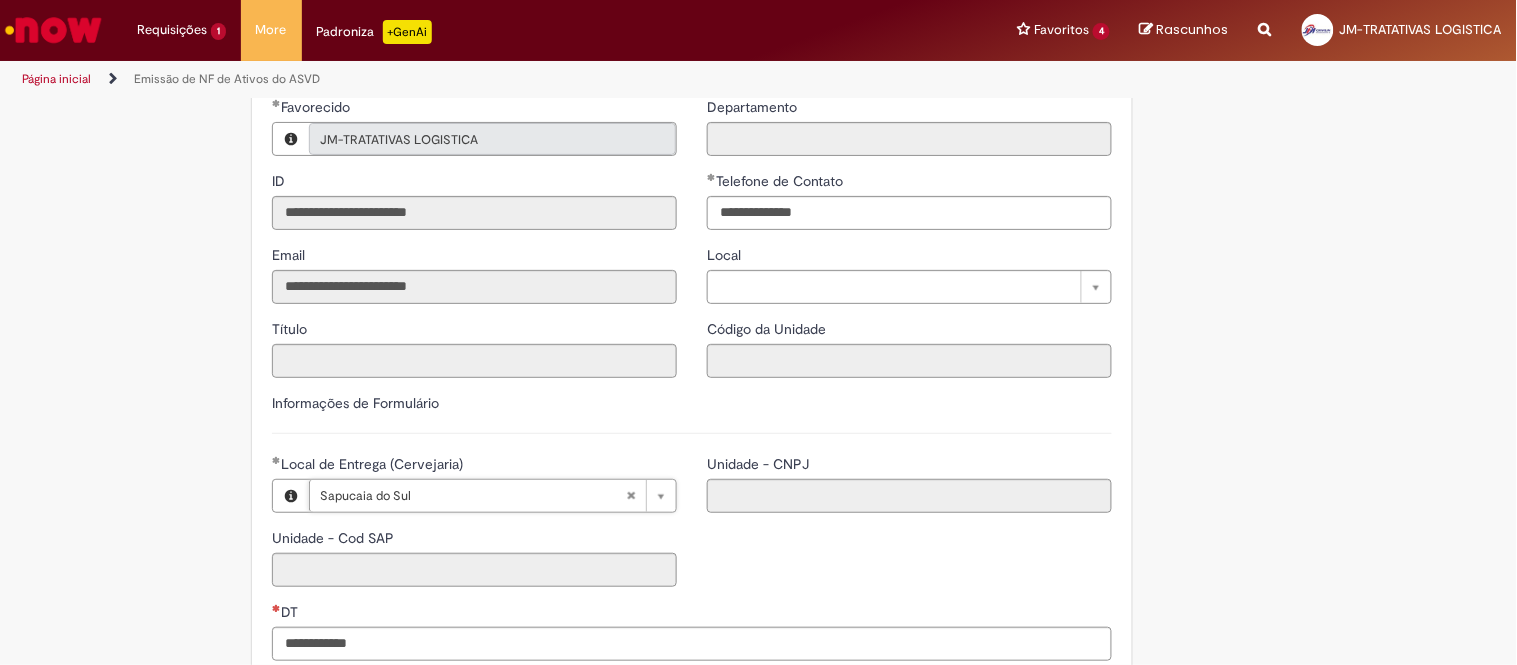 type on "****" 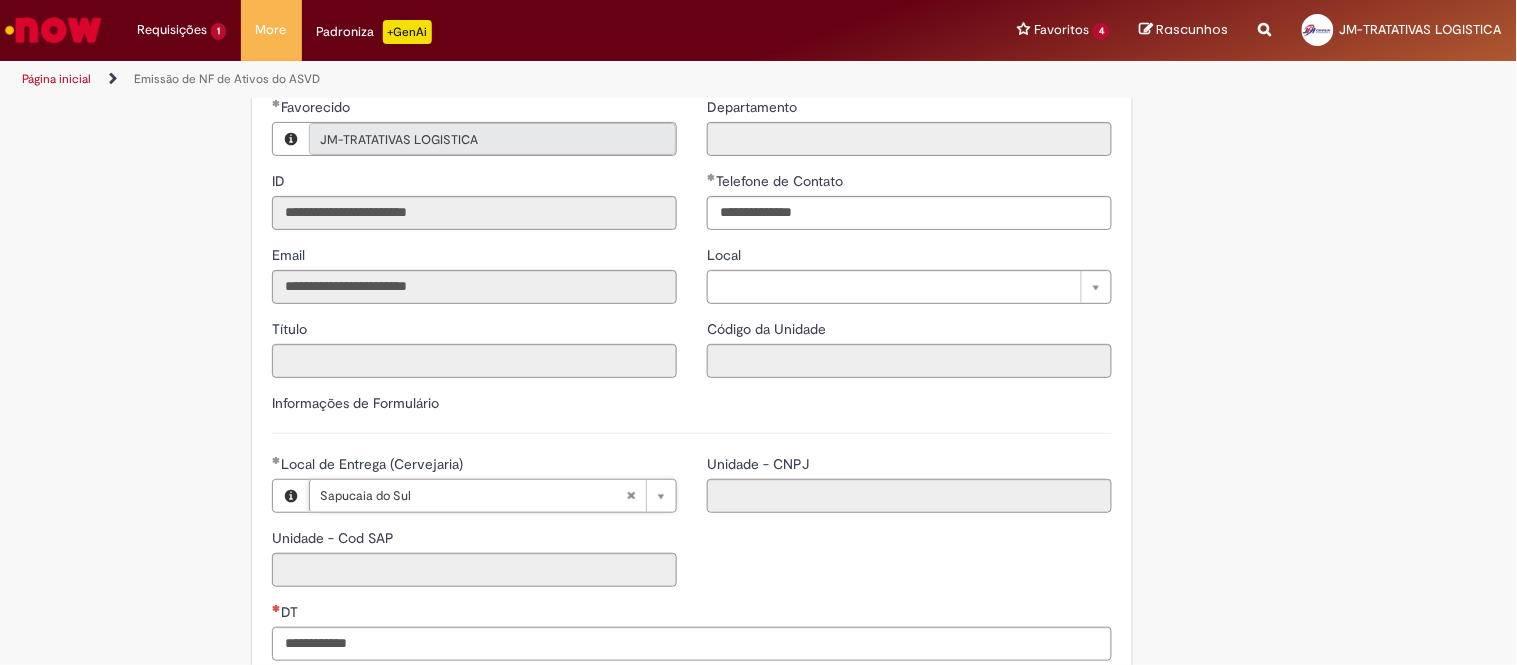 type on "**********" 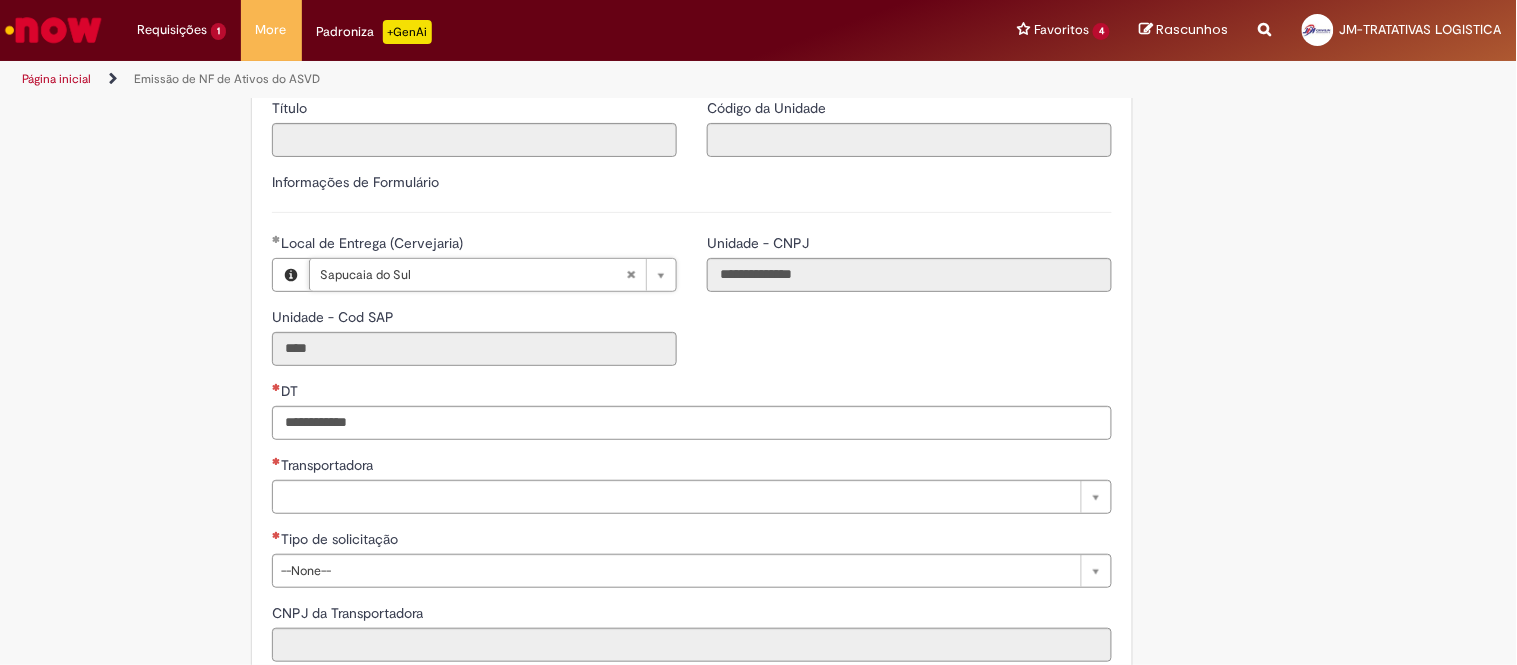 scroll, scrollTop: 444, scrollLeft: 0, axis: vertical 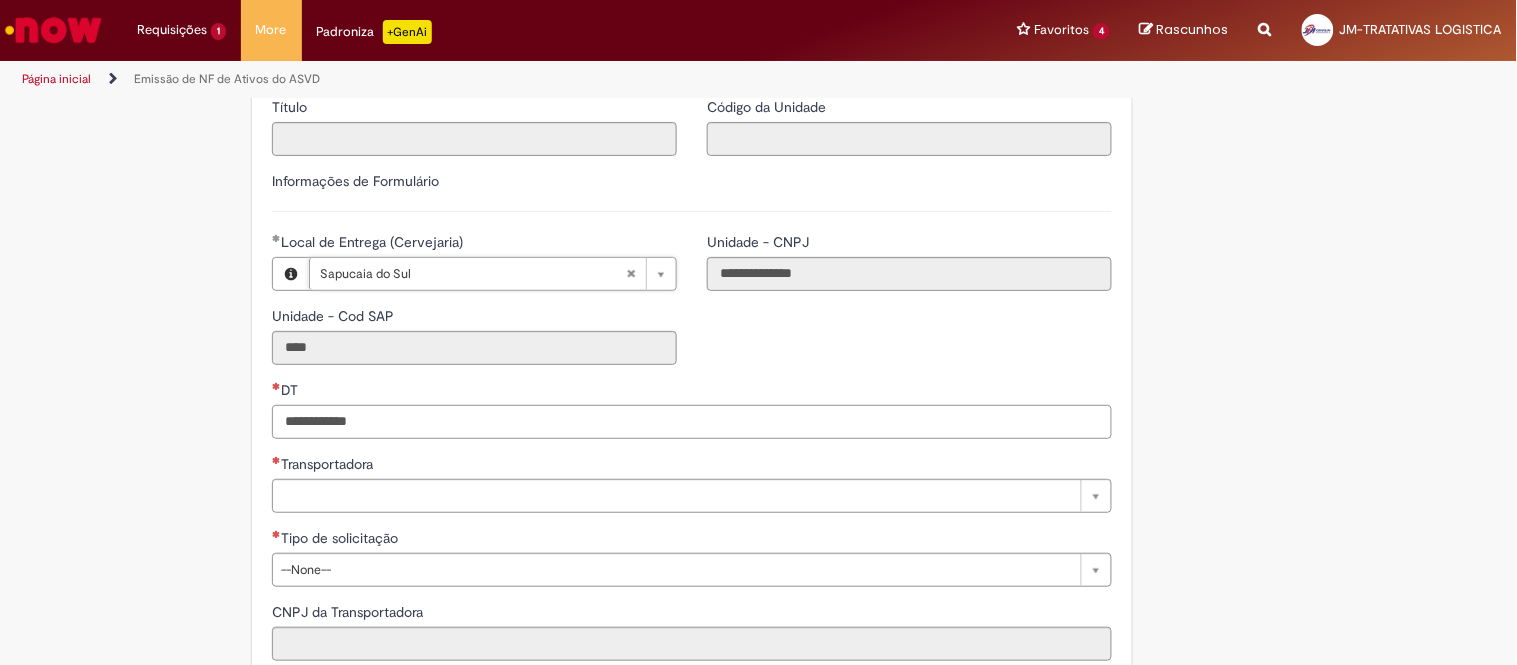 click on "DT" at bounding box center [692, 422] 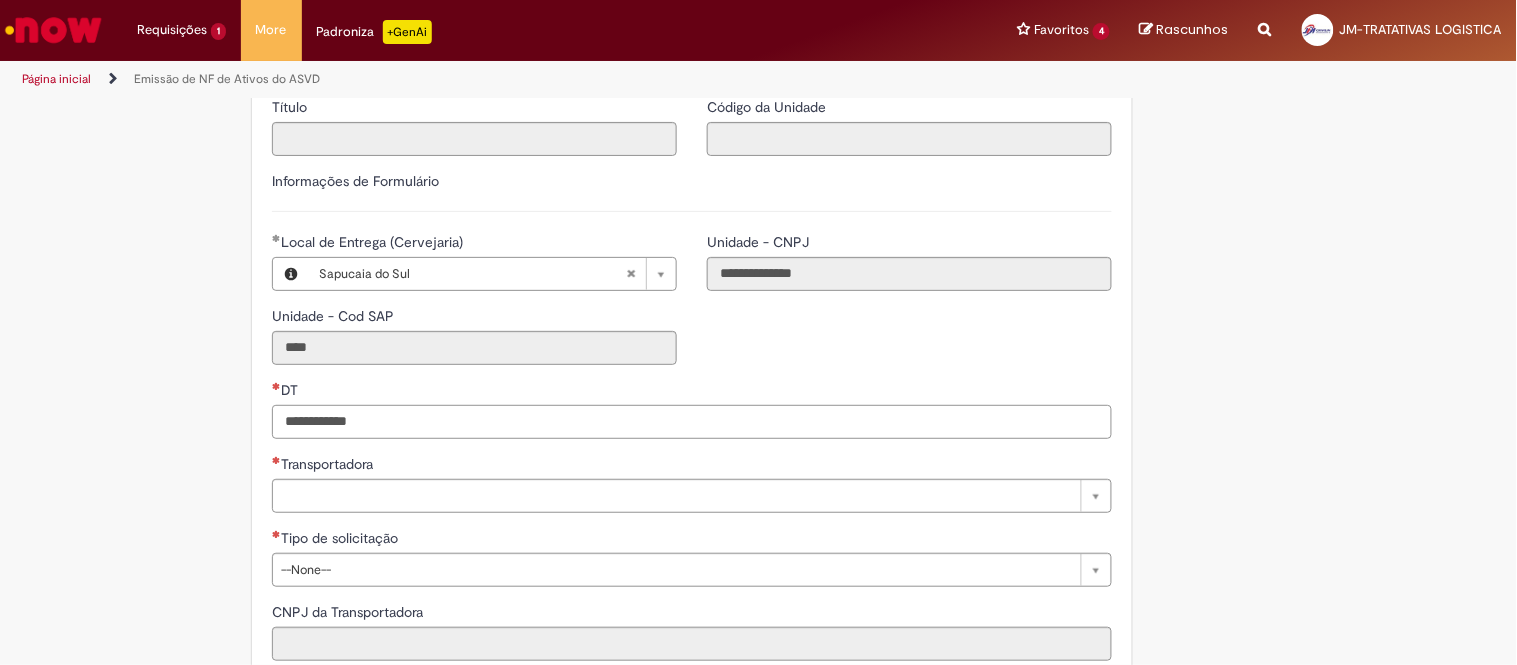 paste on "**********" 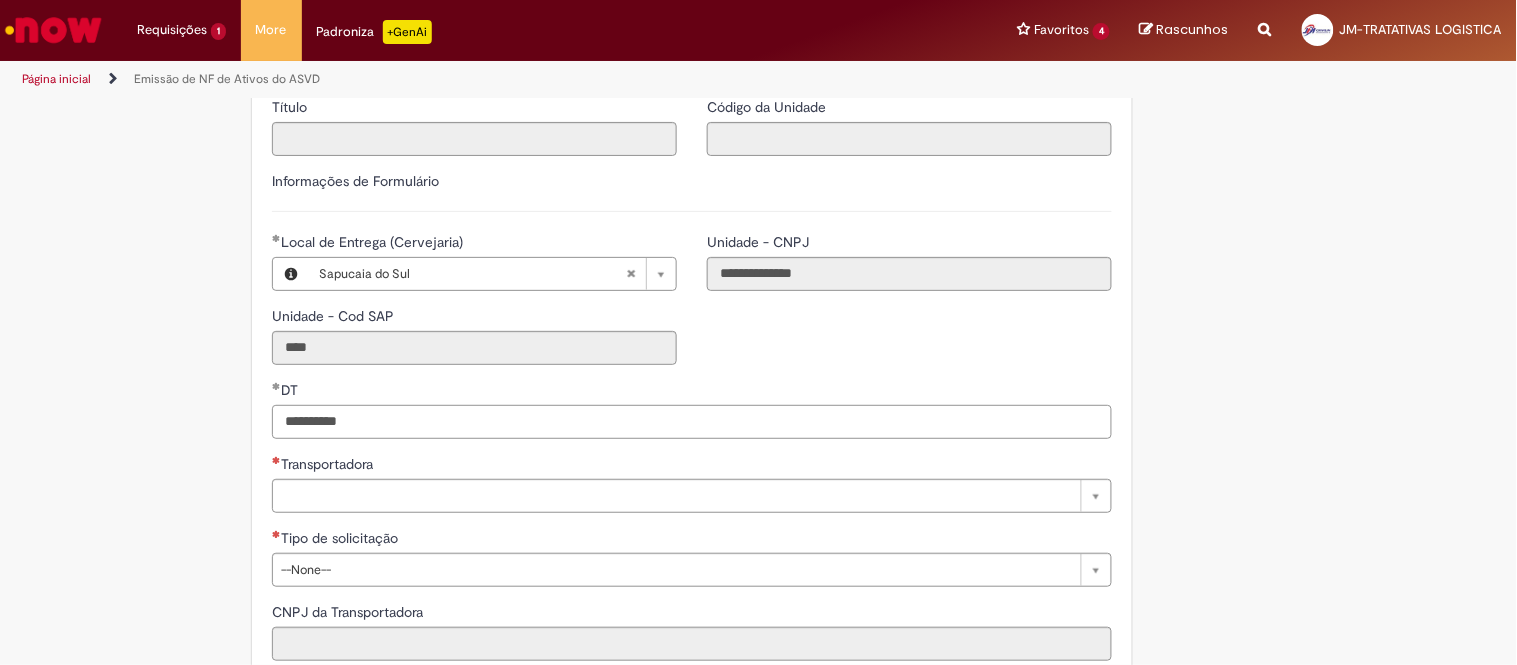 type on "**********" 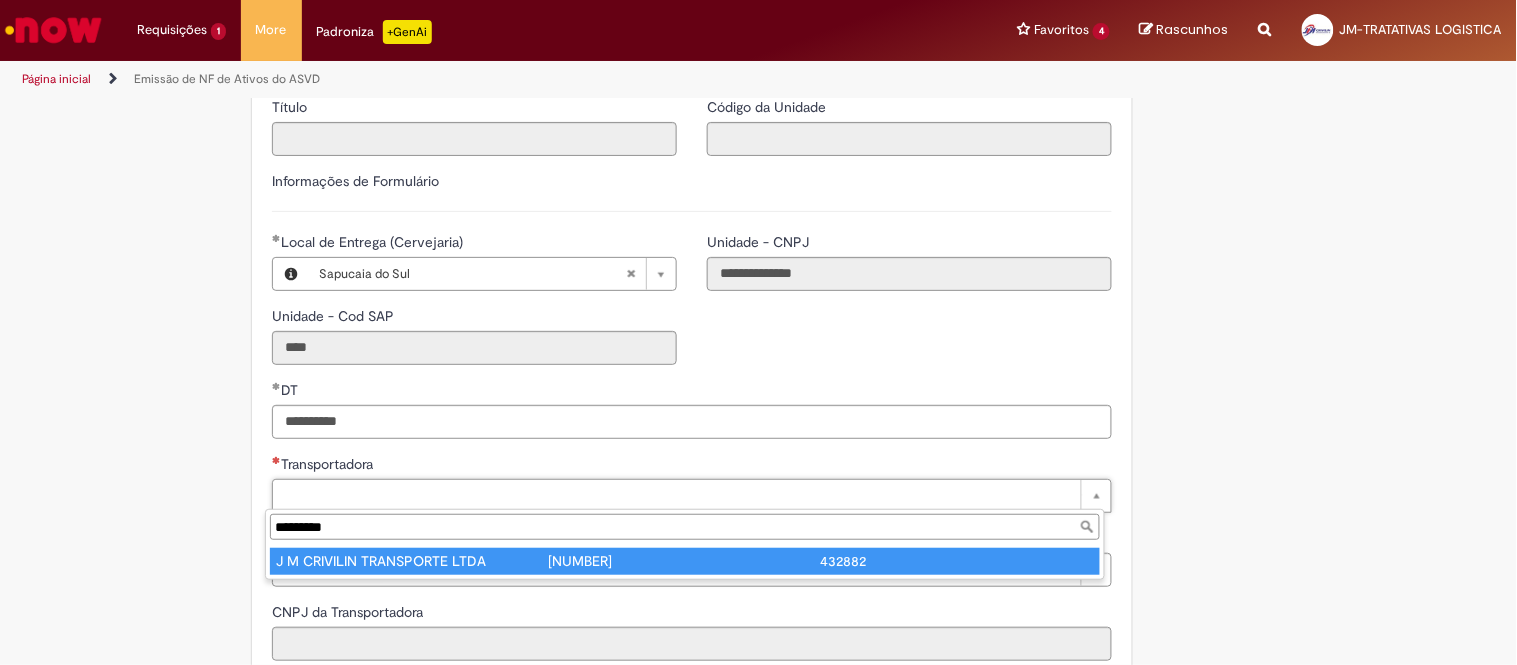 type on "*********" 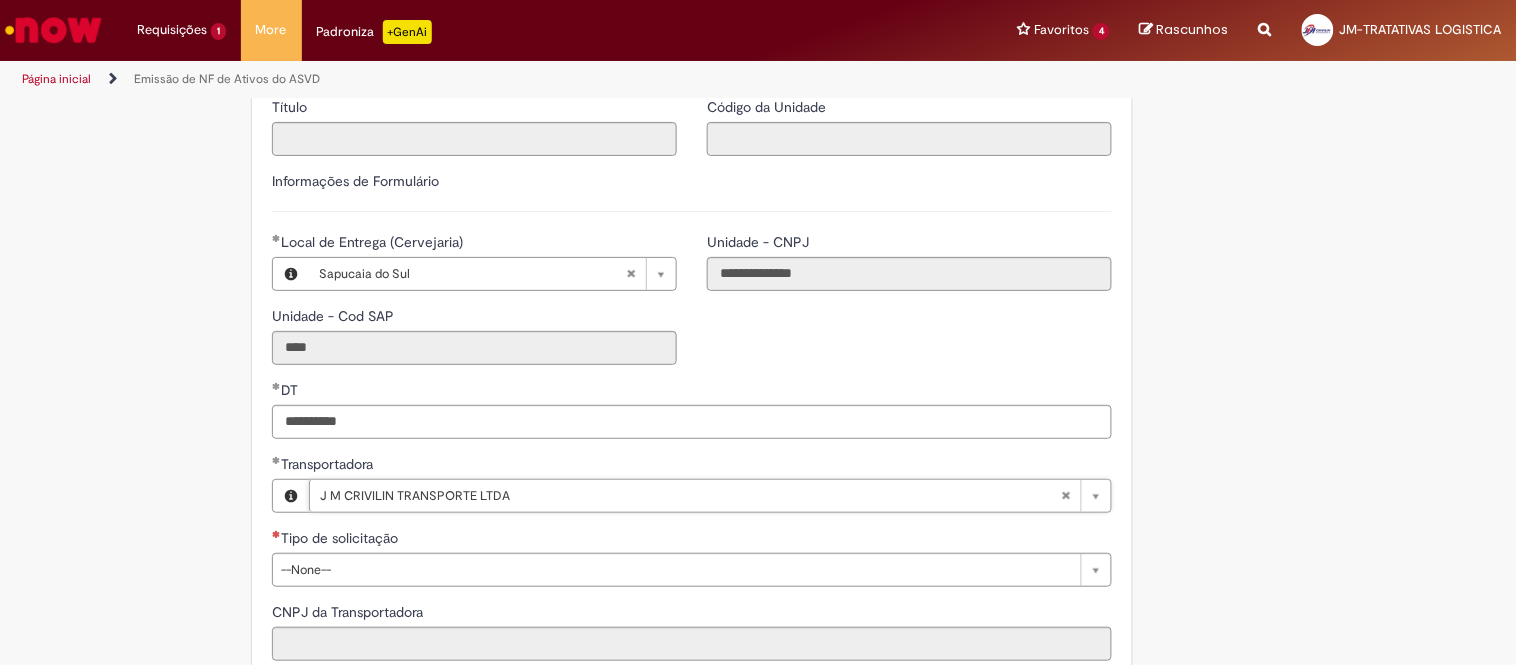 type on "**********" 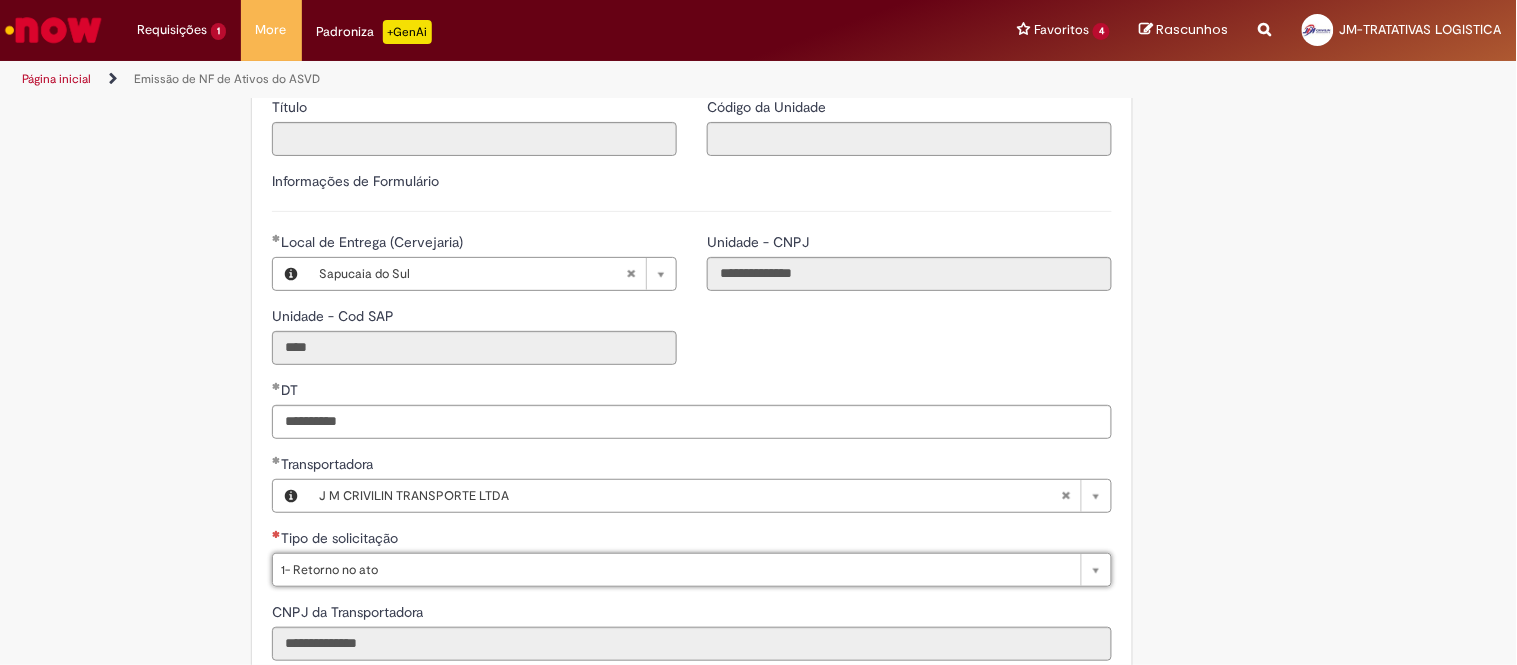 type on "**********" 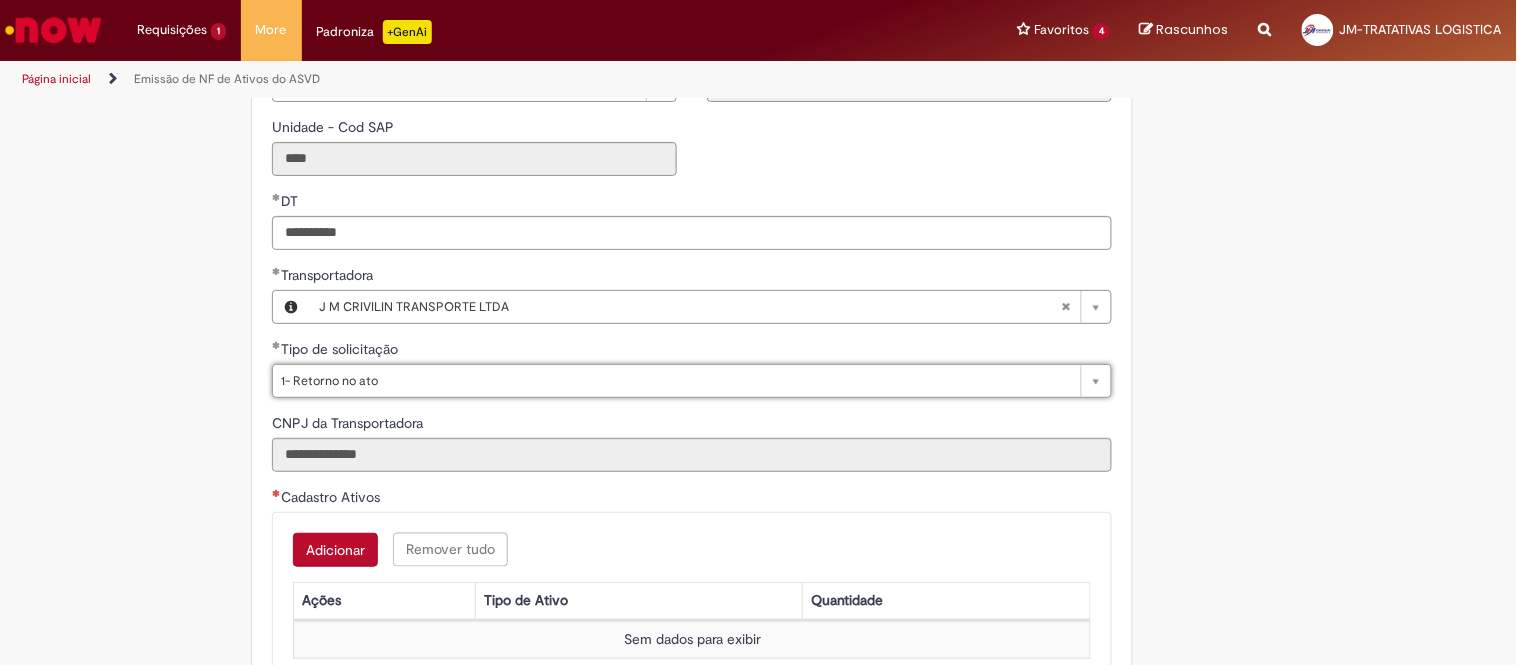 scroll, scrollTop: 666, scrollLeft: 0, axis: vertical 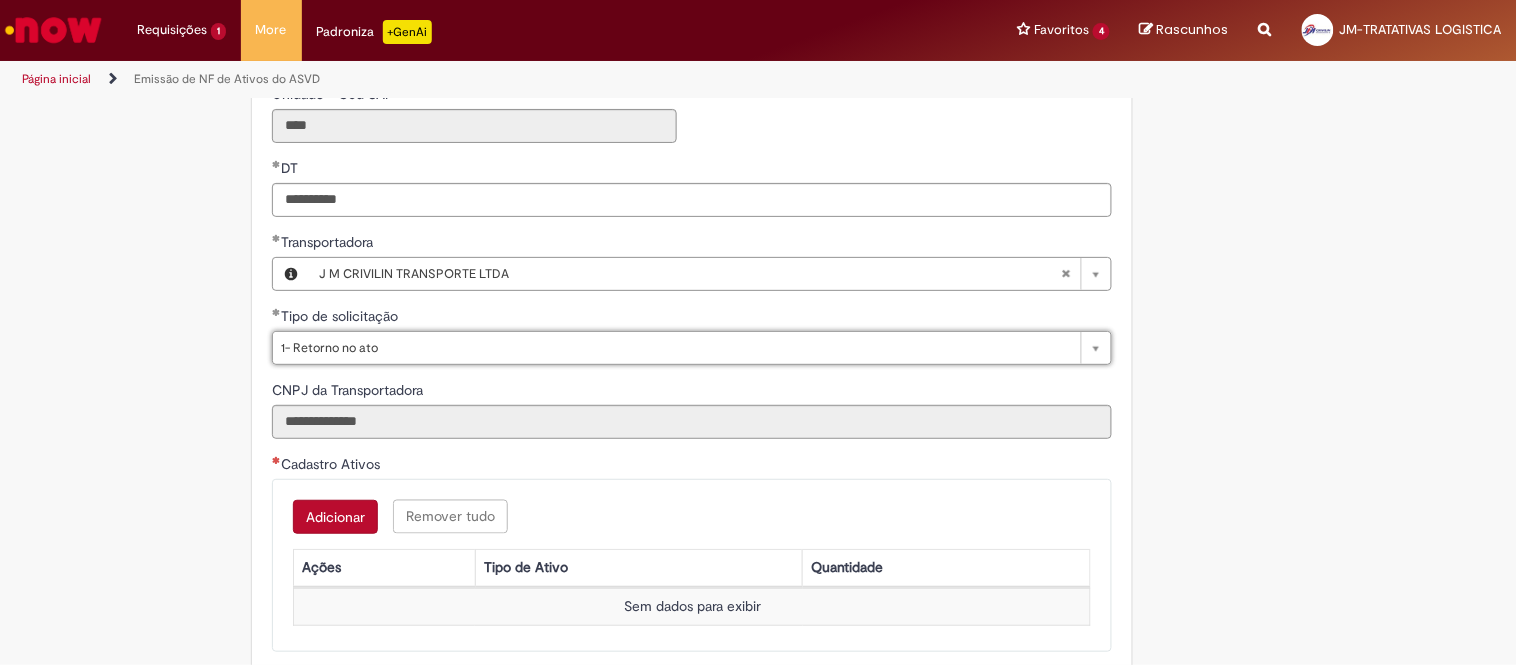 click on "Adicionar" at bounding box center [335, 517] 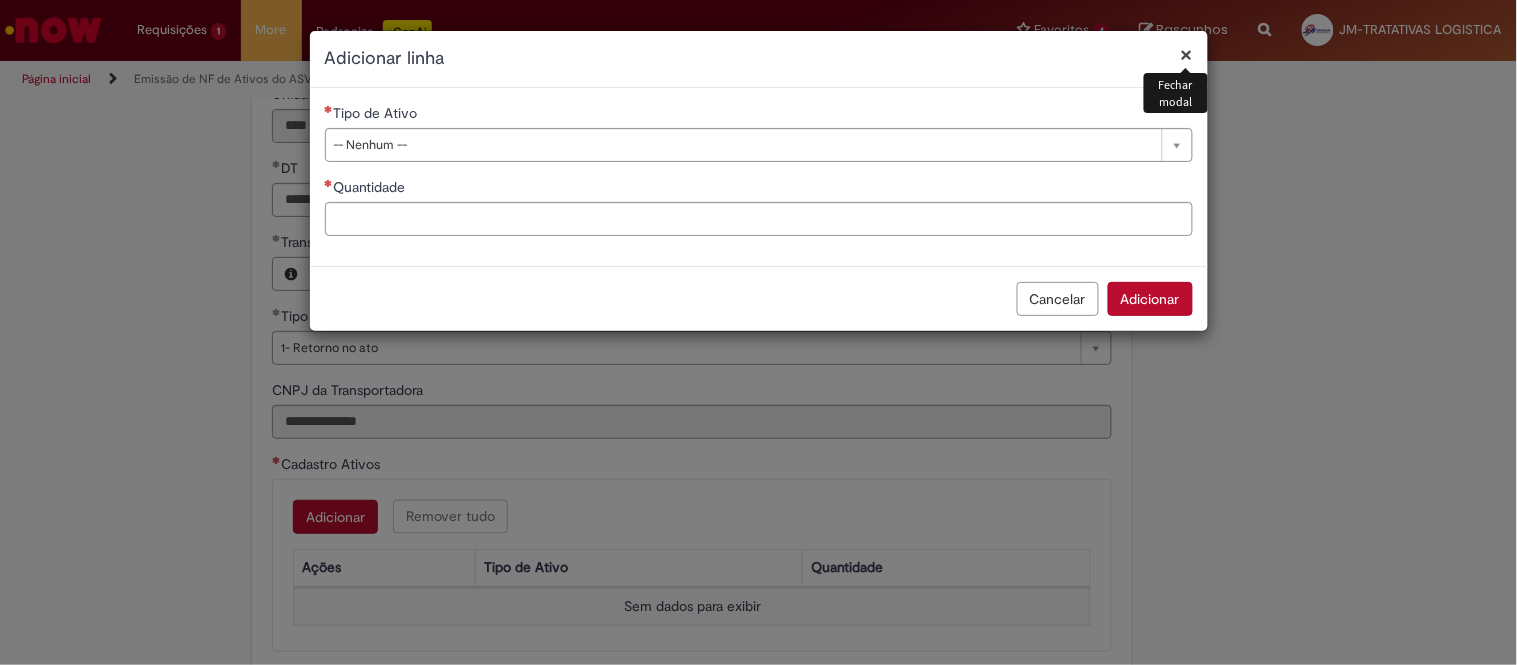 click on "**********" at bounding box center (759, 177) 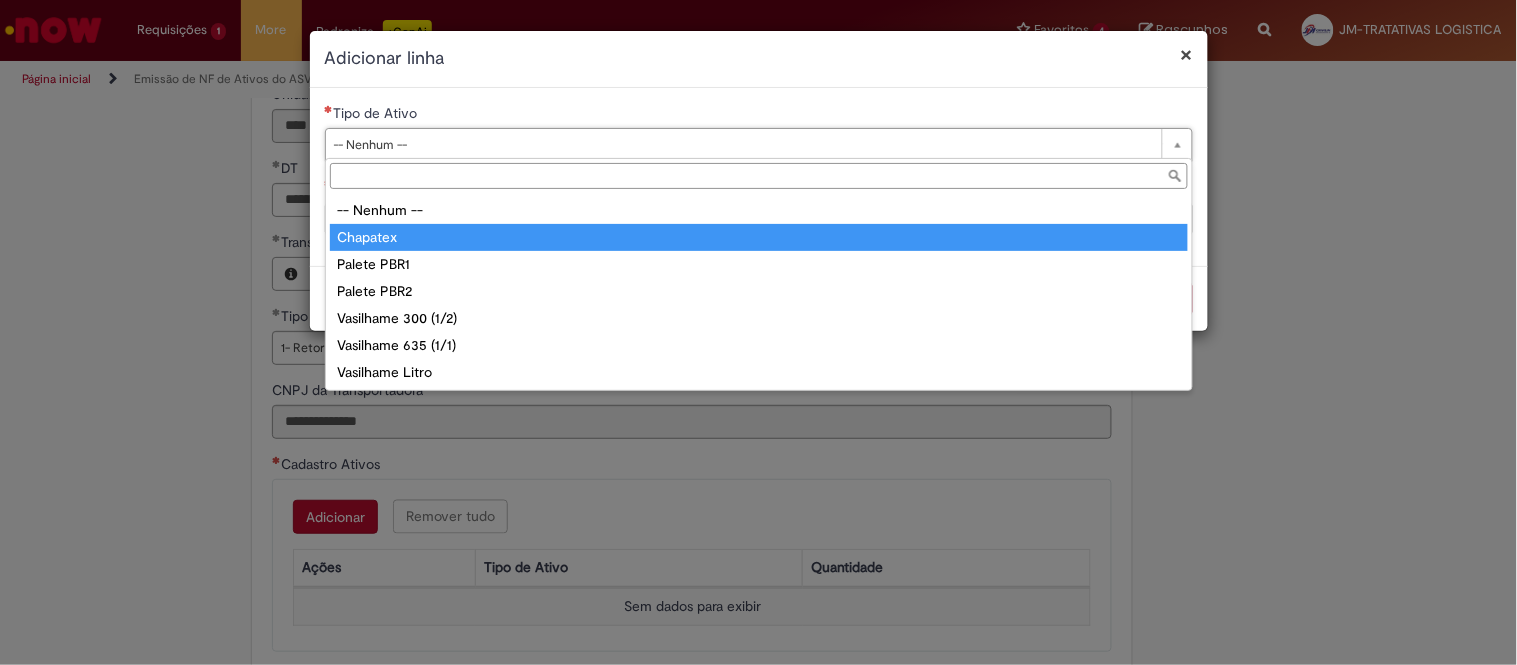 type on "**********" 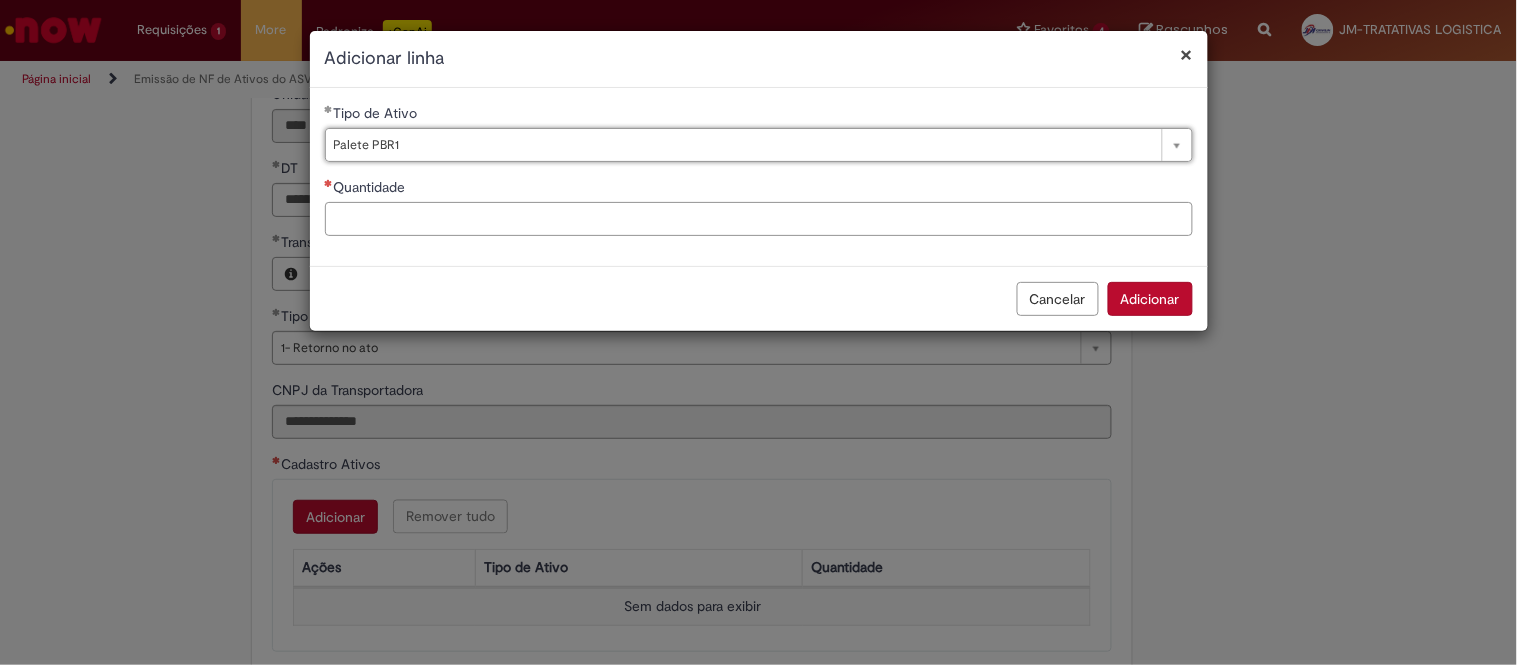 click on "Quantidade" at bounding box center [759, 219] 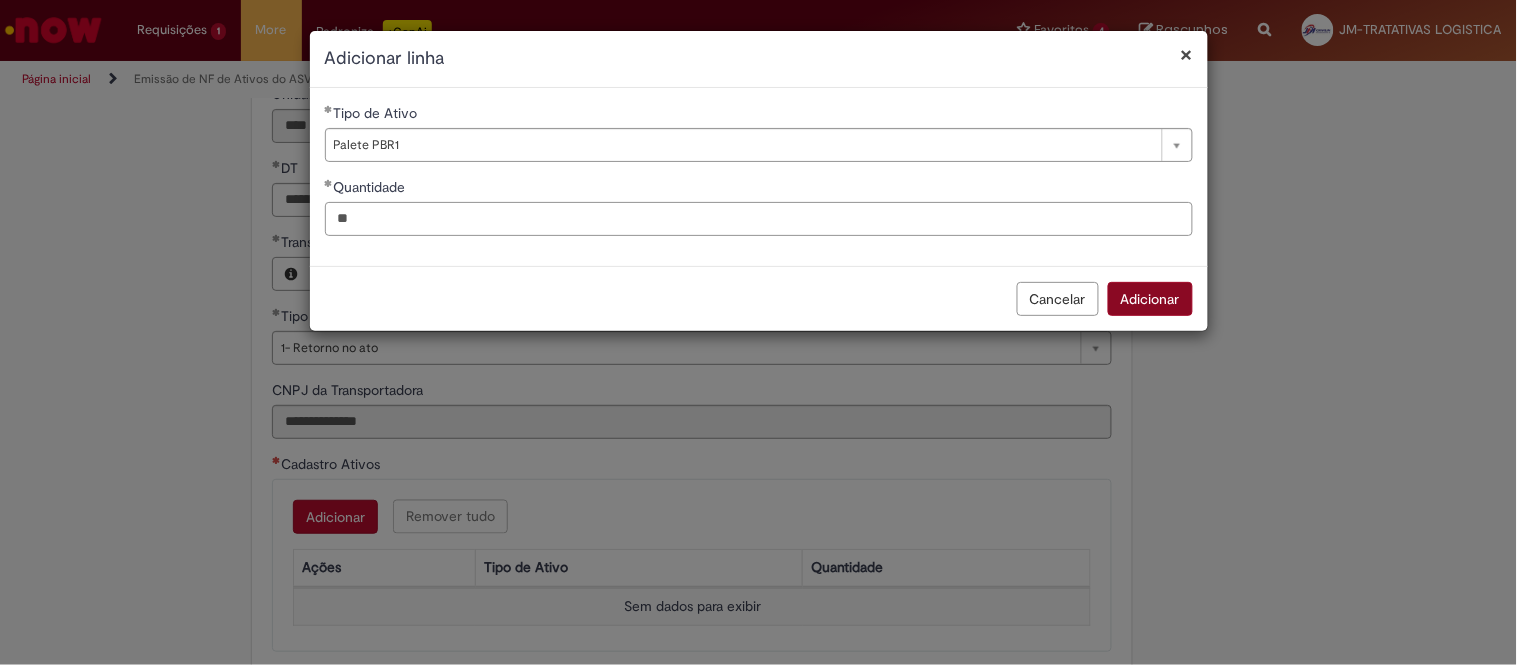 type on "**" 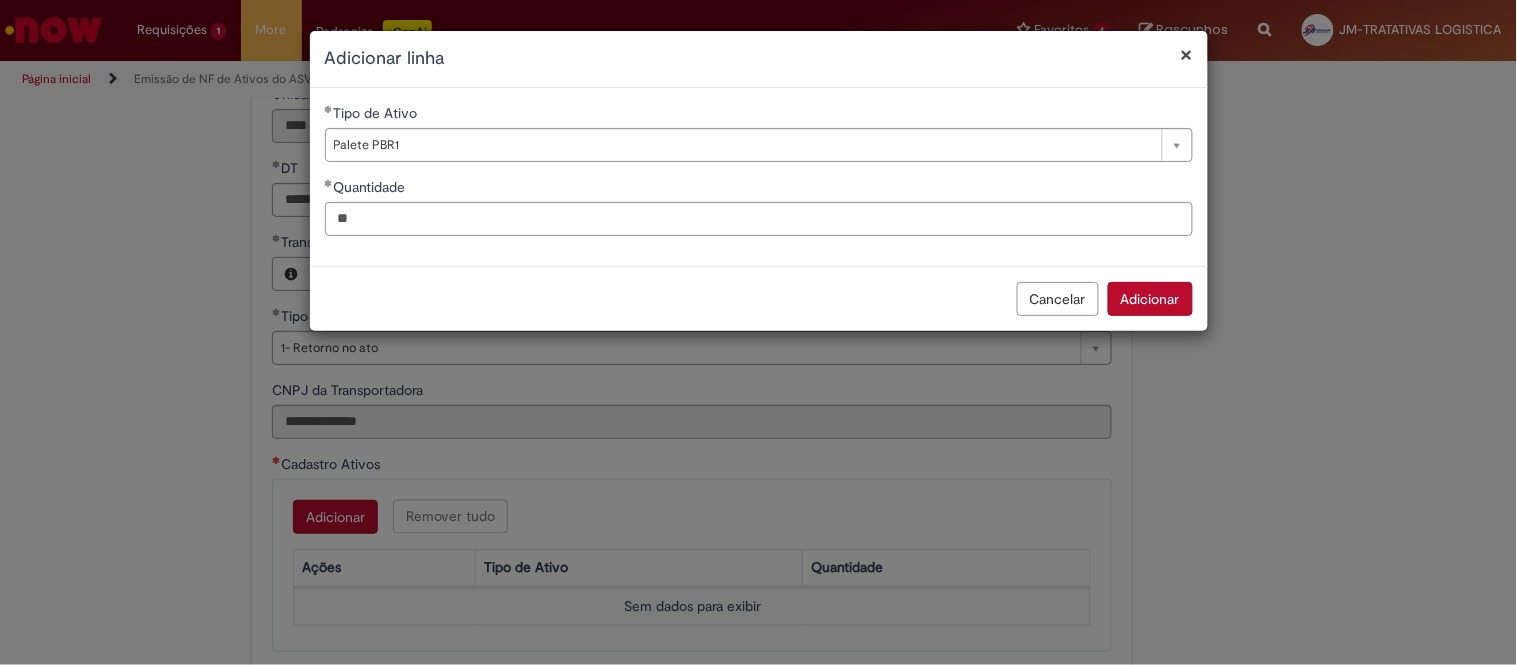 click on "Adicionar" at bounding box center [1150, 299] 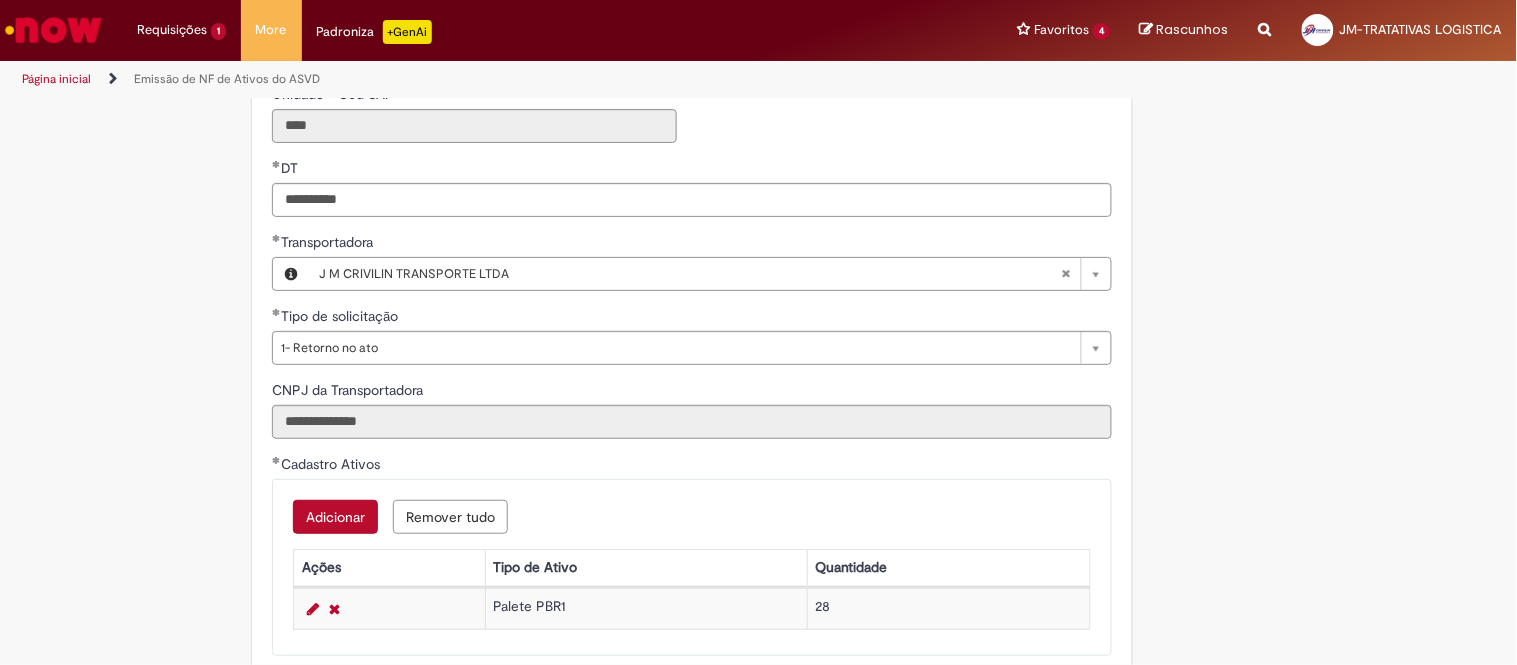 click on "Adicionar" at bounding box center [335, 517] 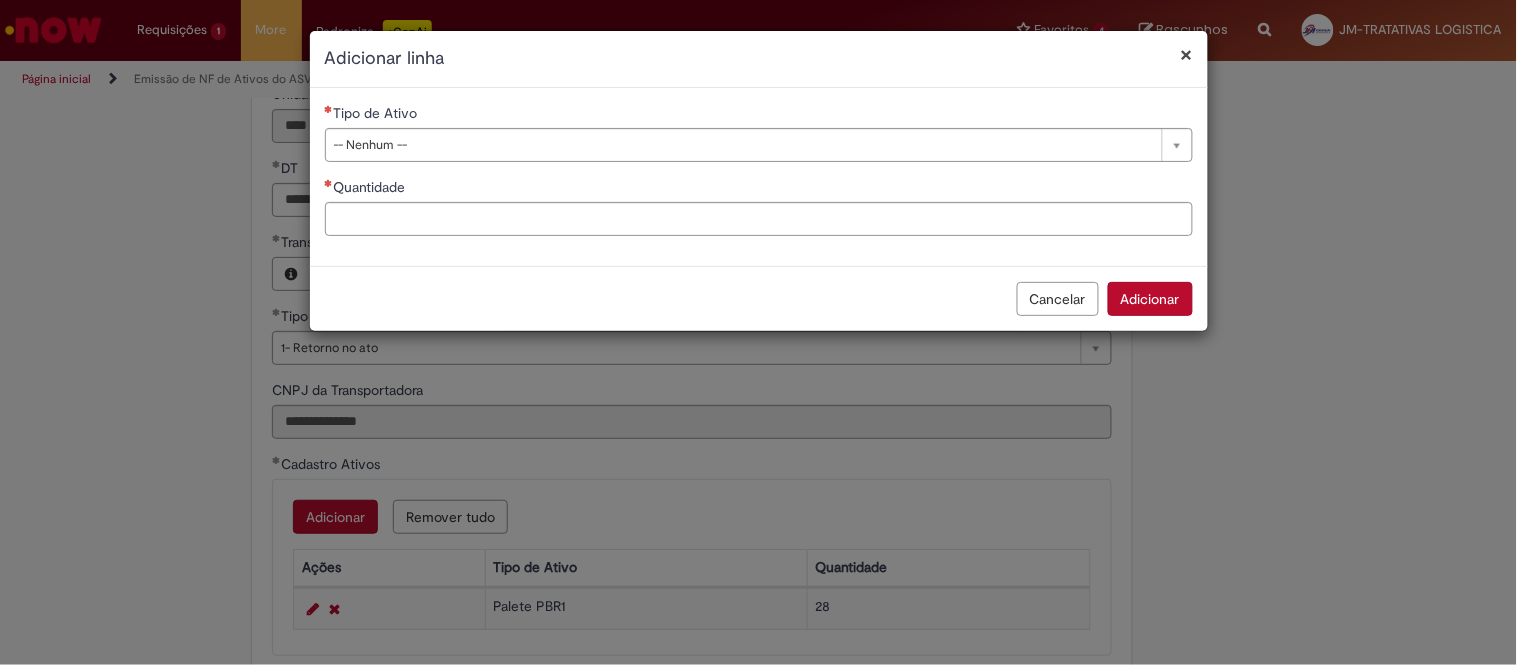 click on "Tipo de Ativo" at bounding box center (759, 115) 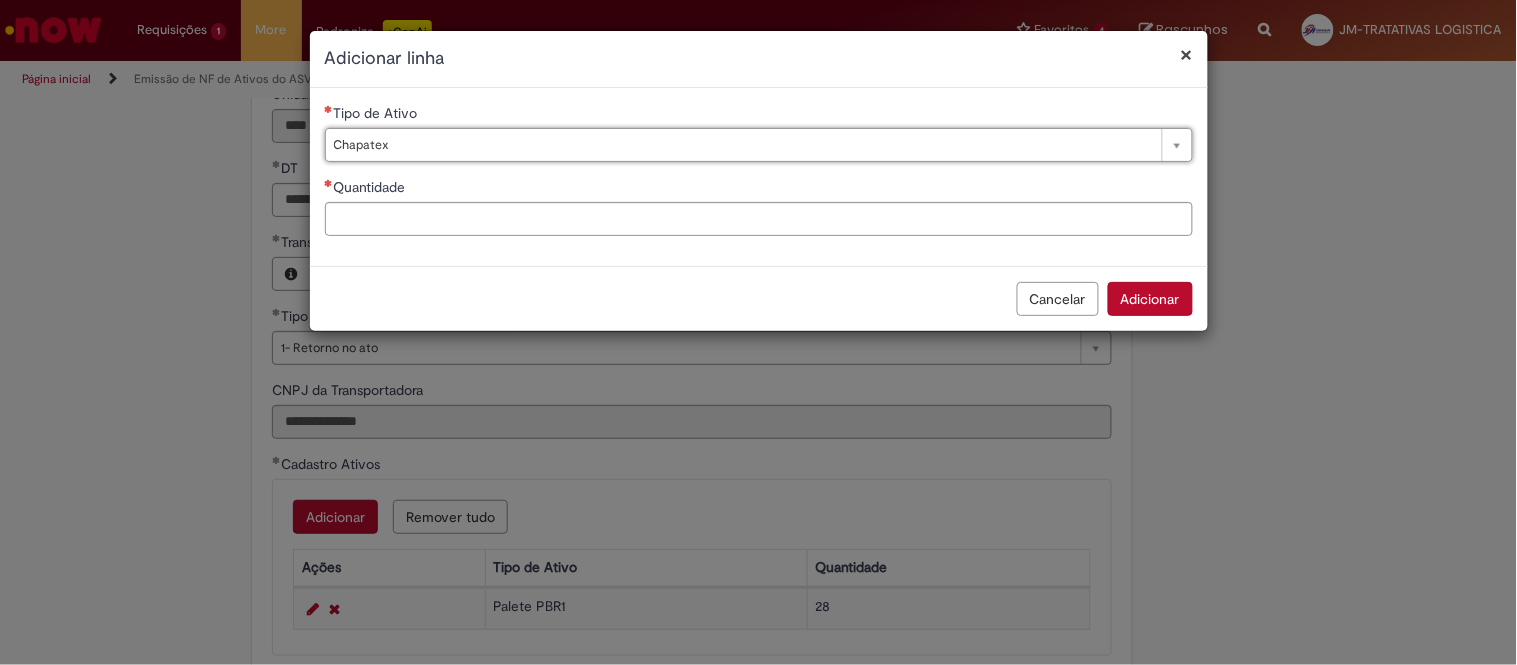 type on "********" 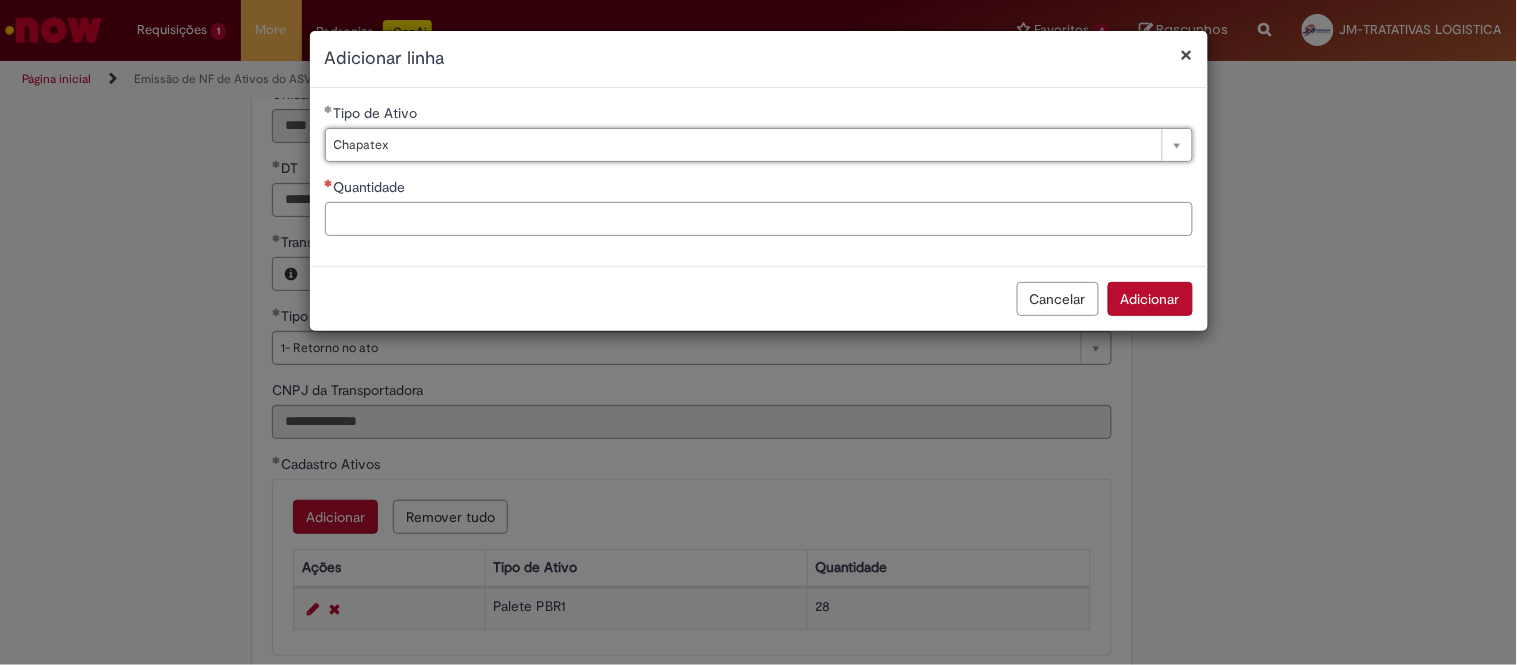 click on "Quantidade" at bounding box center (759, 219) 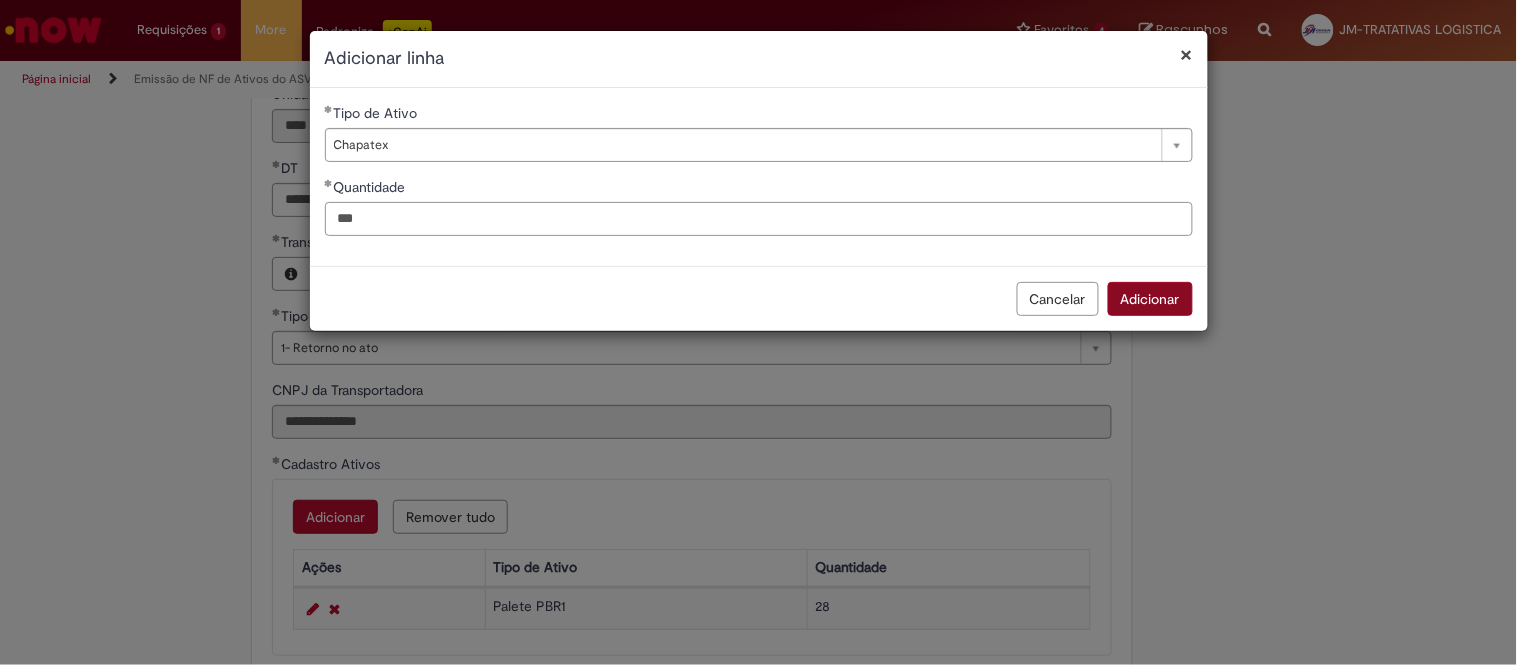 type on "***" 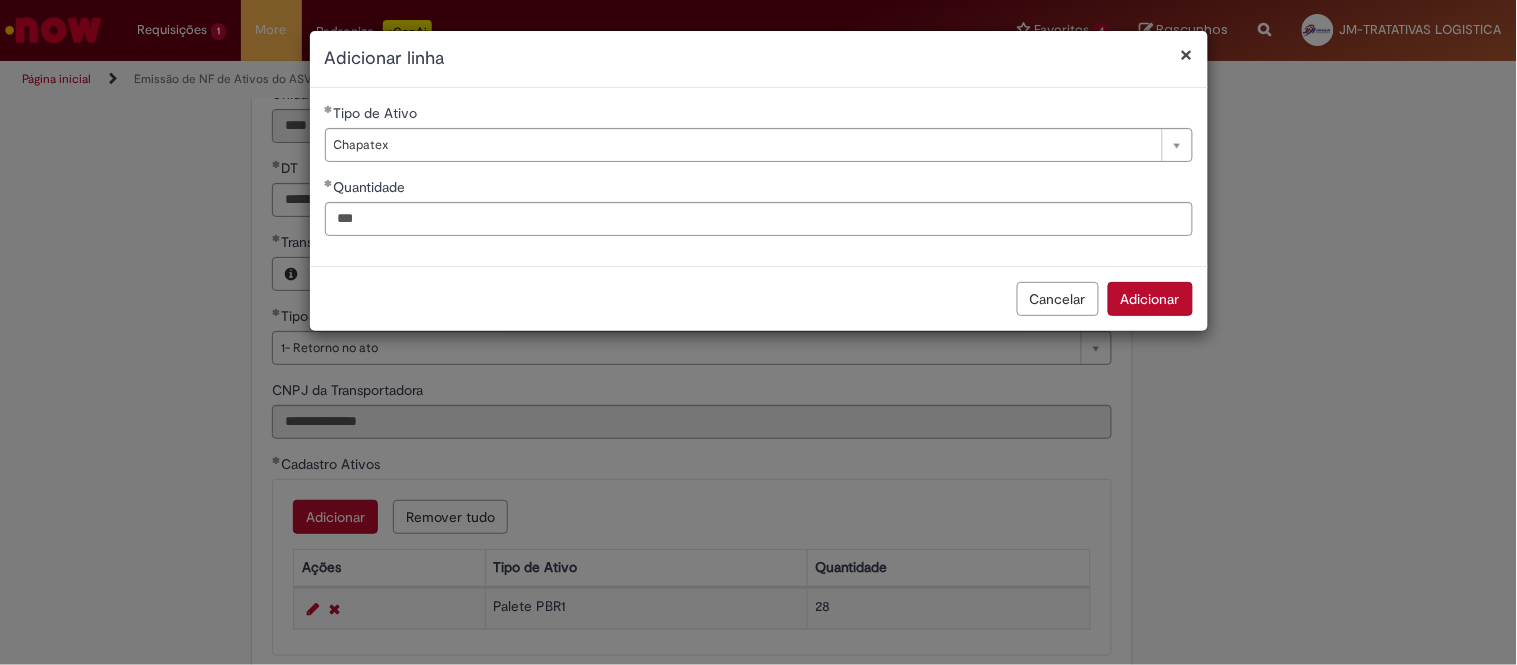 click on "Adicionar" at bounding box center (1150, 299) 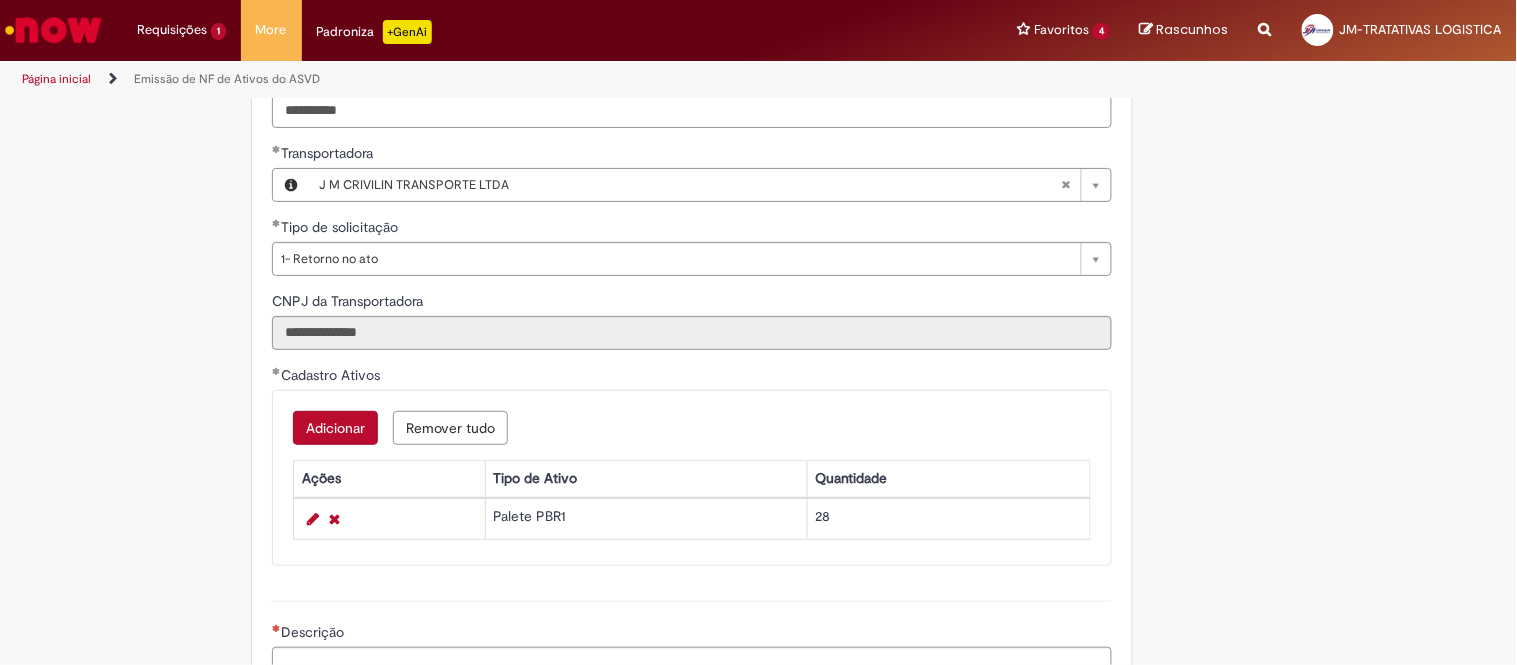 scroll, scrollTop: 888, scrollLeft: 0, axis: vertical 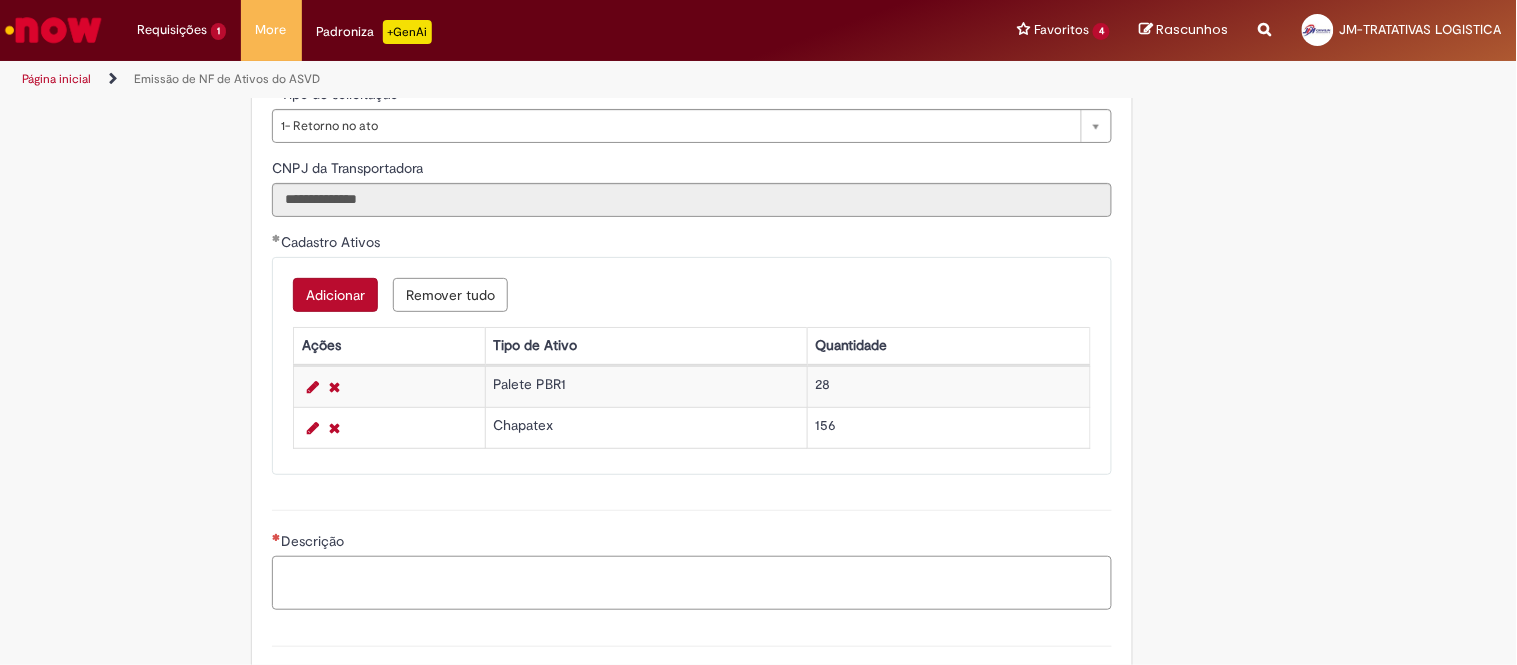 click on "Descrição" at bounding box center [692, 583] 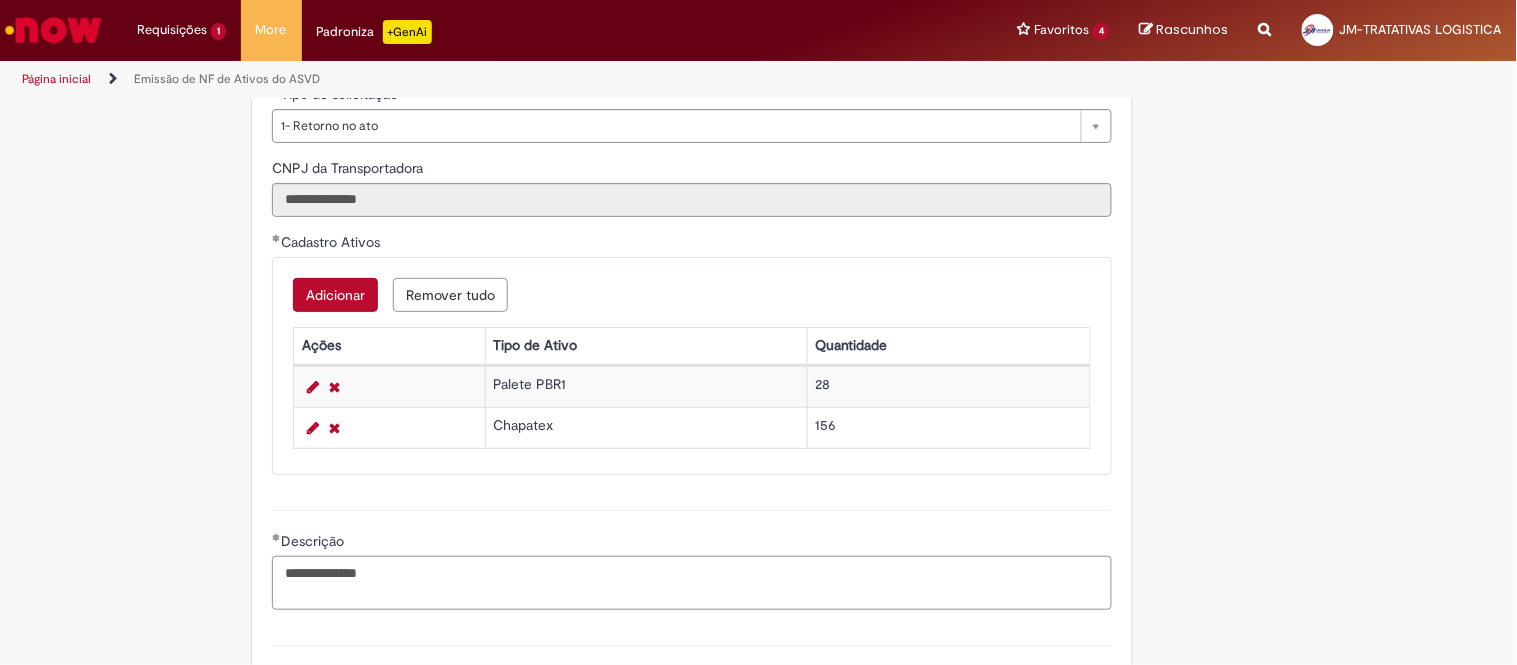 paste on "**********" 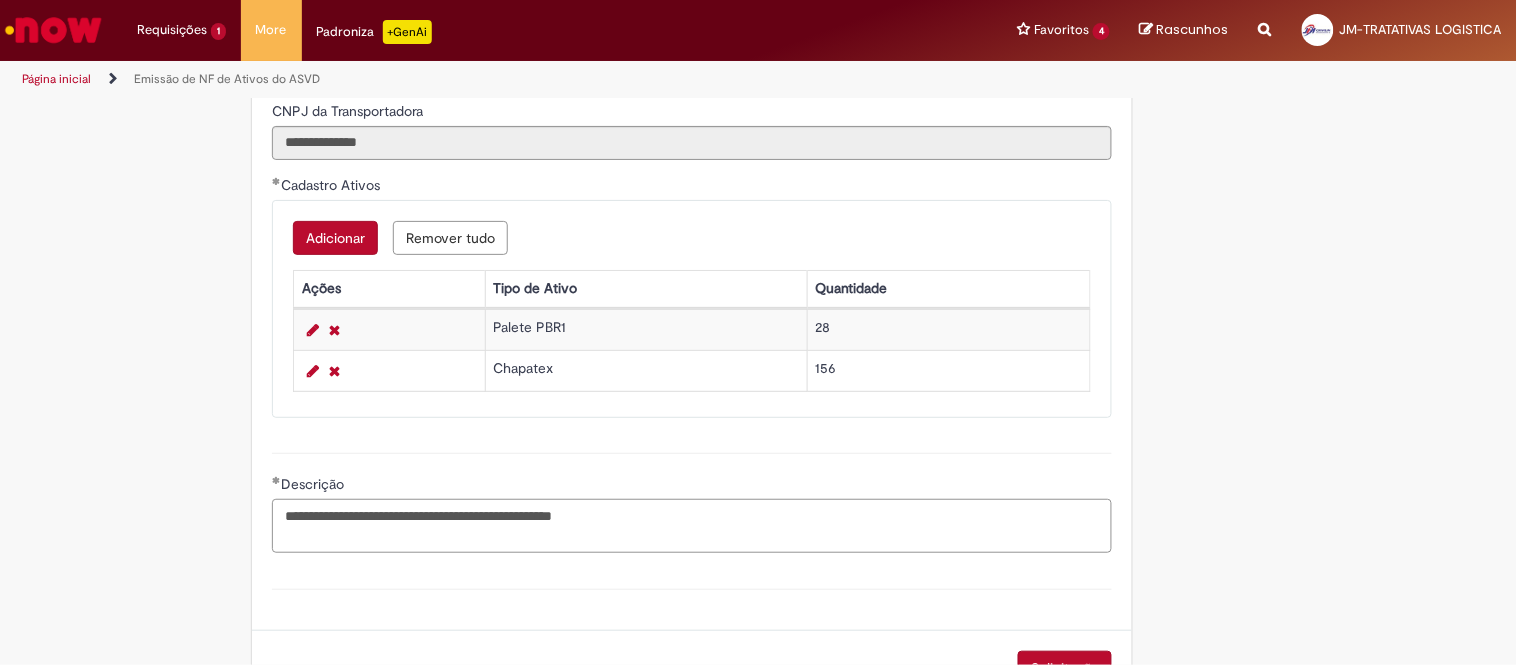 scroll, scrollTop: 1095, scrollLeft: 0, axis: vertical 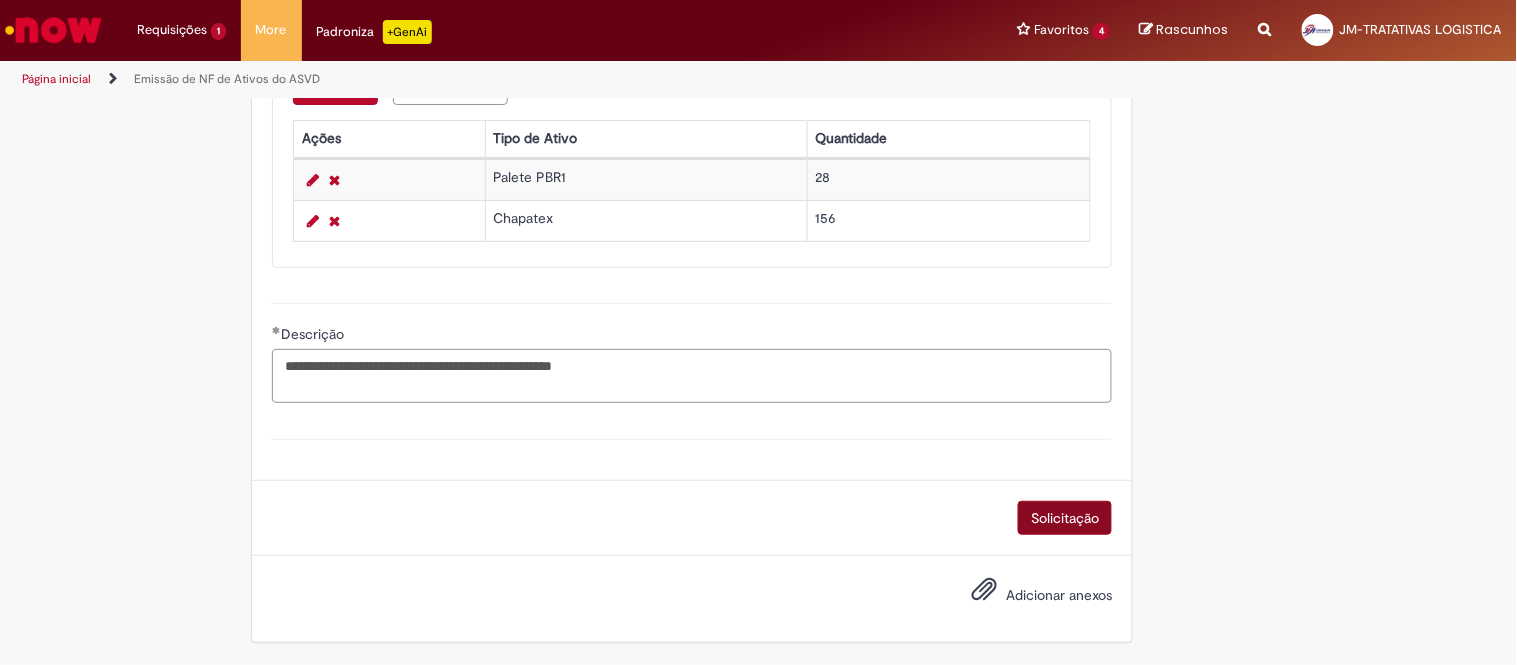 type on "**********" 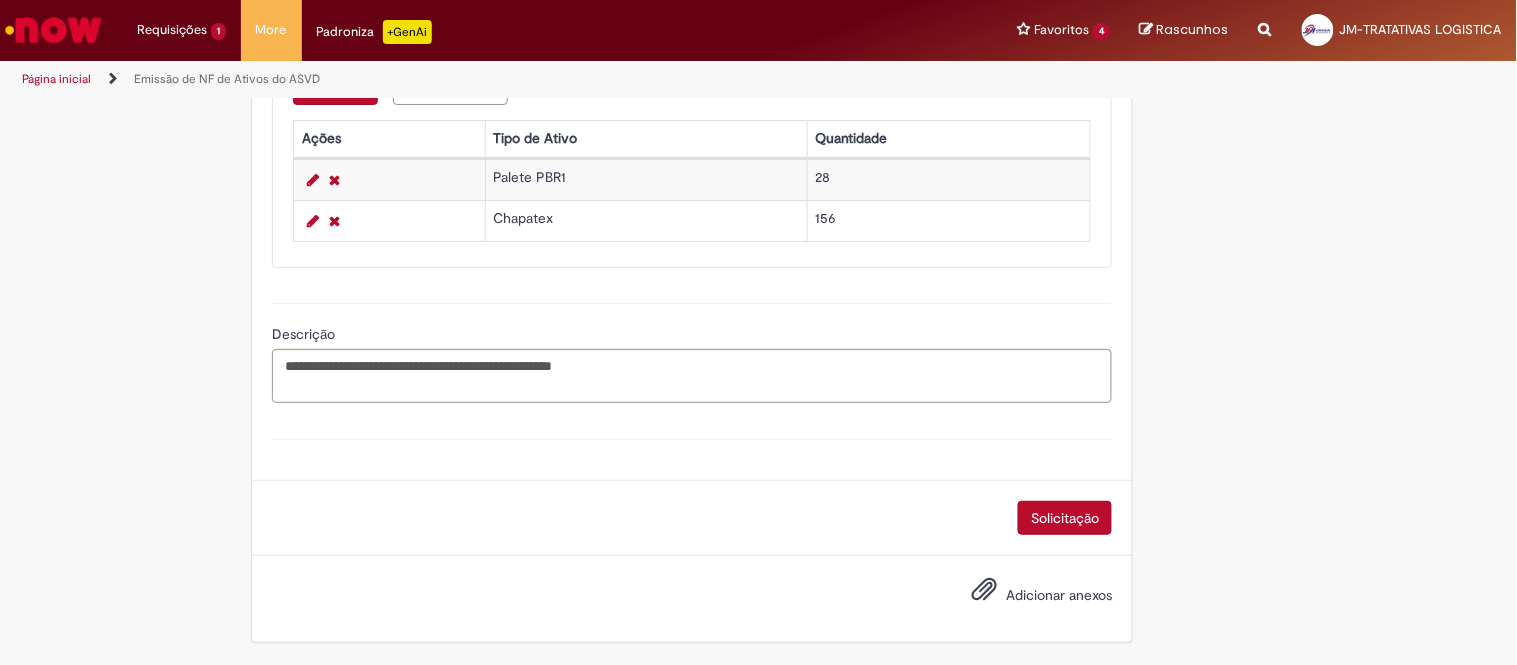 click on "Solicitação" at bounding box center [1065, 518] 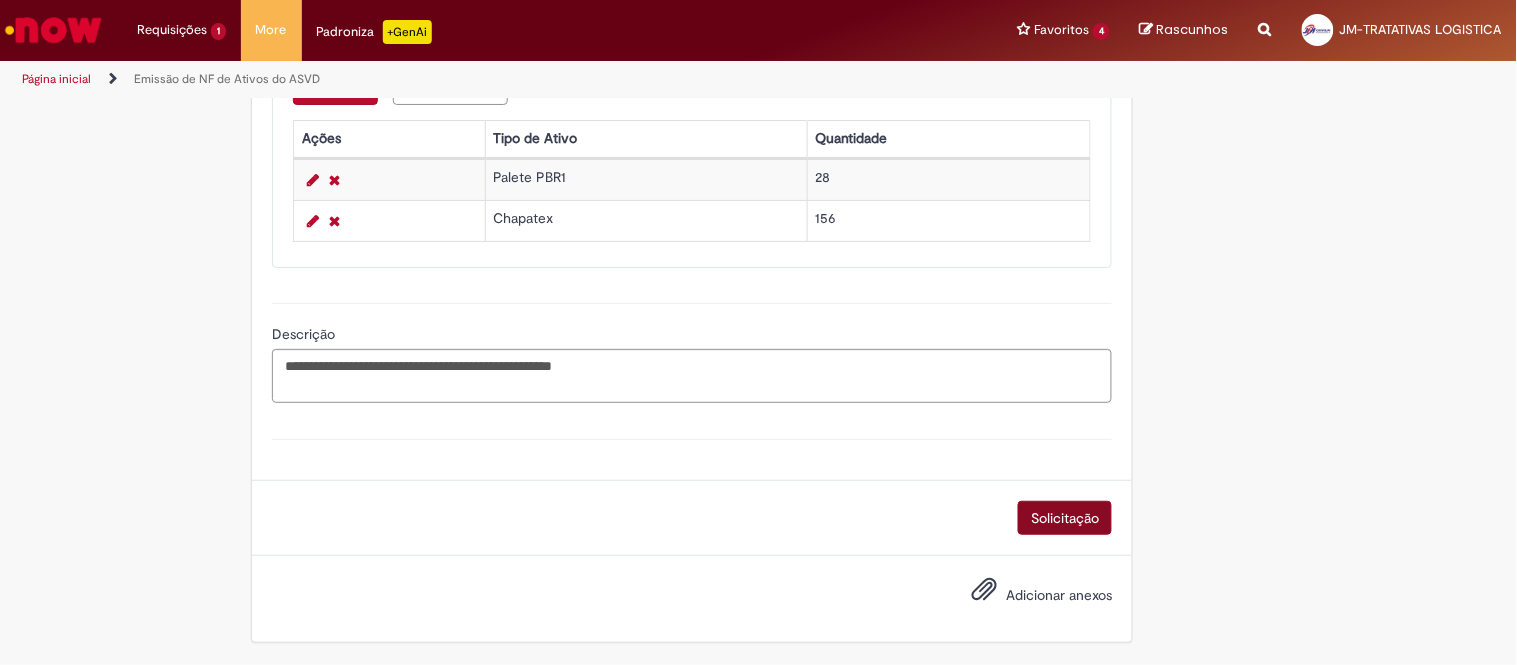 scroll, scrollTop: 1050, scrollLeft: 0, axis: vertical 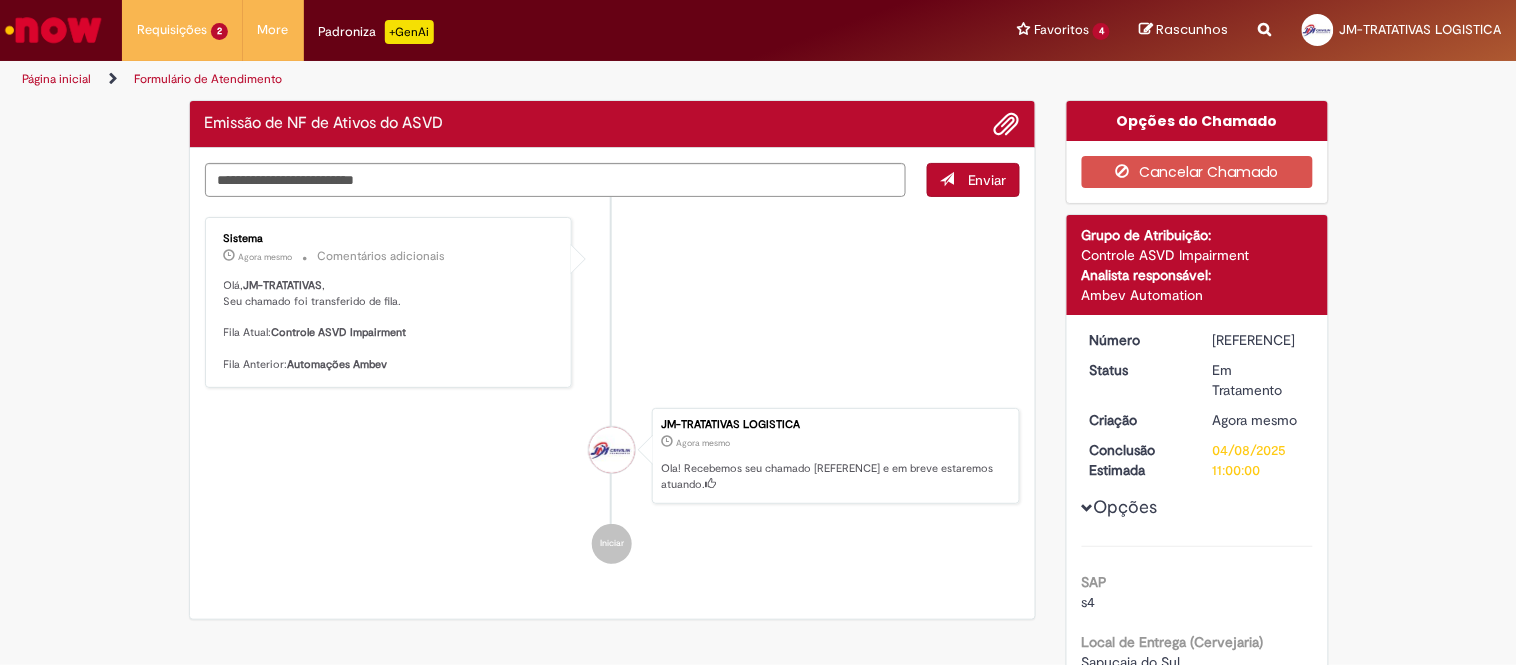 click on "Opções
SAP
s4
Local de Entrega (Cervejaria)
[CITY]
Unidade - CNPJ
[CNPJ]
Unidade - Cod SAP
BR20
DT
[NUMBER]
Transportadora
[COMPANY NAME]
Tipo de solicitação
1- Retorno no ato
CNPJ da Transportadora
[CNPJ]
Cadastro Ativos
Click to view Cadastro Ativos   Click to view Cadastro Ativos
Descrição
[CITY] - DT [NUMBER] - [FIRST] - 28 PLT 156 CHAPA
Situação Pedido
Aguardando" at bounding box center (1197, 781) 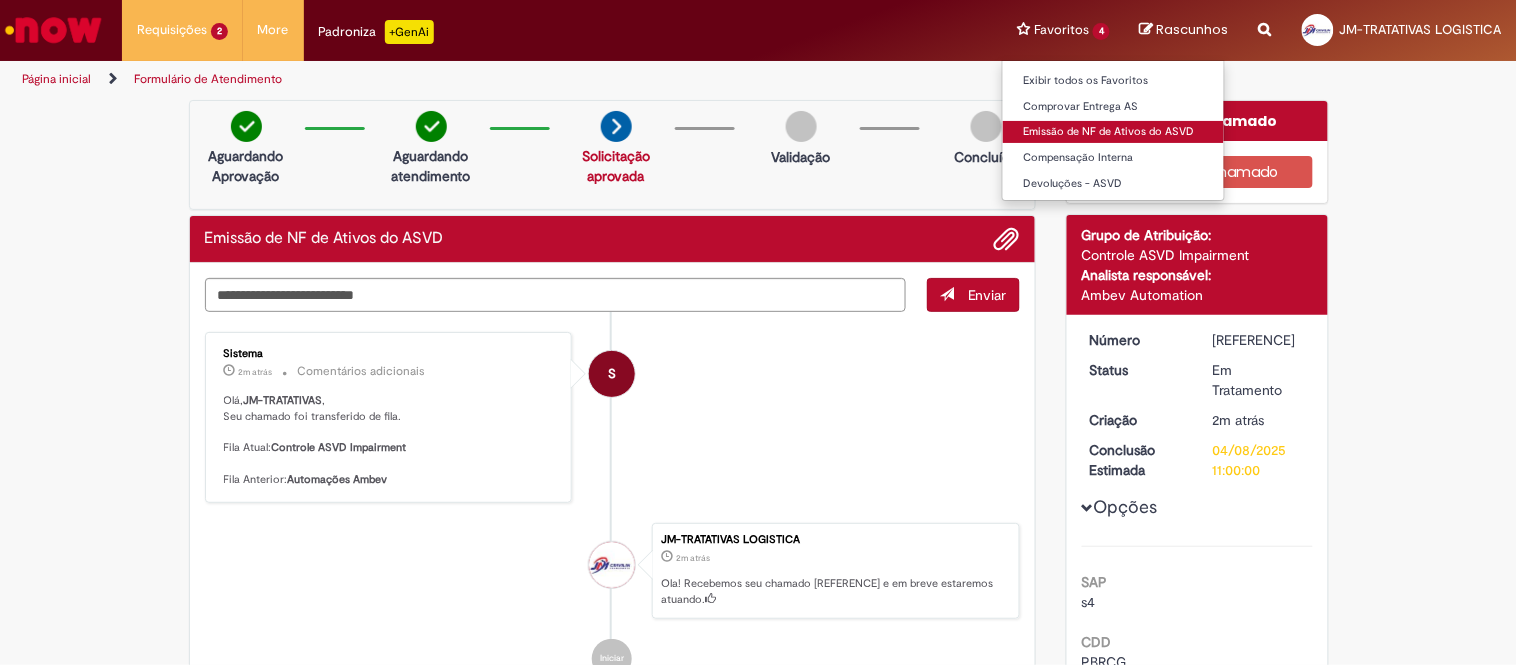 click on "Emissão de NF de Ativos do ASVD" at bounding box center (1113, 132) 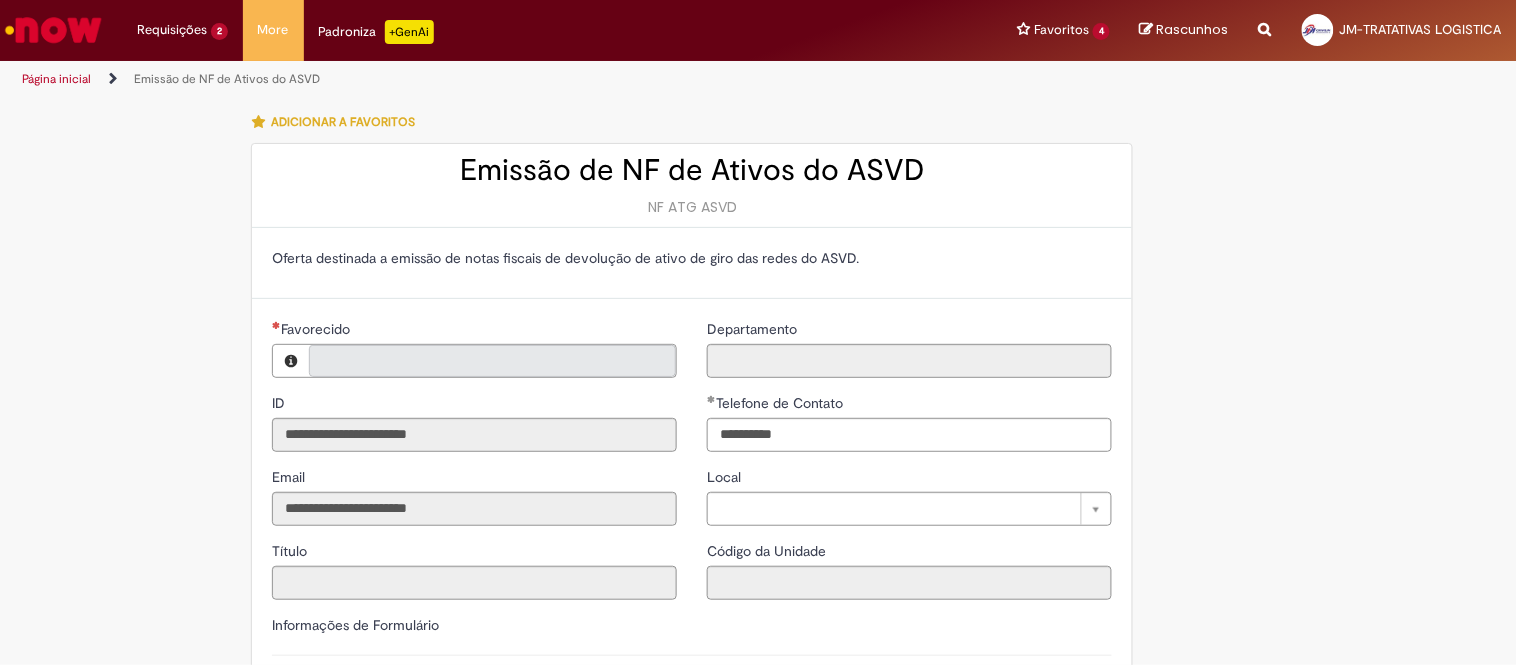 type on "**********" 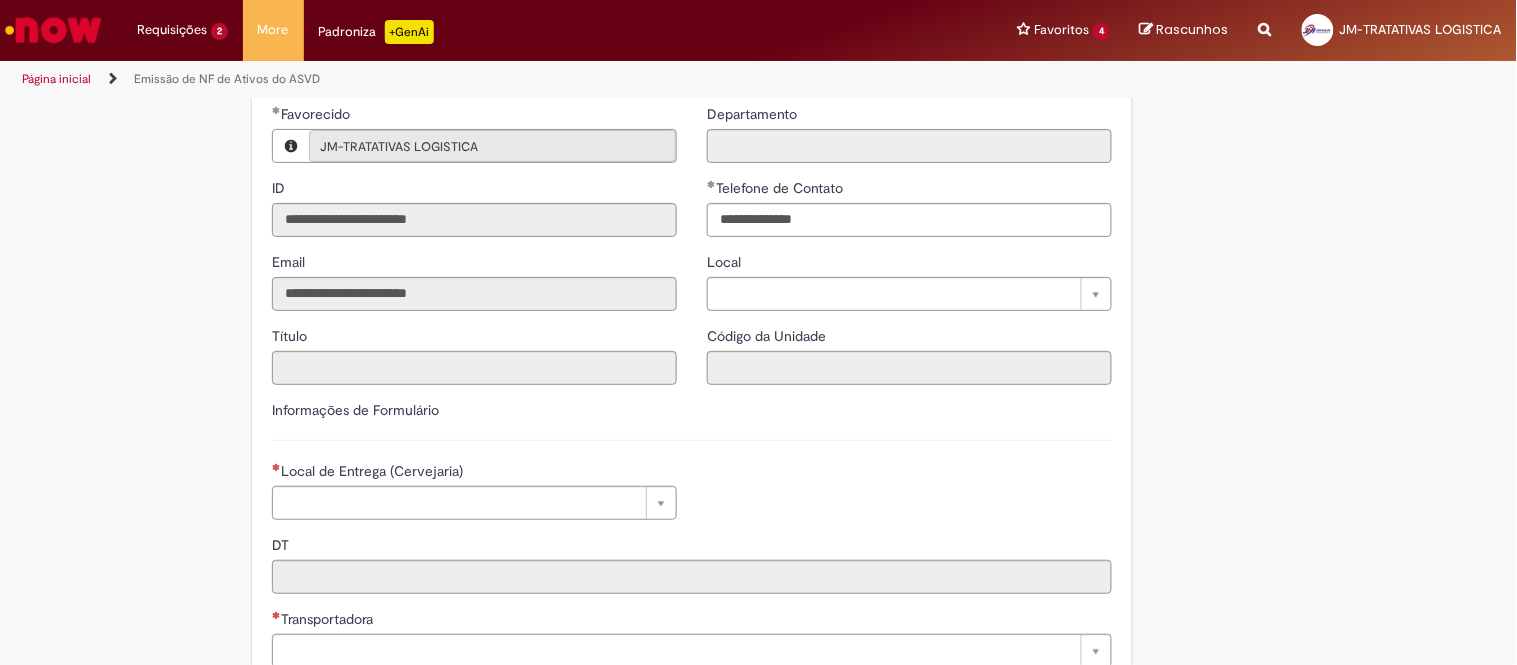 scroll, scrollTop: 222, scrollLeft: 0, axis: vertical 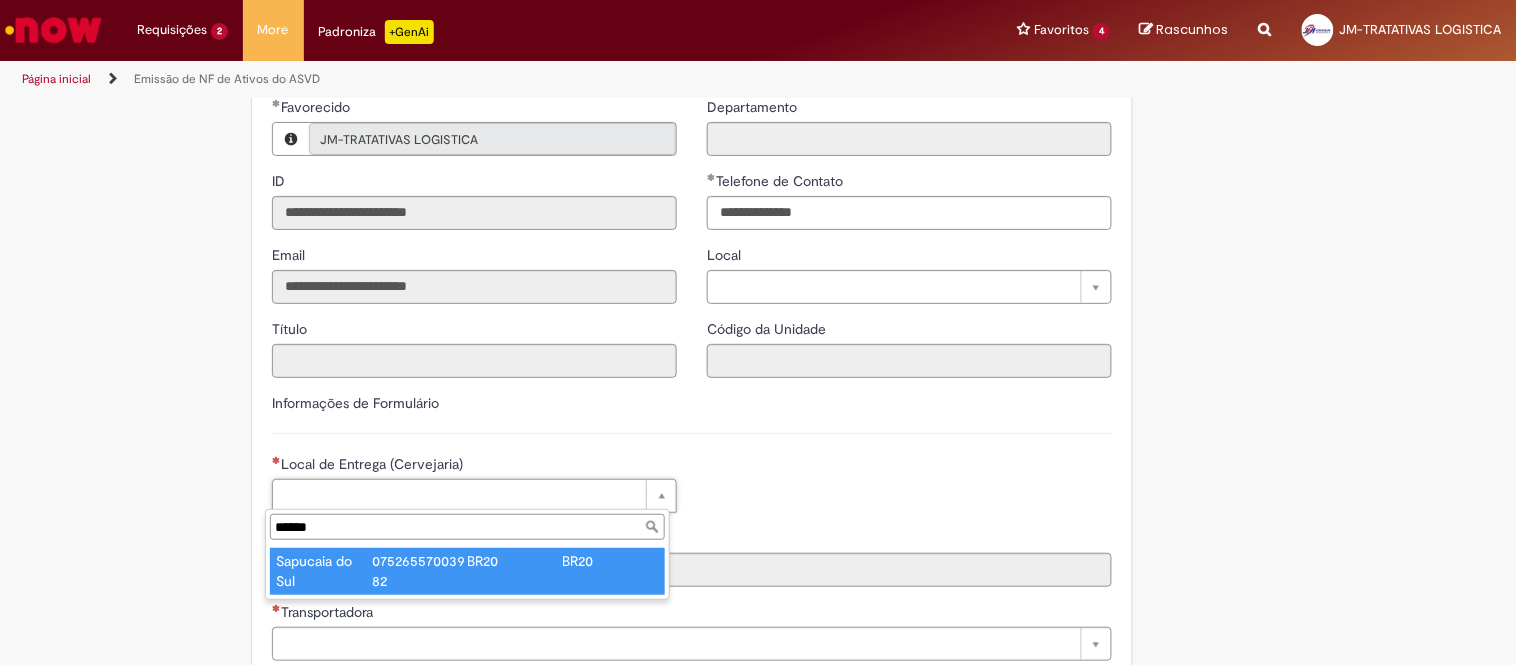 type on "******" 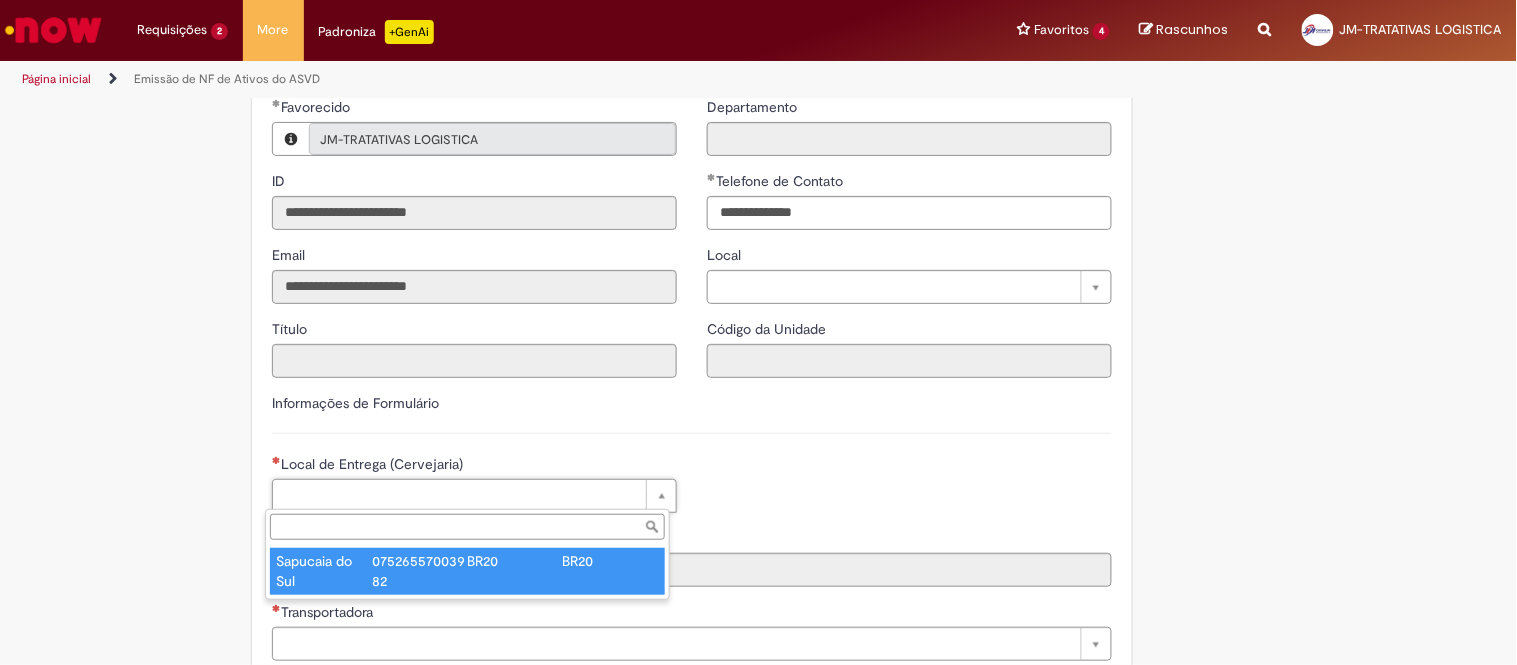 type on "****" 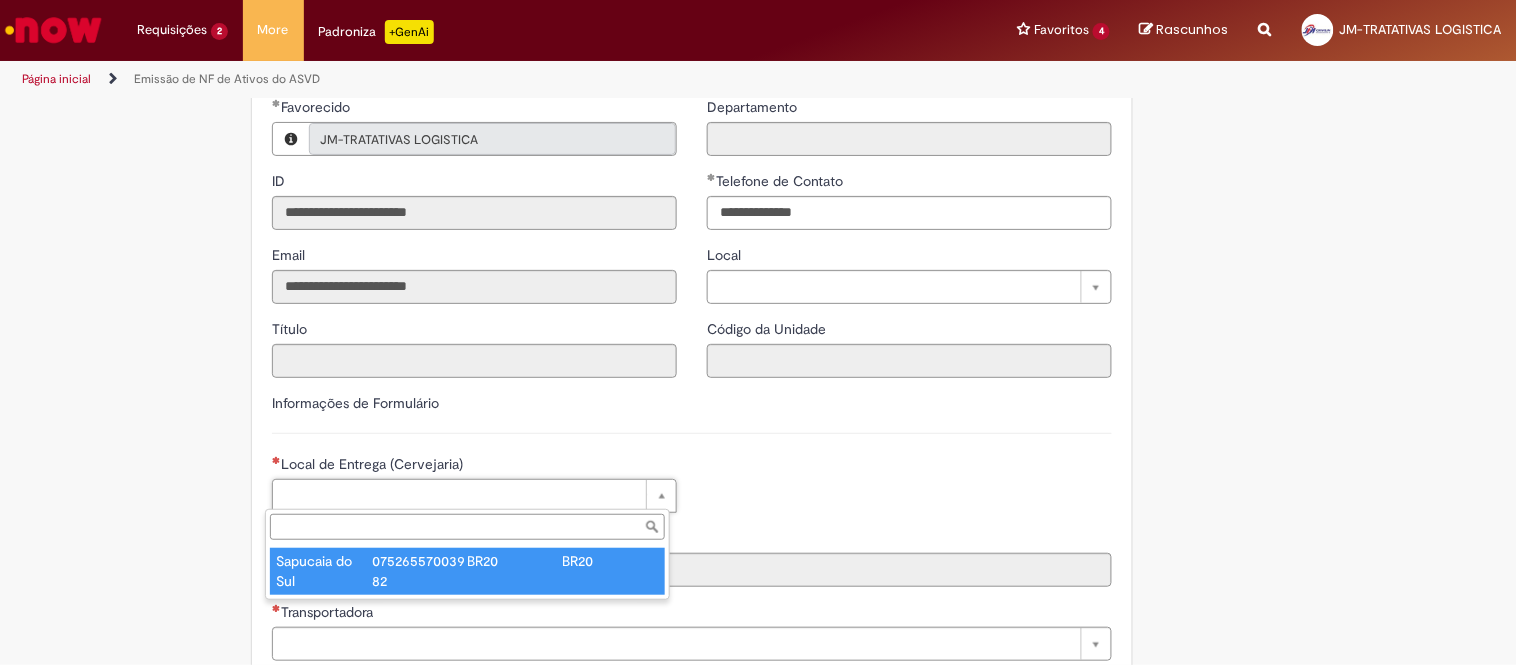 type on "**********" 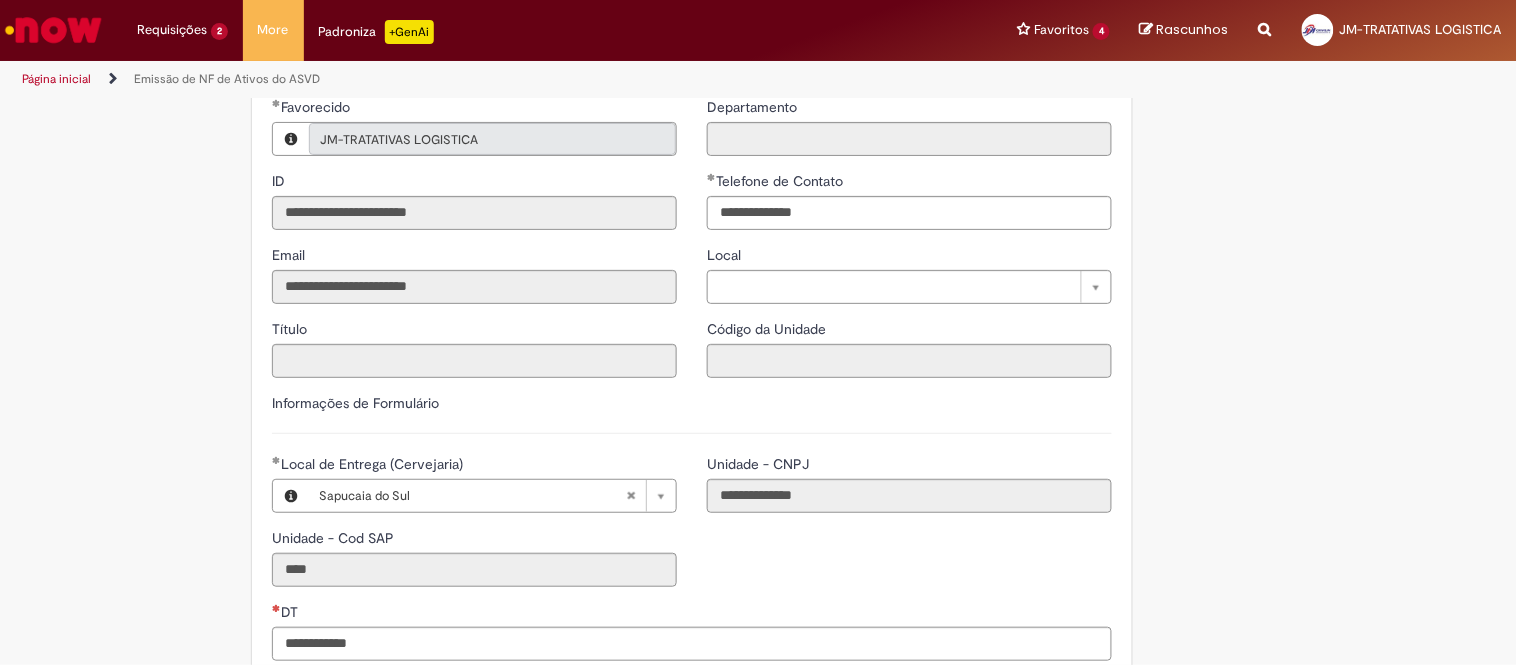 click on "DT" at bounding box center (692, 614) 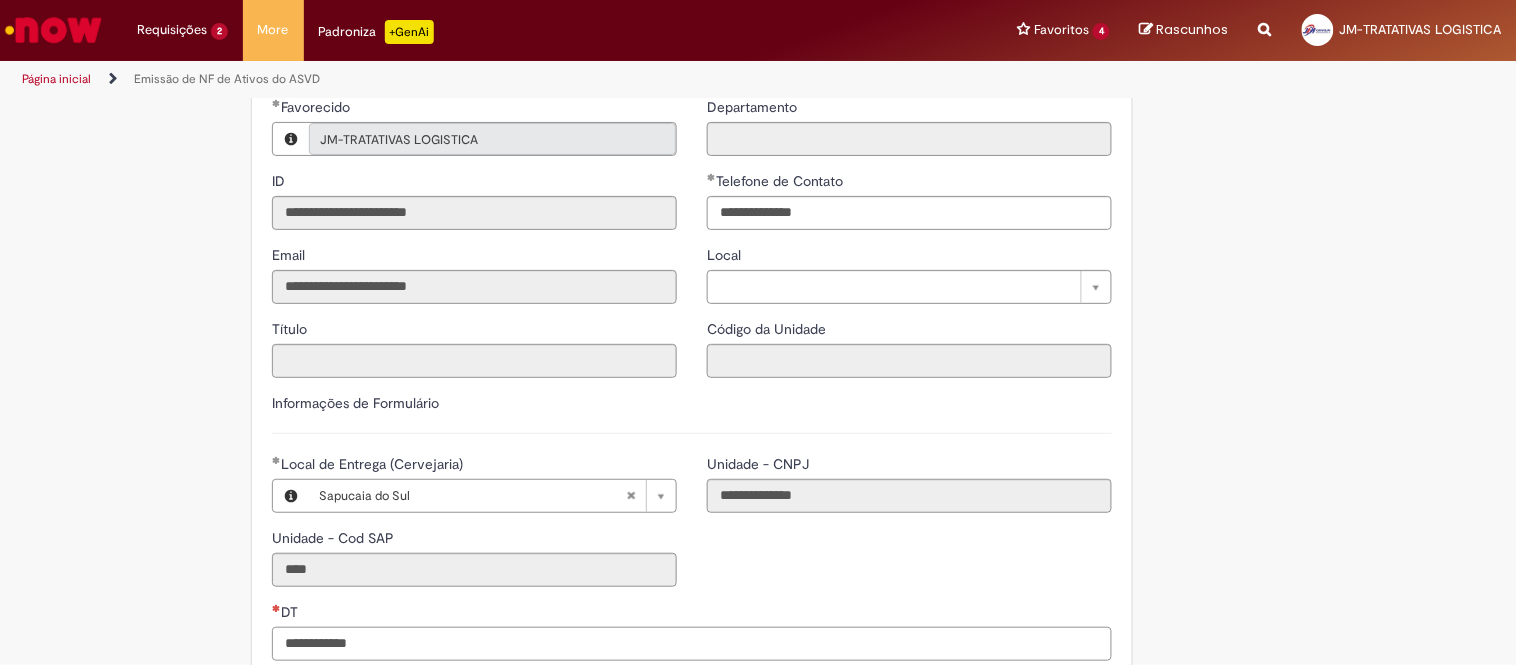 click on "DT" at bounding box center [692, 644] 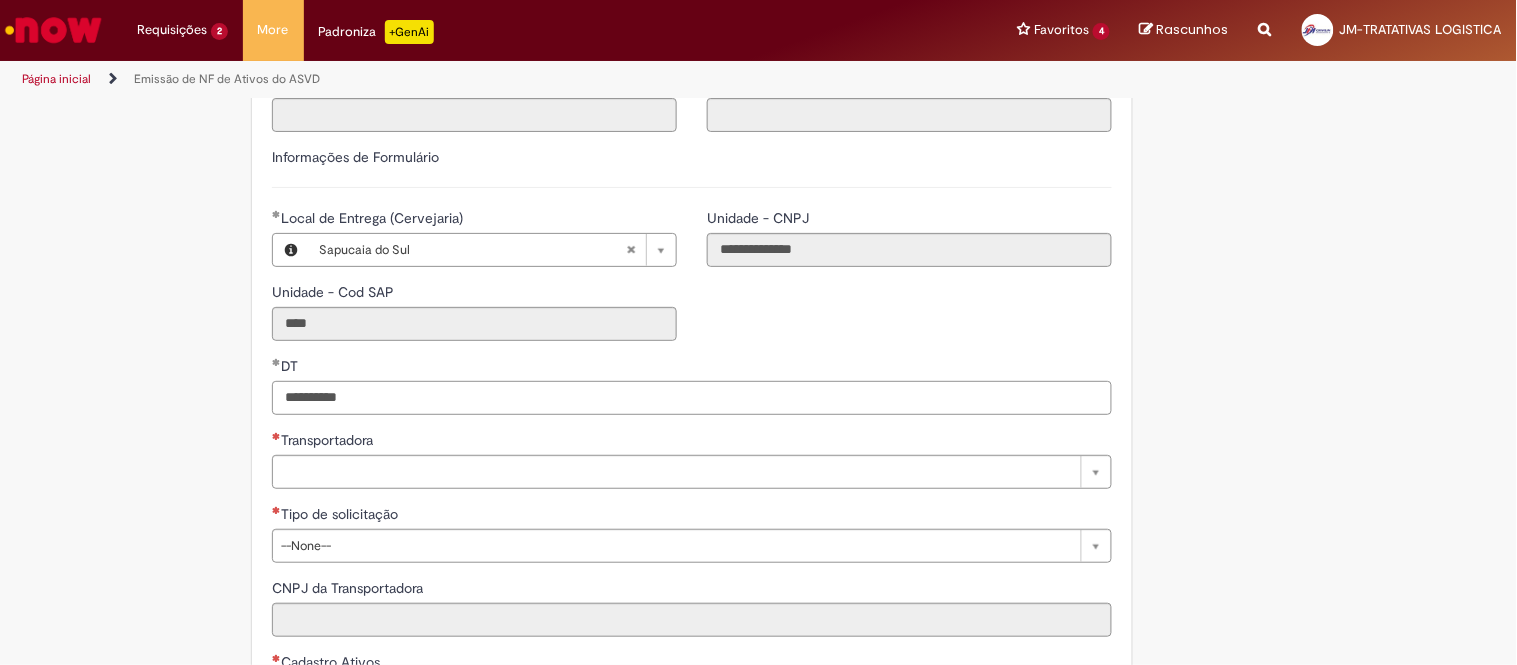 scroll, scrollTop: 555, scrollLeft: 0, axis: vertical 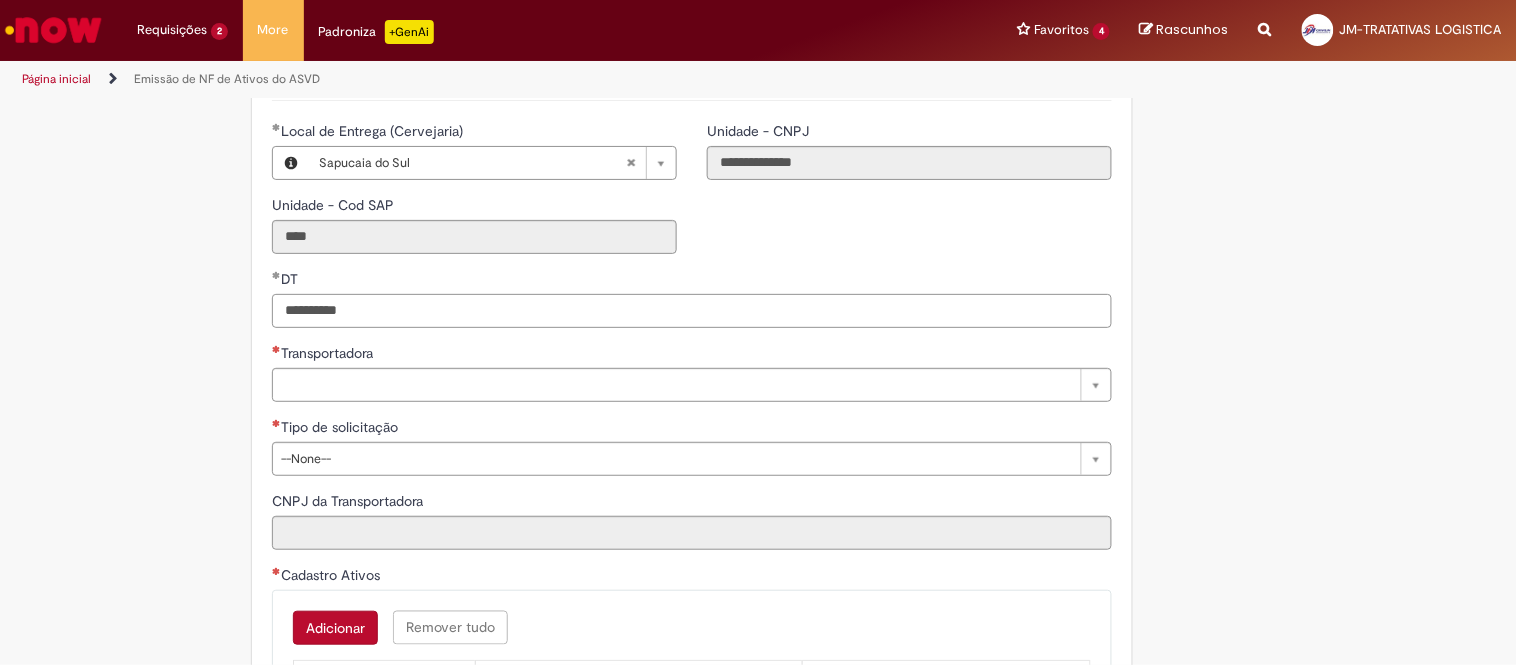 type on "**********" 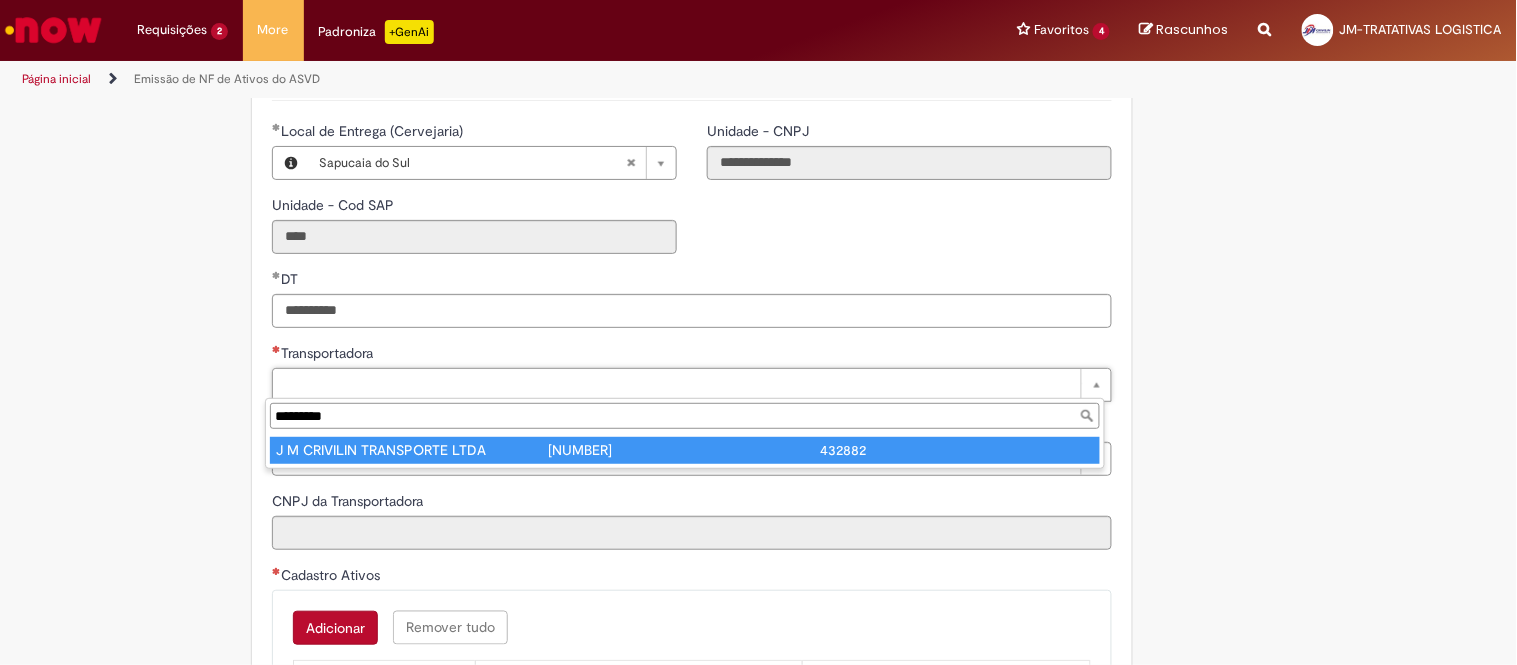 type on "*********" 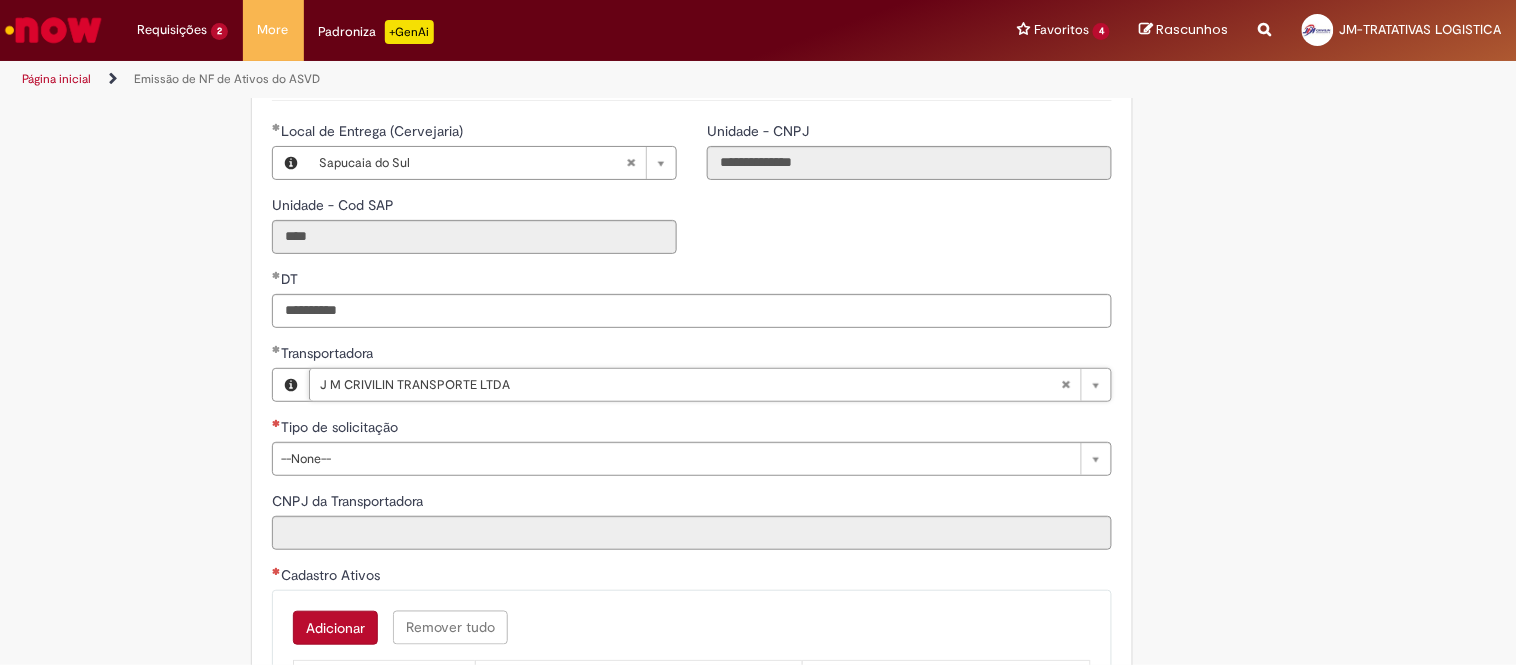 type on "**********" 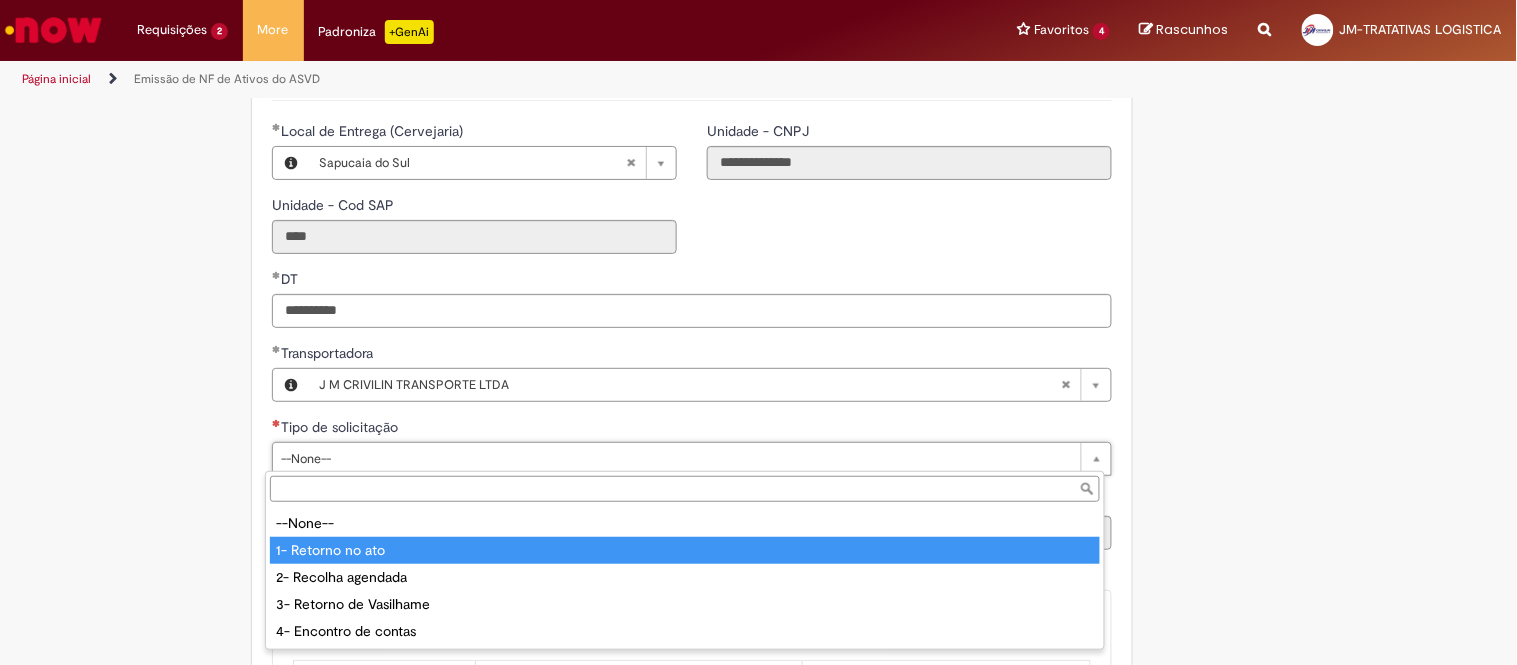 type on "**********" 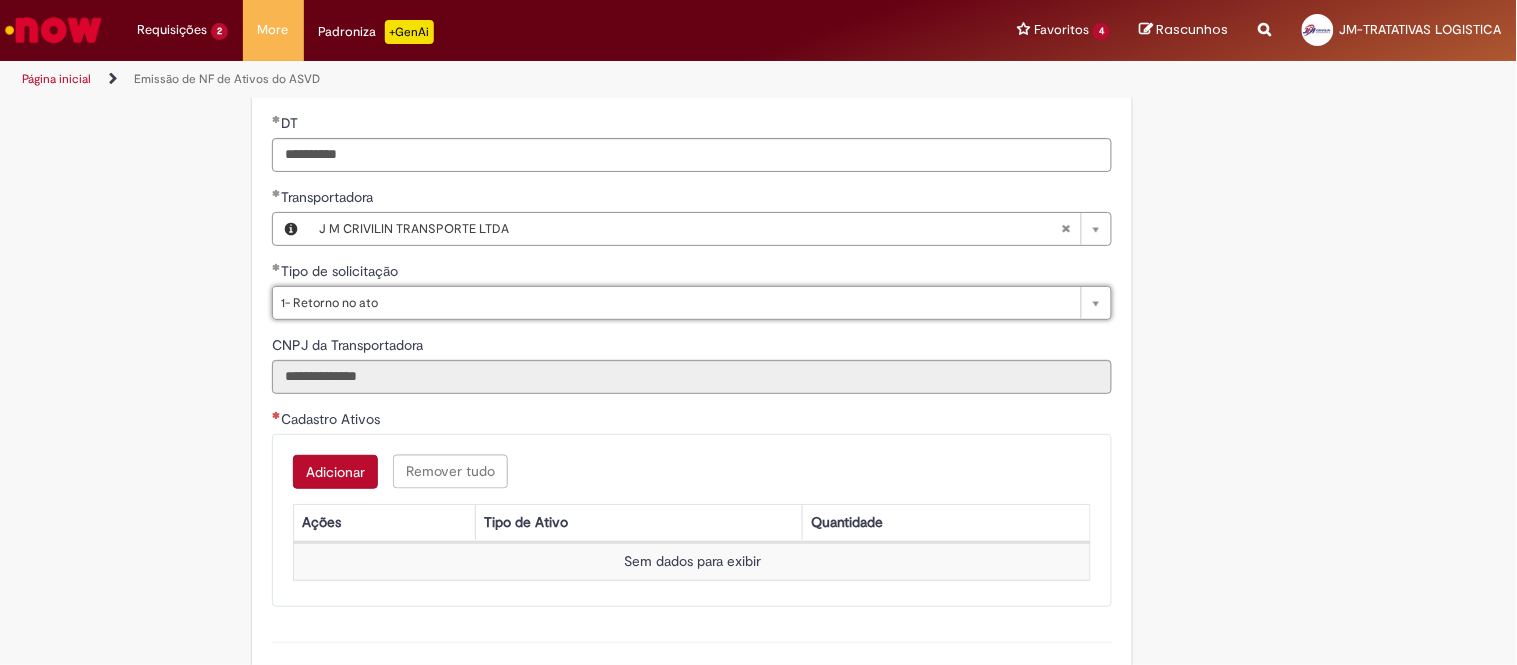 scroll, scrollTop: 777, scrollLeft: 0, axis: vertical 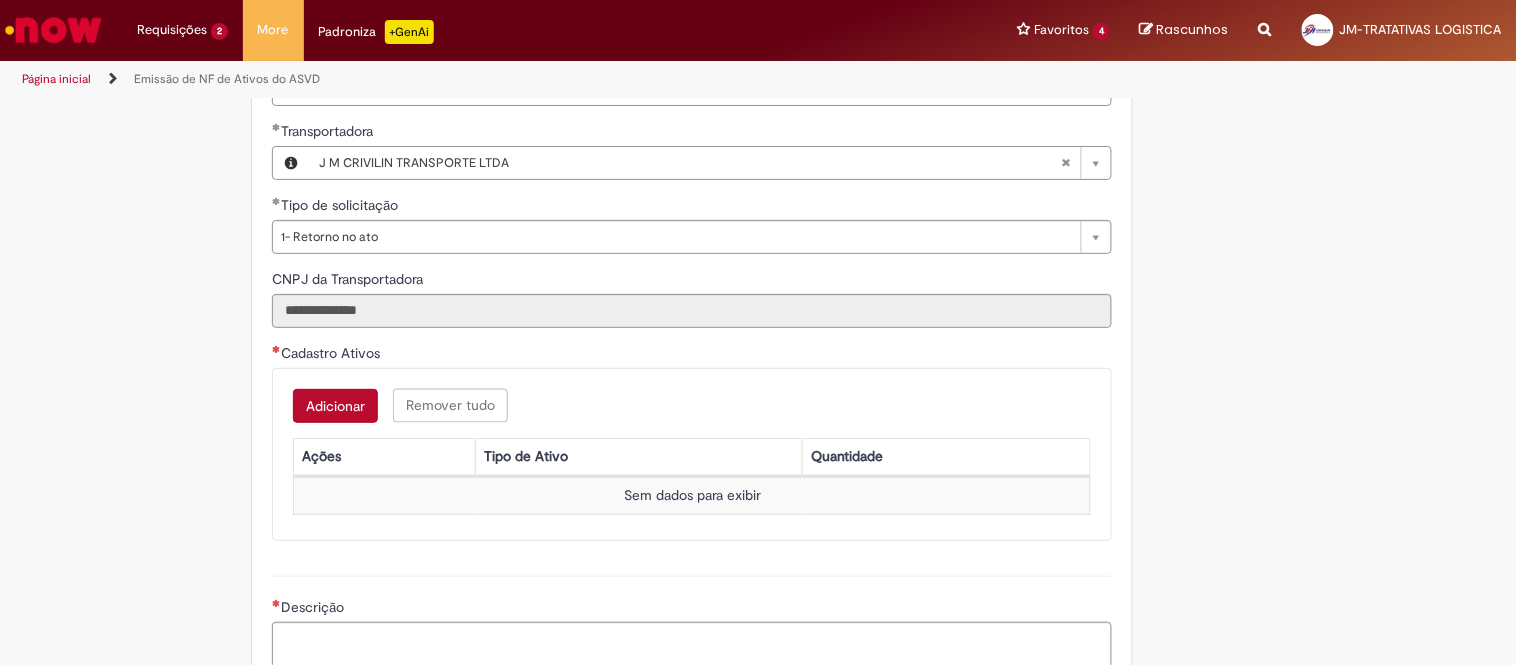 click on "Adicionar" at bounding box center (335, 406) 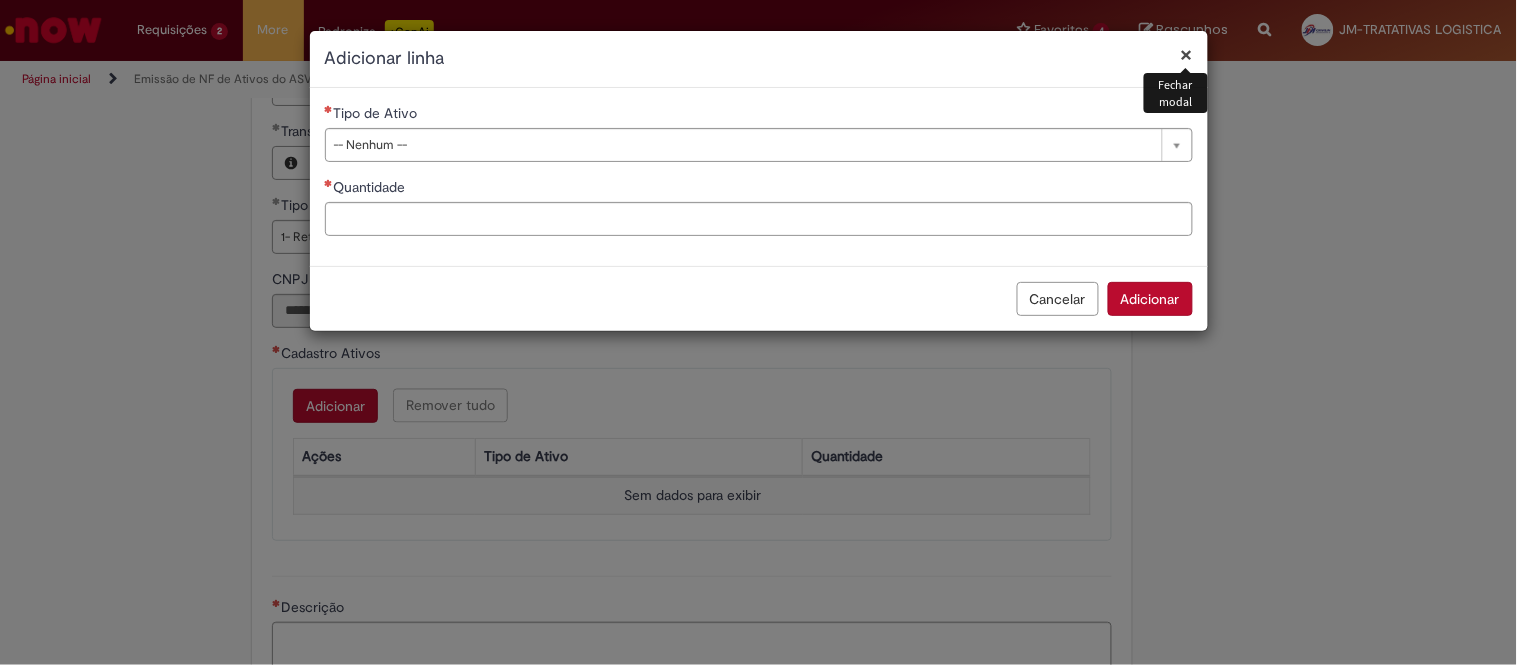 drag, startPoint x: 390, startPoint y: 130, endPoint x: 401, endPoint y: 161, distance: 32.89377 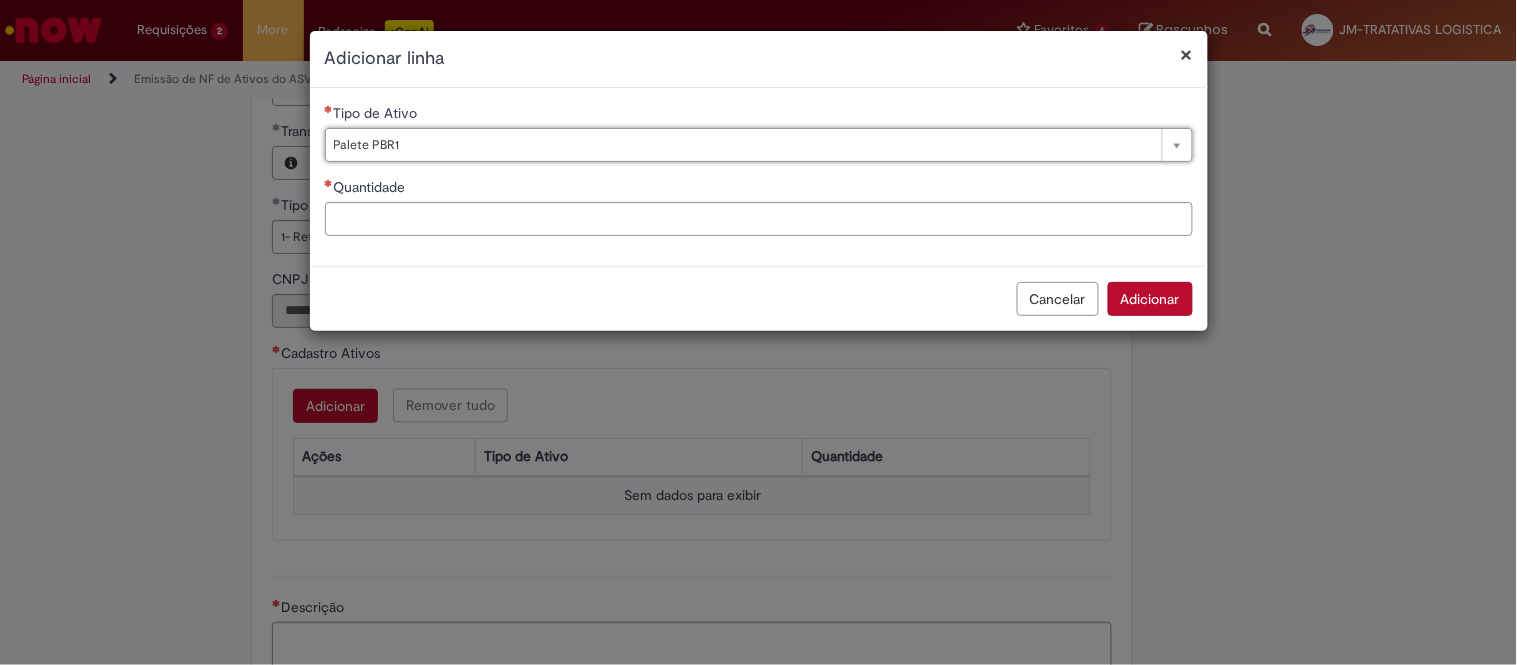 type on "**********" 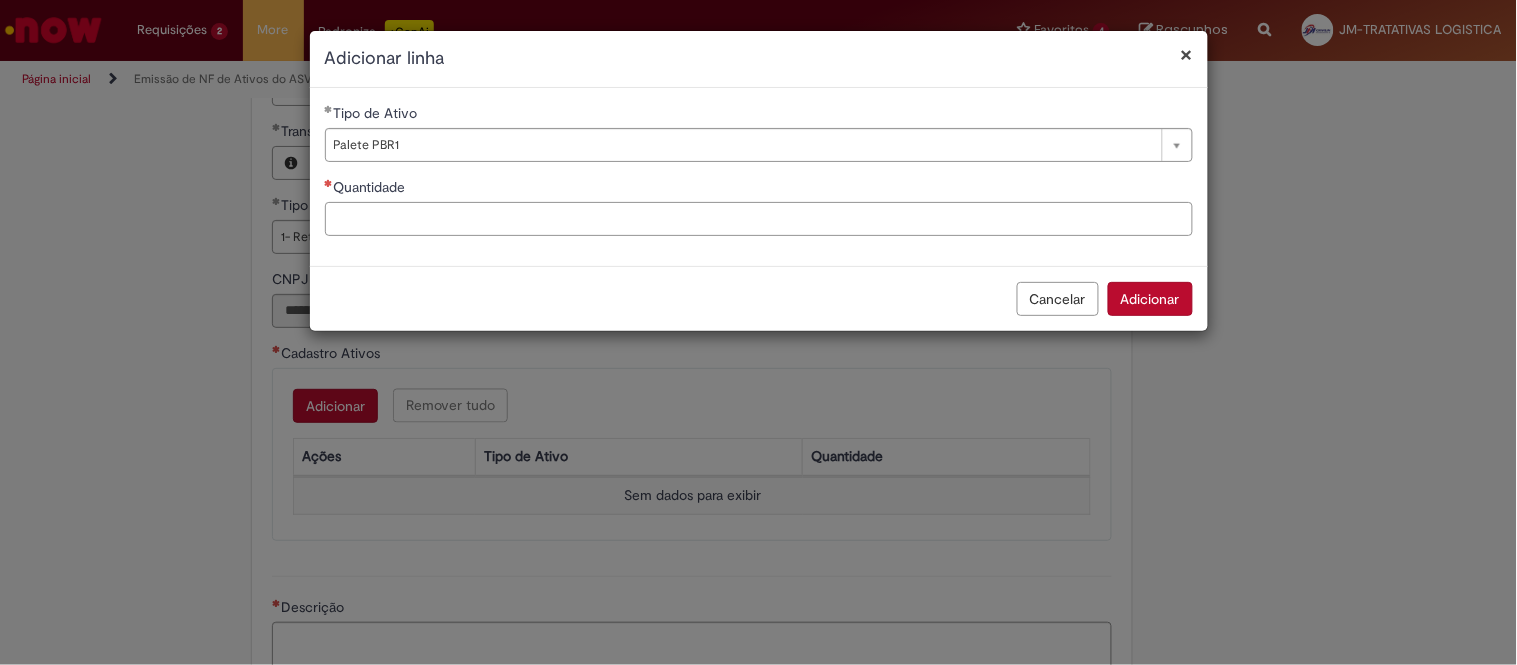 click on "Quantidade" at bounding box center (759, 219) 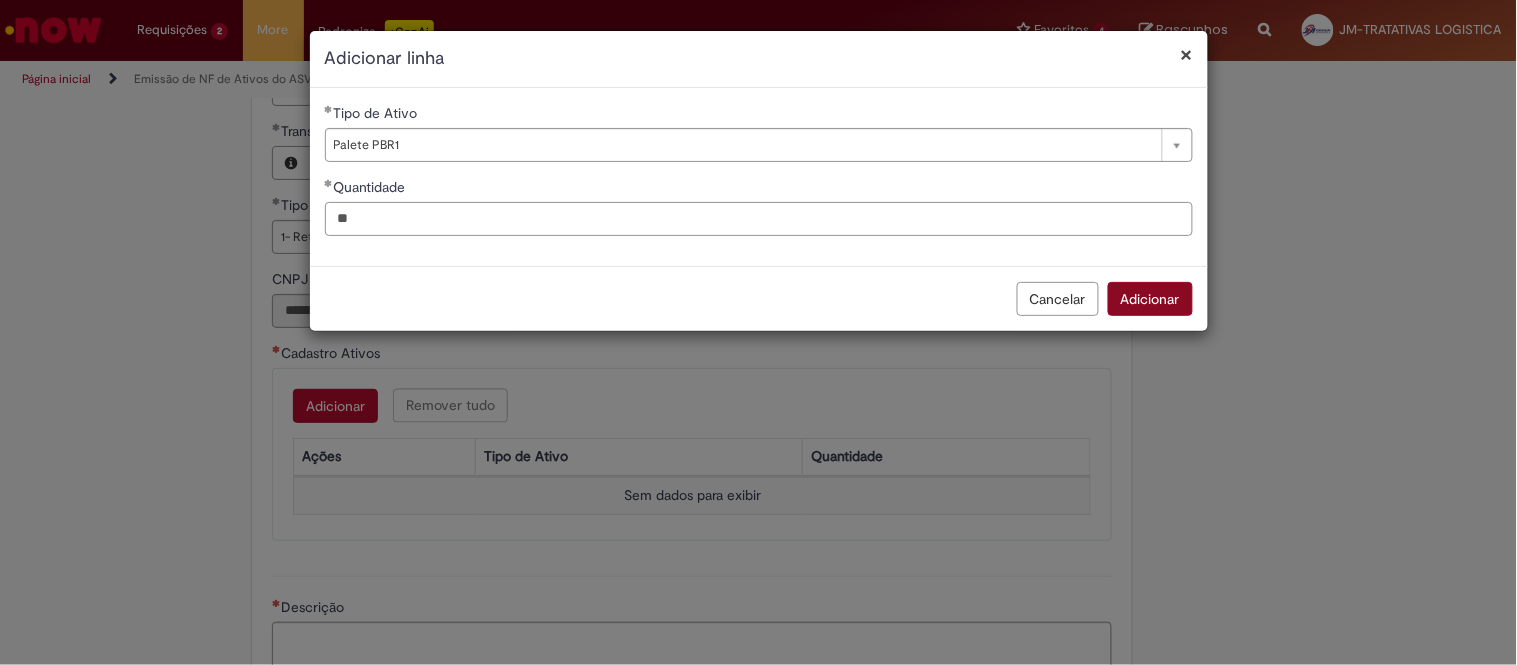 type on "**" 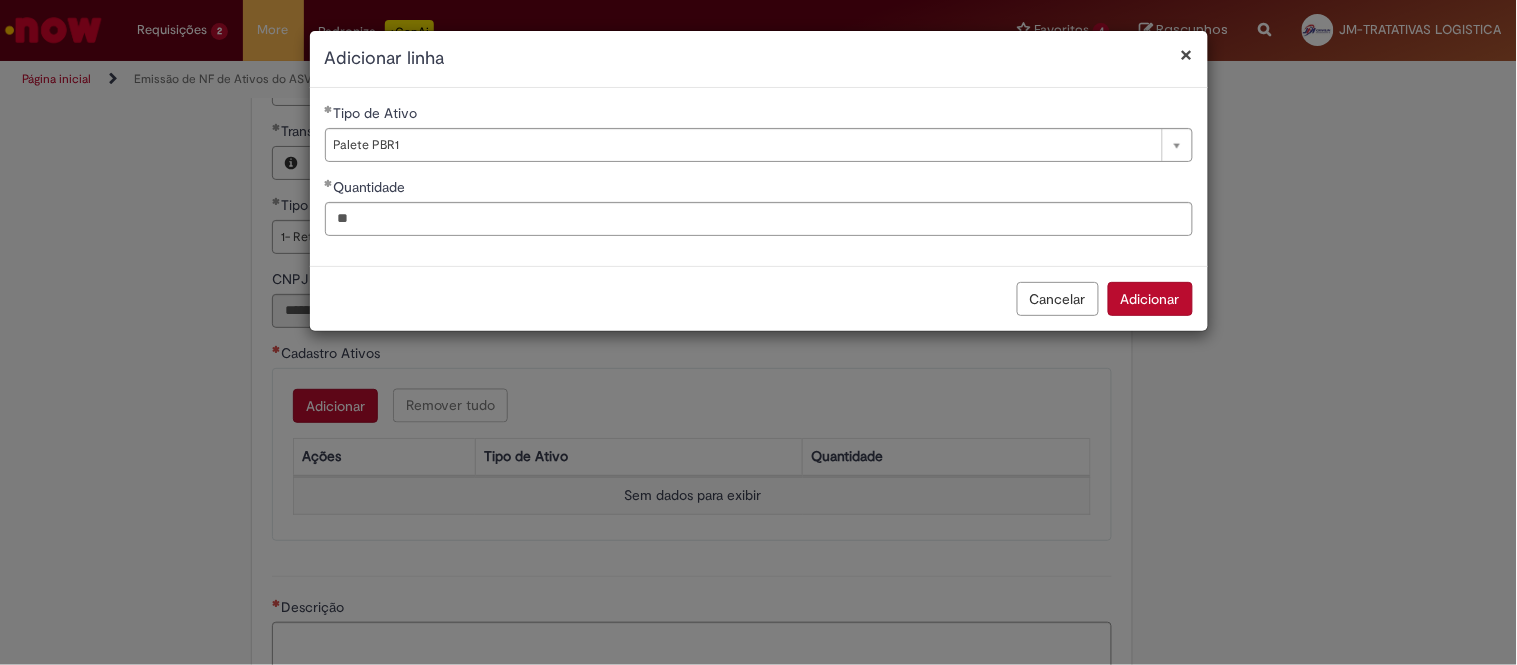 click on "Adicionar" at bounding box center (1150, 299) 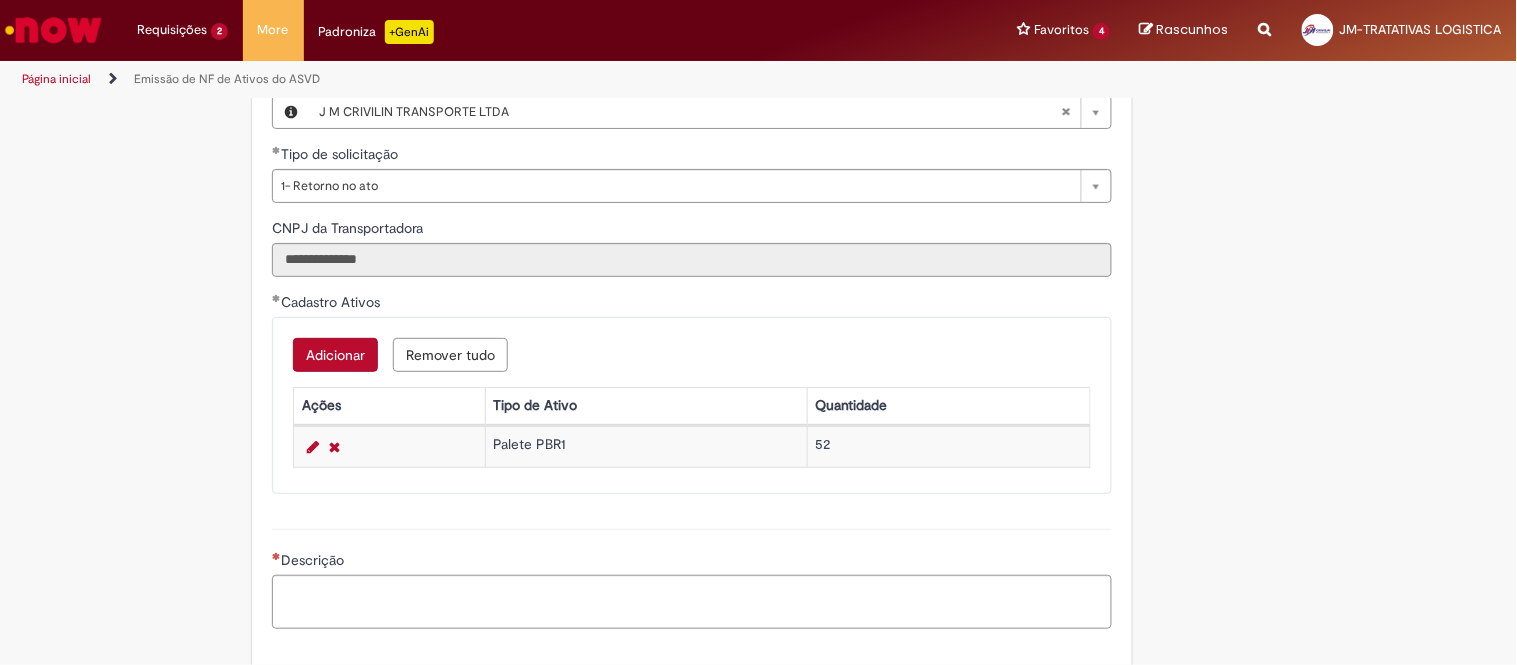 scroll, scrollTop: 1000, scrollLeft: 0, axis: vertical 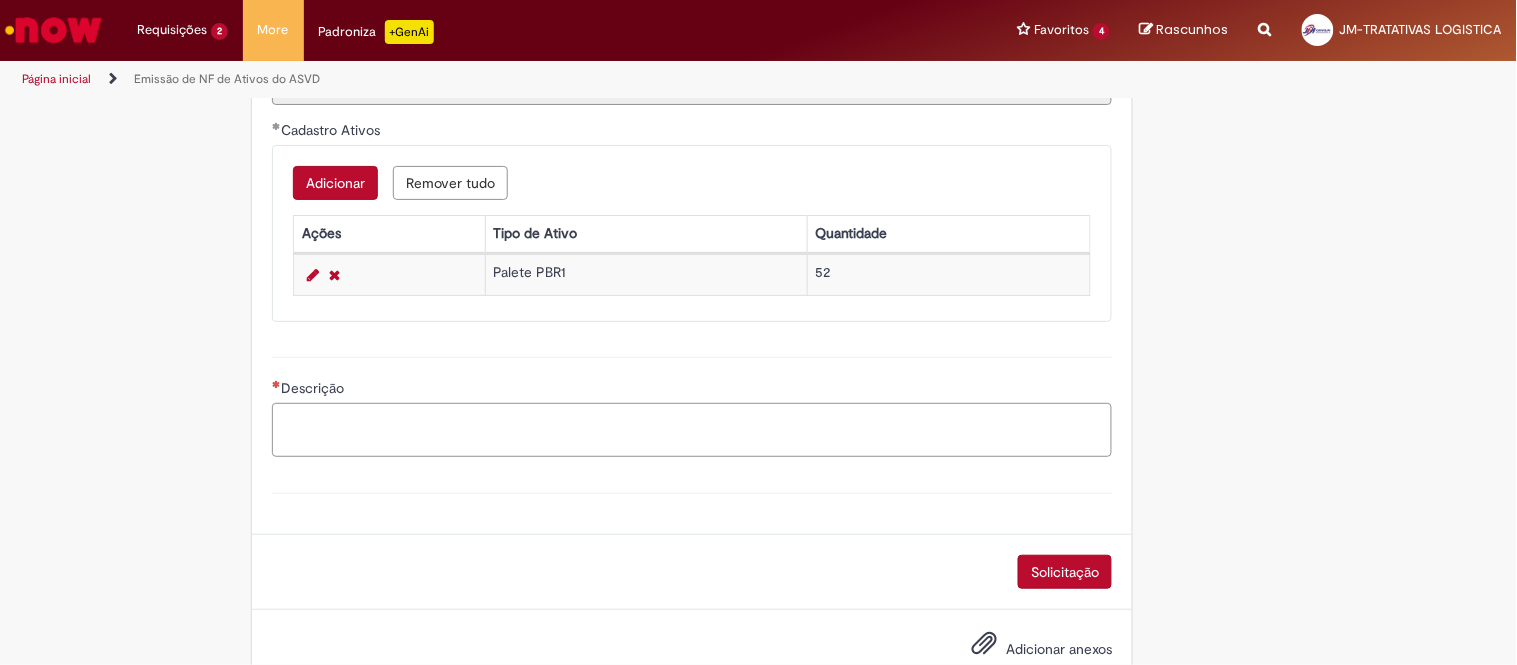 click on "Descrição" at bounding box center (692, 430) 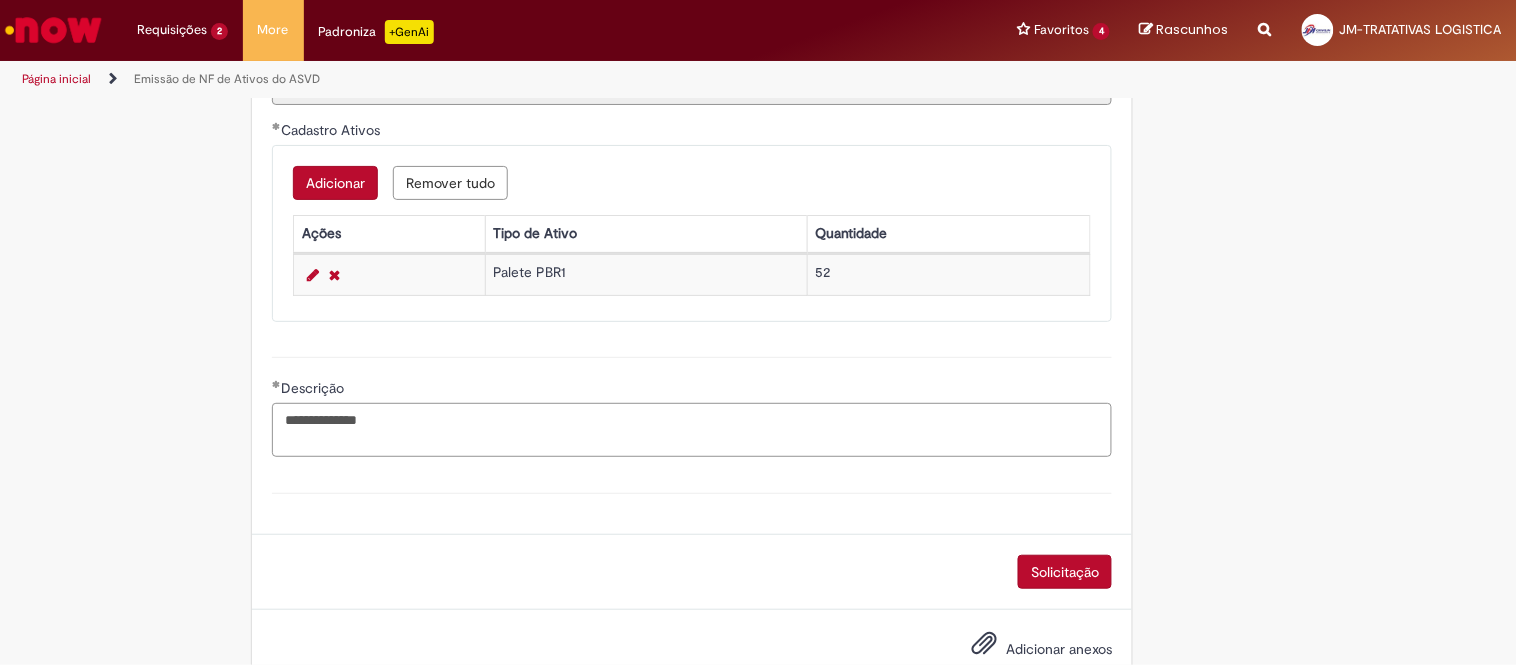 paste on "**********" 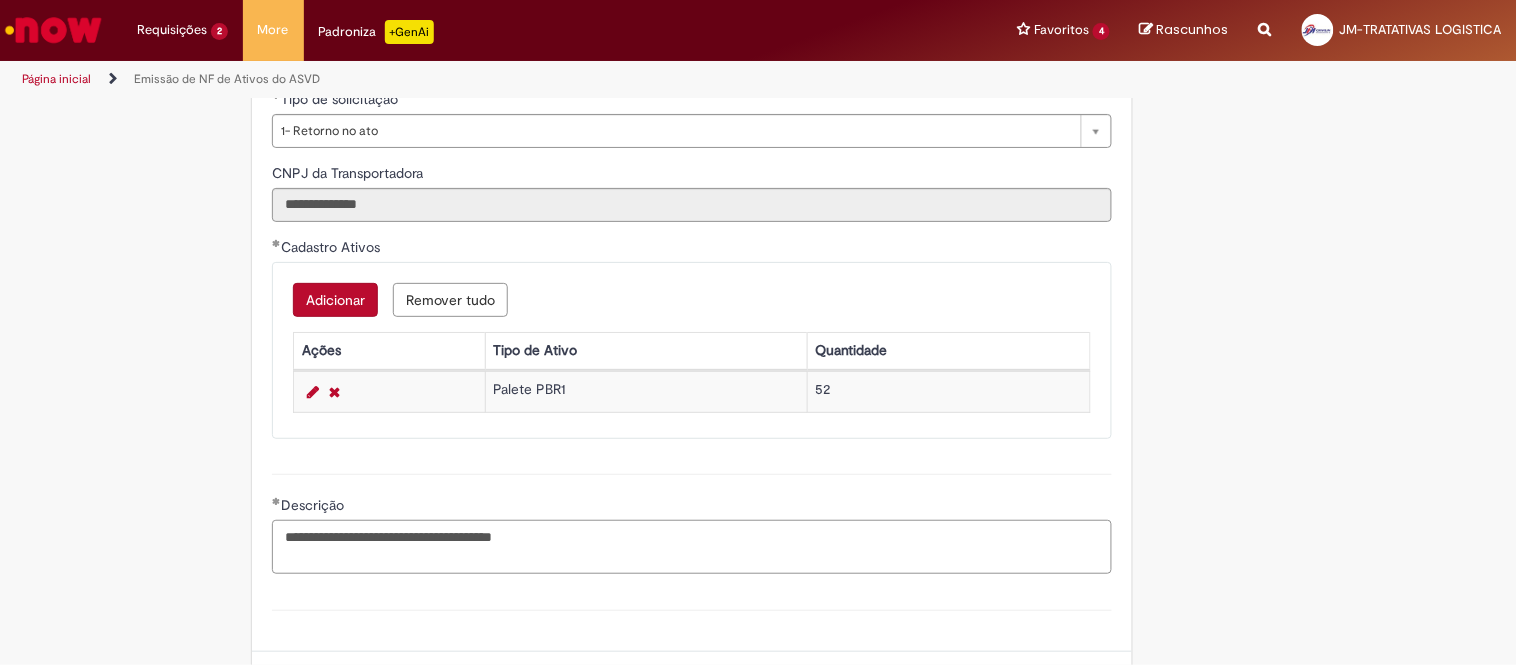 scroll, scrollTop: 888, scrollLeft: 0, axis: vertical 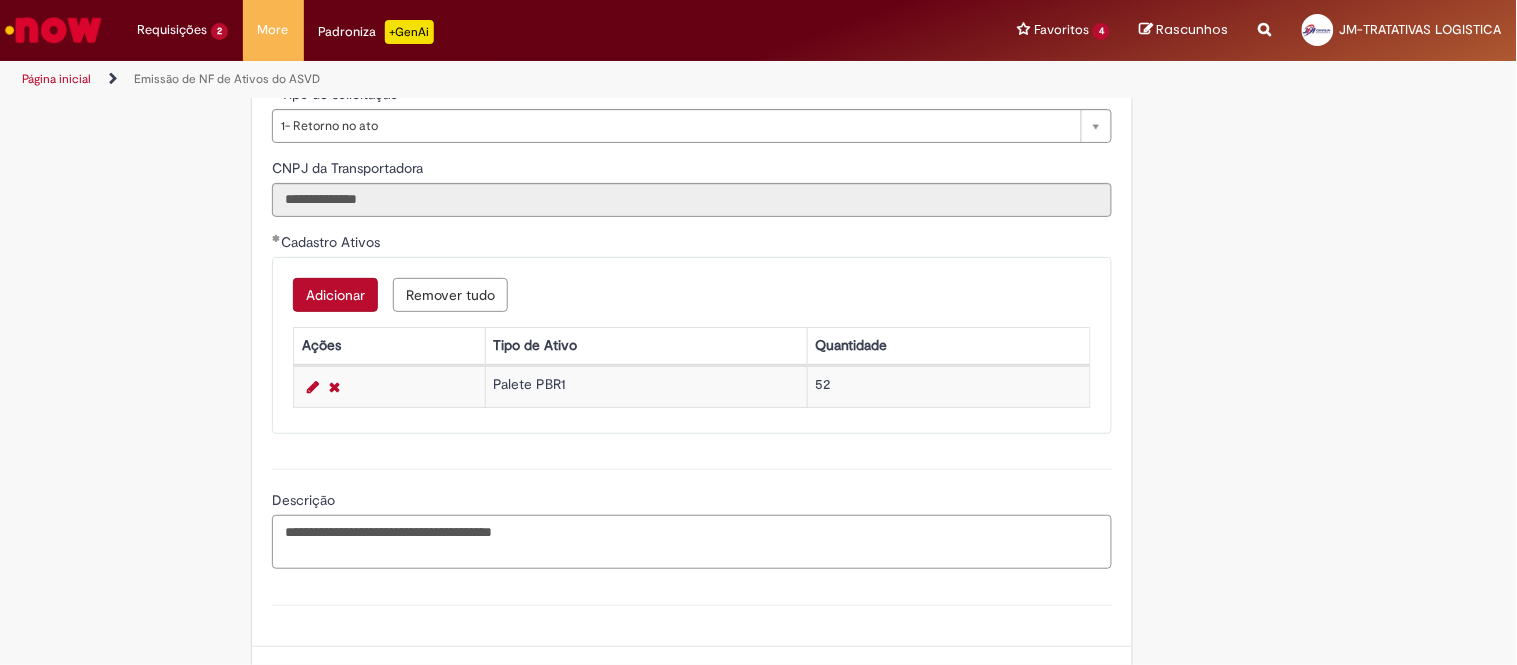 drag, startPoint x: 451, startPoint y: 533, endPoint x: 702, endPoint y: 358, distance: 305.98367 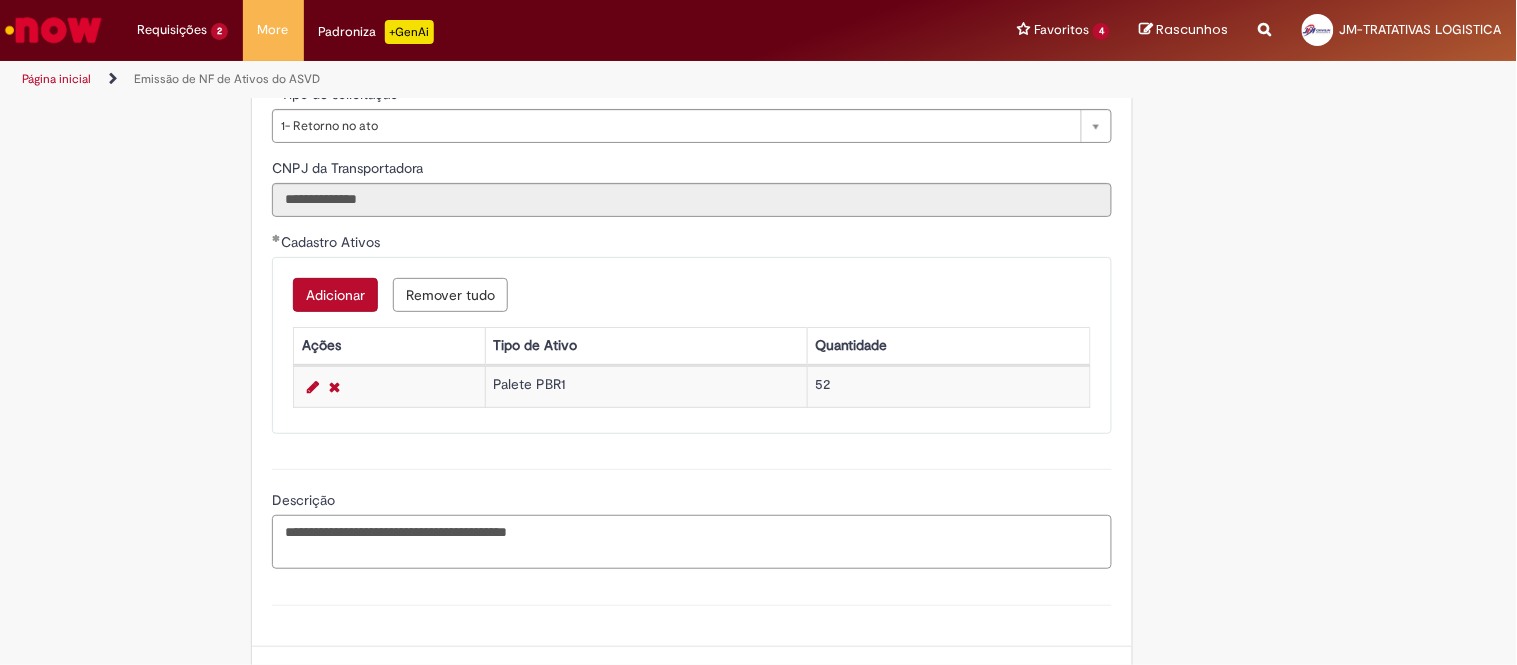 paste on "**********" 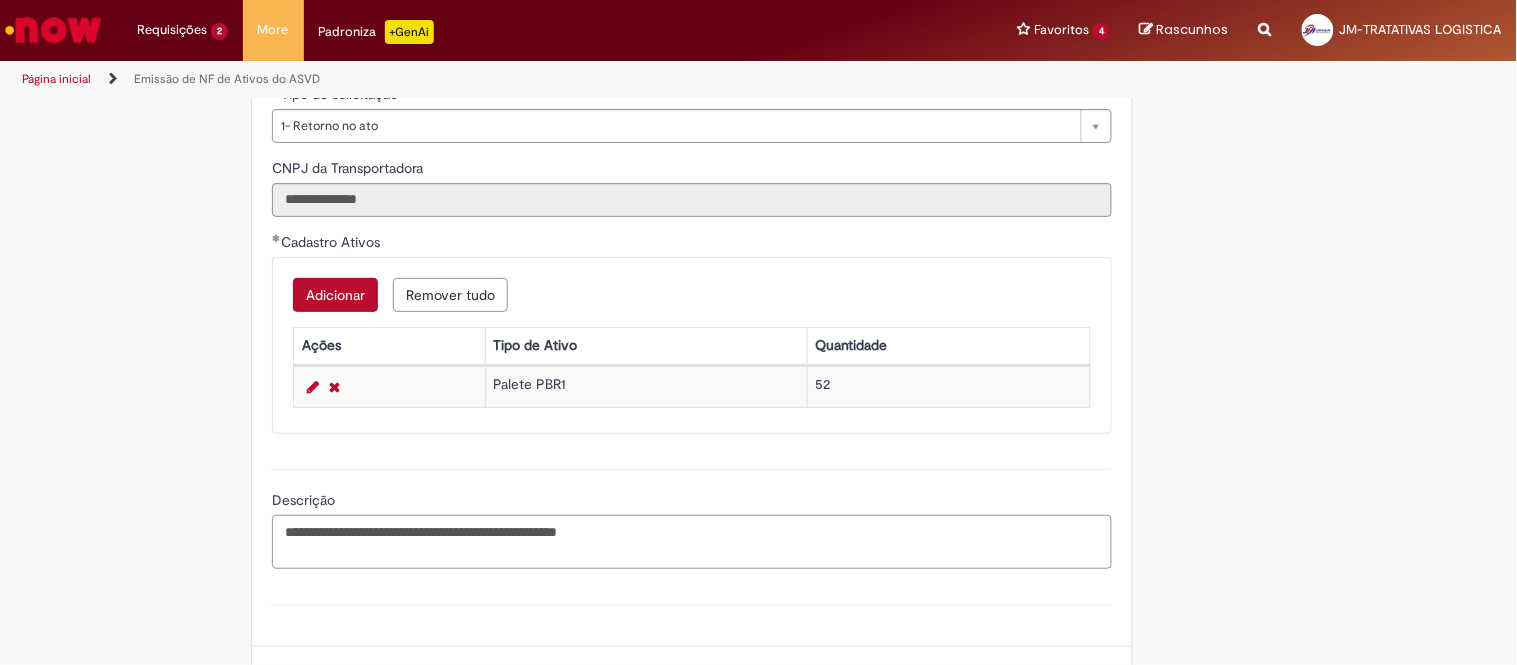 drag, startPoint x: 684, startPoint y: 524, endPoint x: 660, endPoint y: 521, distance: 24.186773 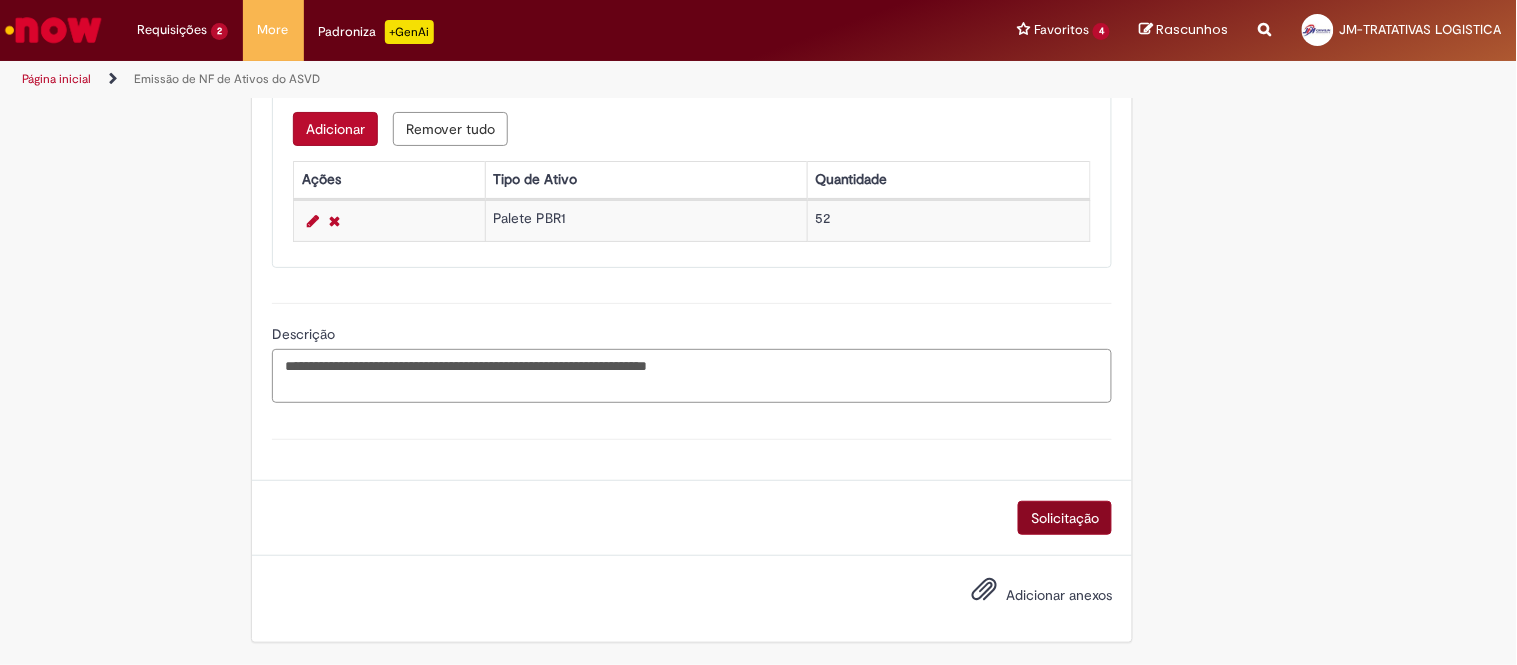 type on "**********" 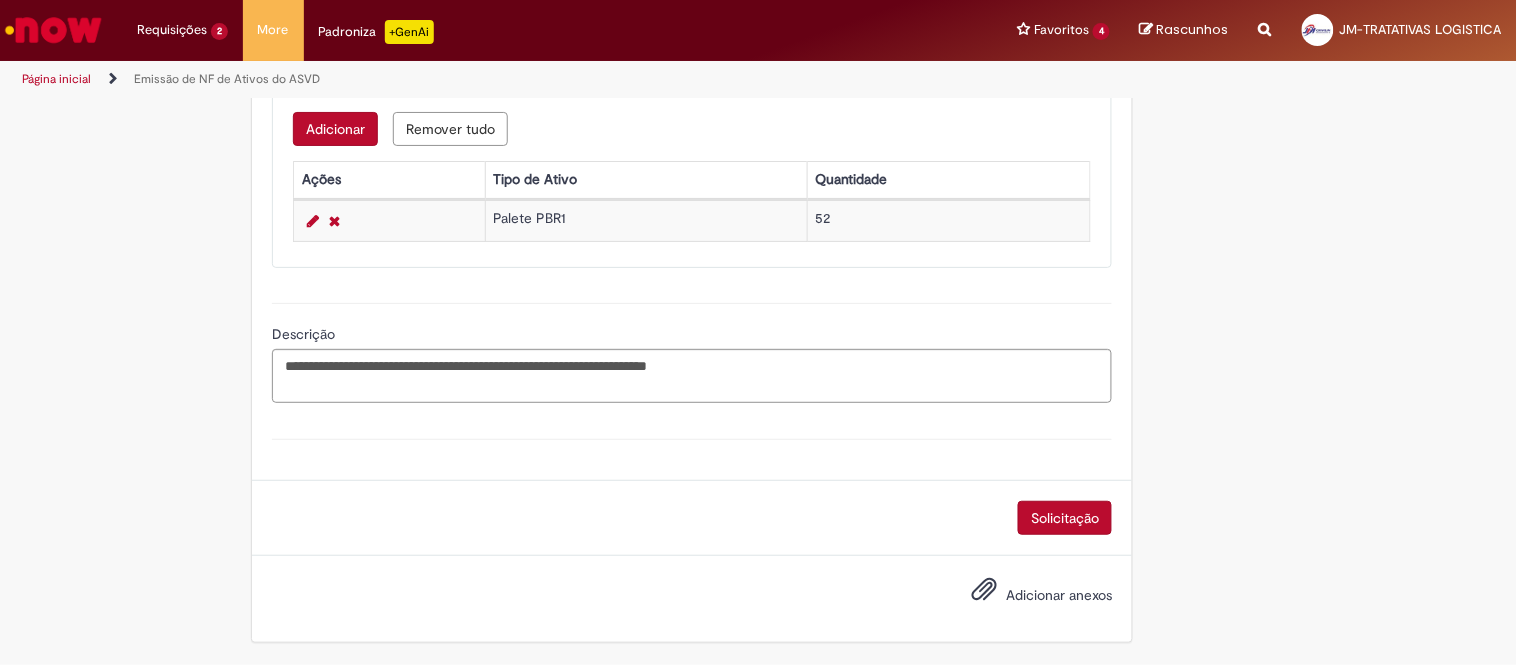 click on "Solicitação" at bounding box center [1065, 518] 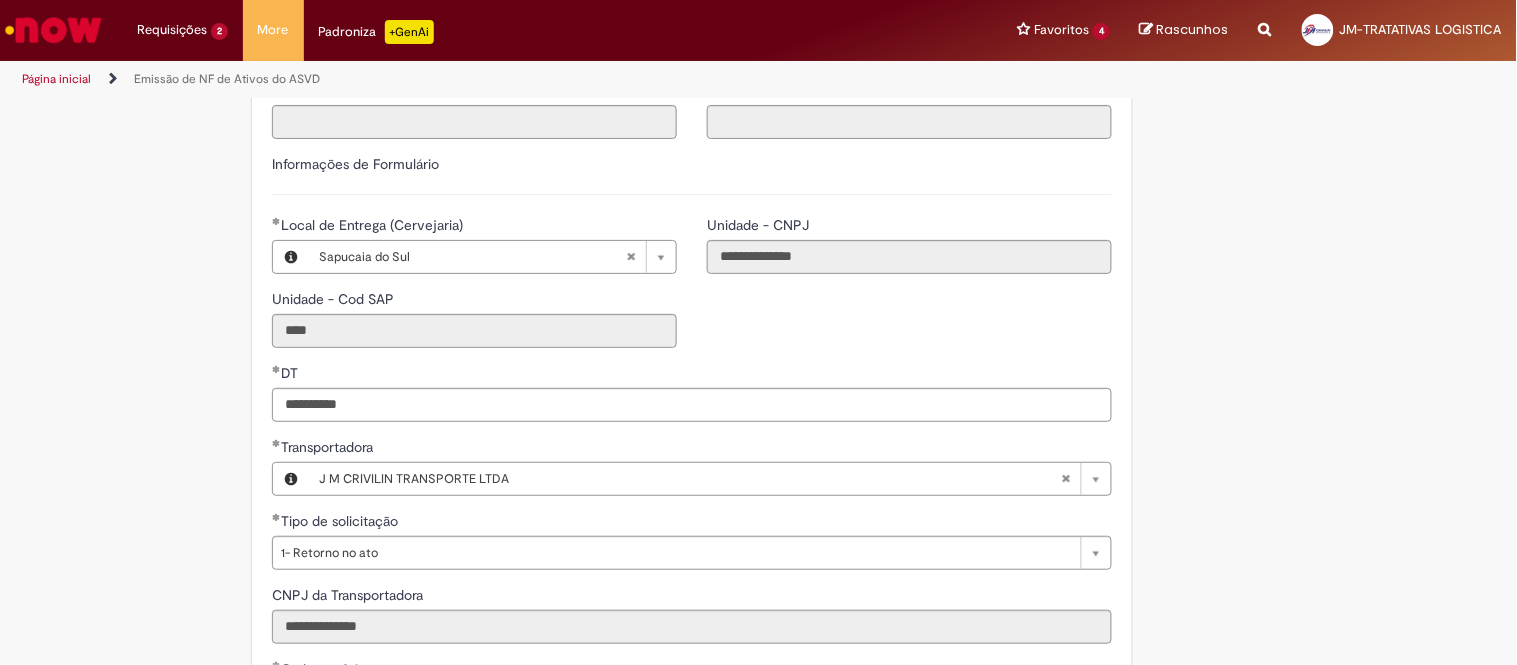 scroll, scrollTop: 342, scrollLeft: 0, axis: vertical 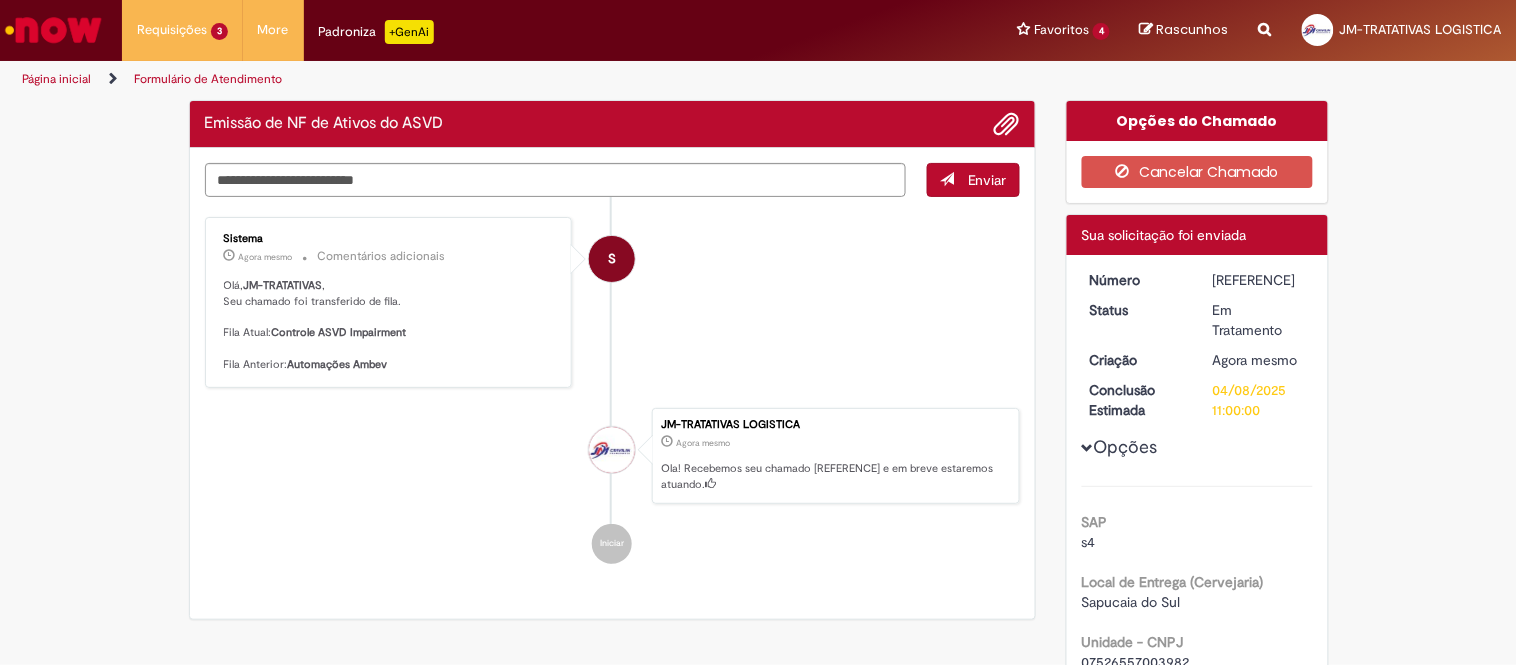 click on "[REFERENCE]" at bounding box center [1259, 280] 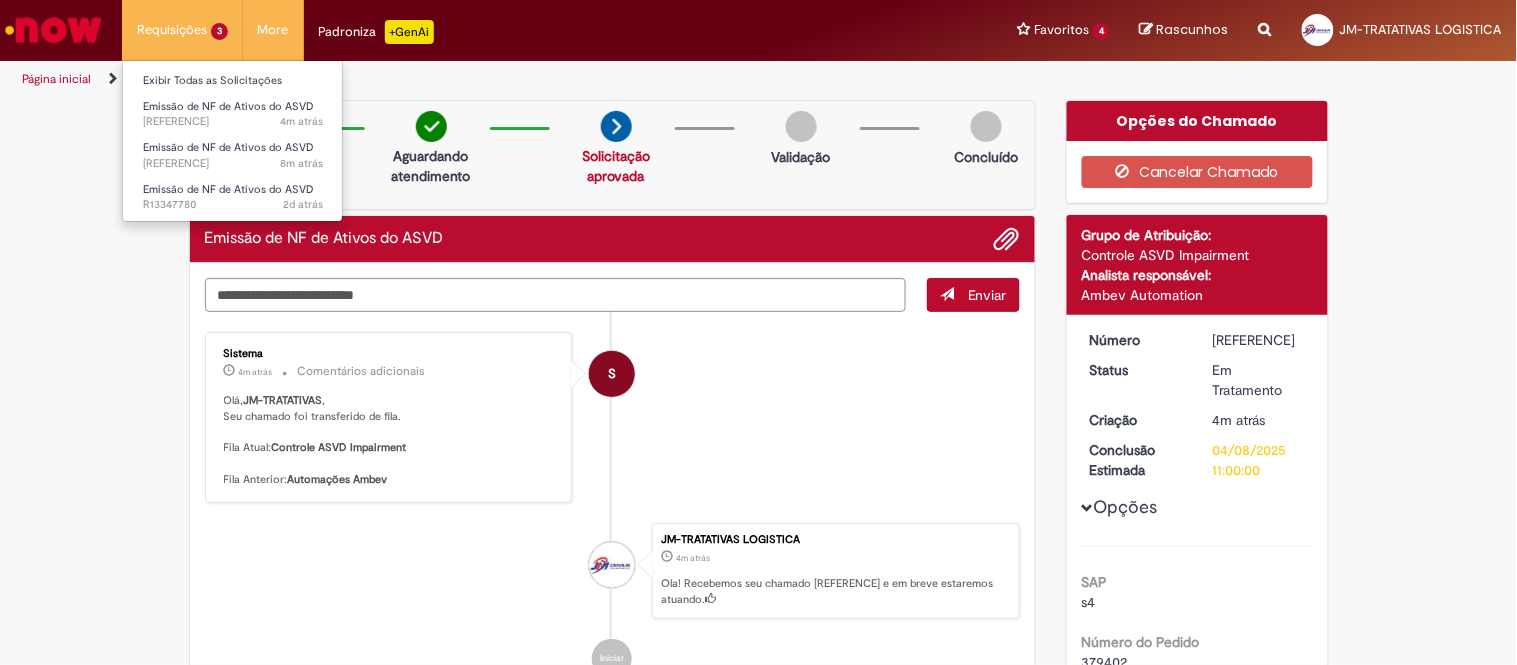 click on "Emissão de NF de Ativos do ASVD
4m atrás 4 minutos atrás  R[NUMBER]" at bounding box center [233, 112] 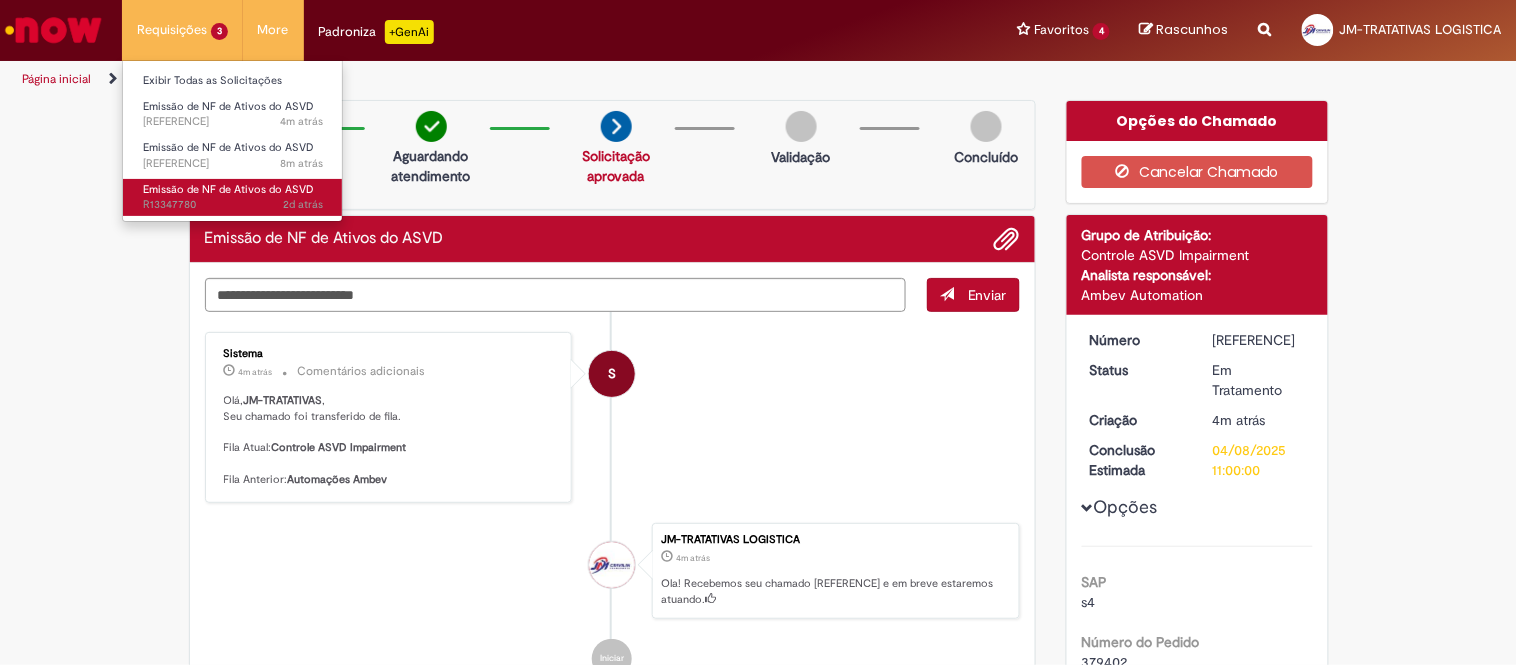 click on "Emissão de NF de Ativos do ASVD" at bounding box center [228, 189] 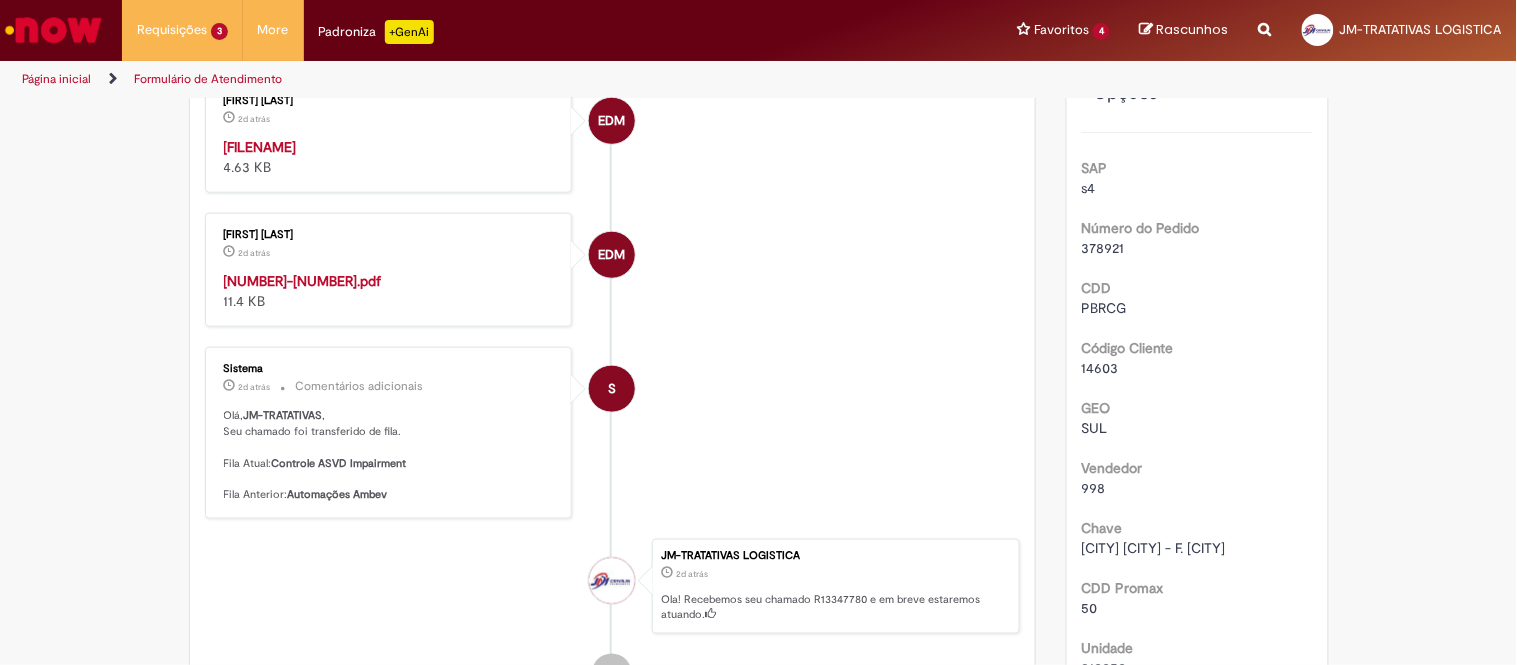 scroll, scrollTop: 4, scrollLeft: 0, axis: vertical 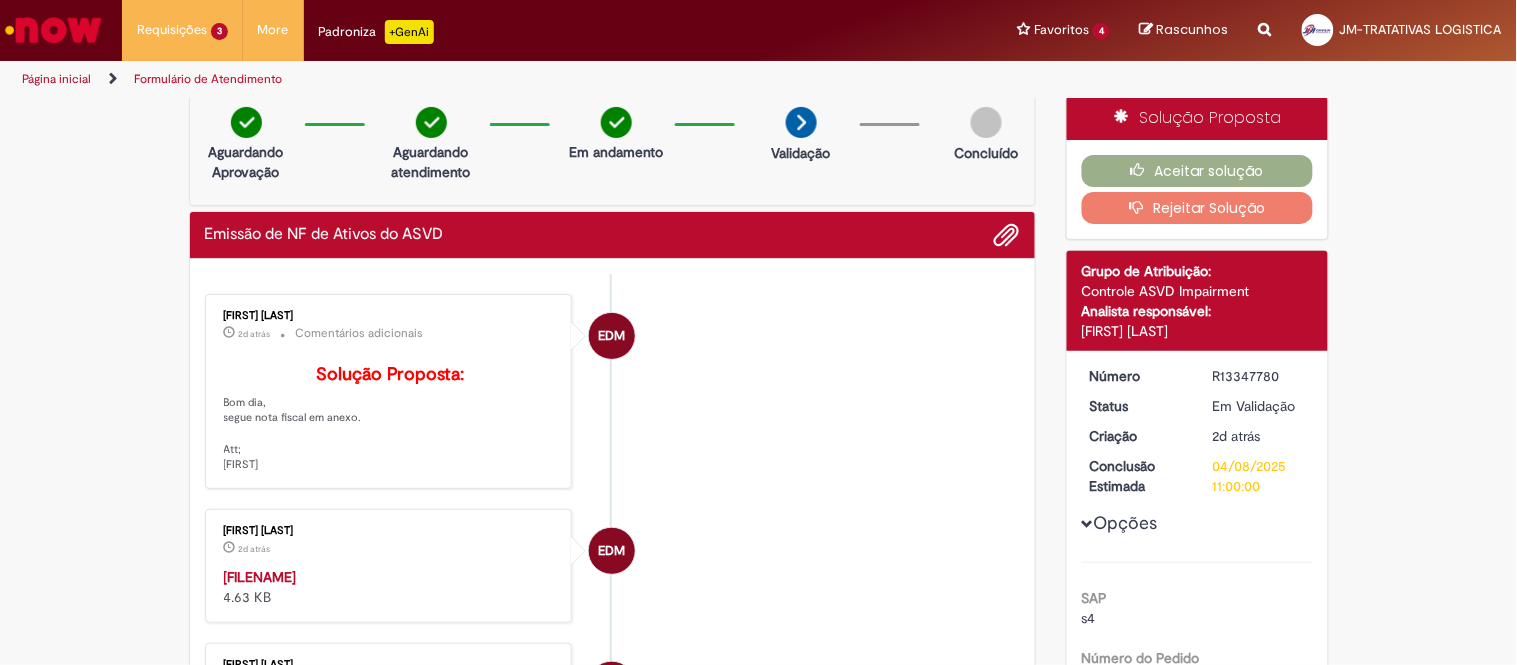 click on "R13347780" at bounding box center [1259, 376] 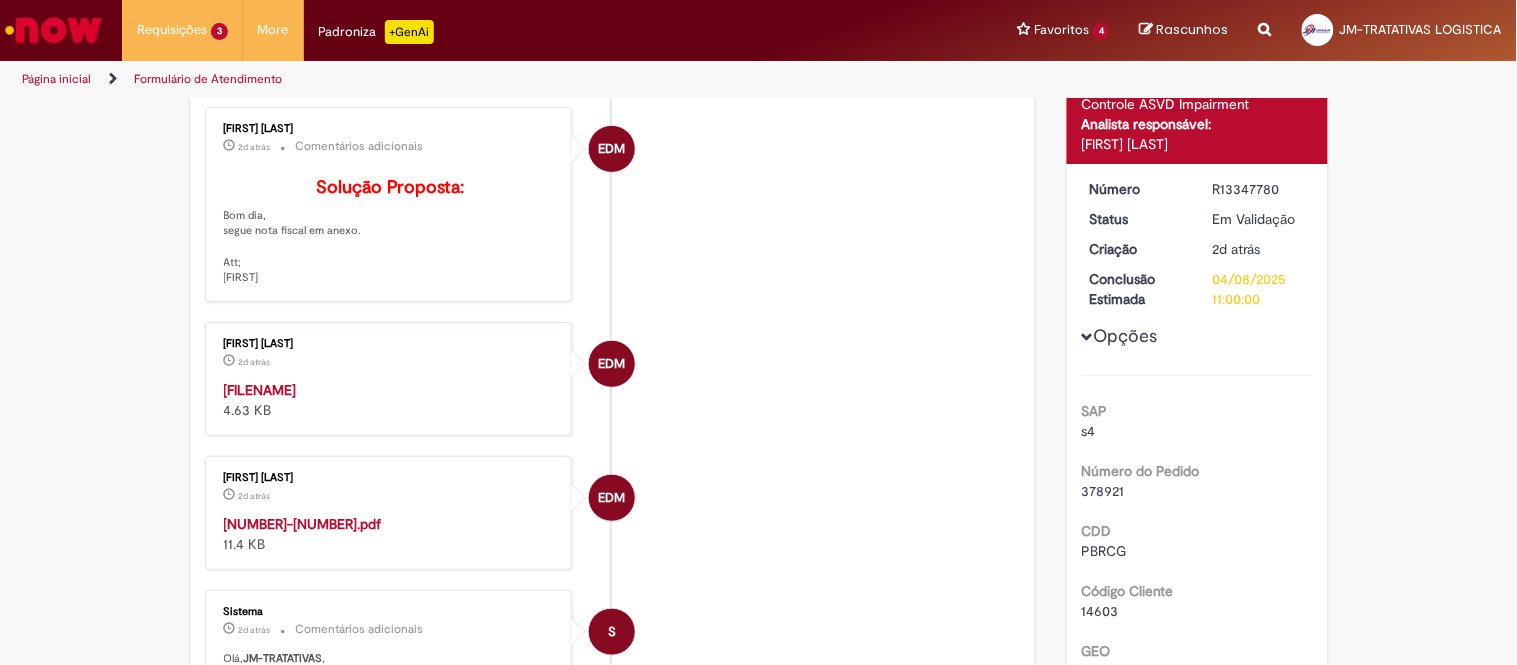 scroll, scrollTop: 226, scrollLeft: 0, axis: vertical 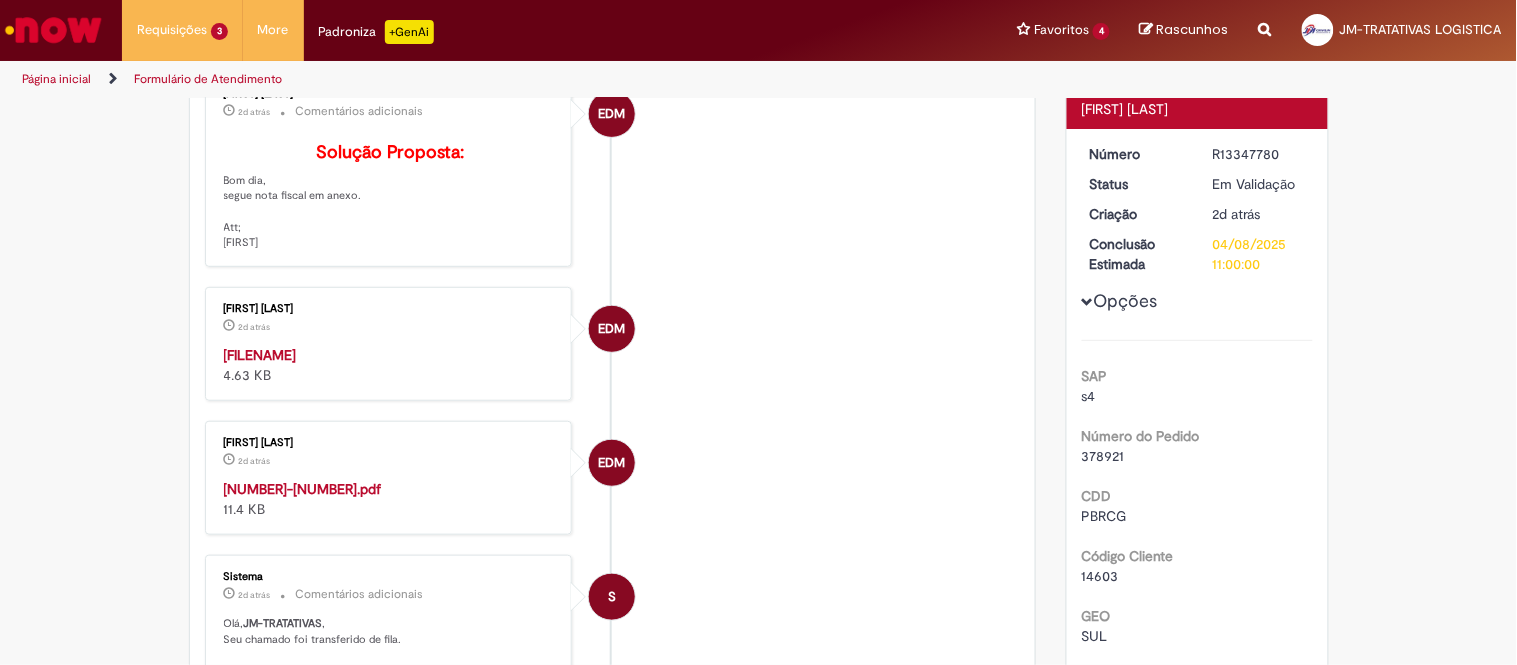 click on "[NUMBER]-[NUMBER].pdf" at bounding box center [303, 489] 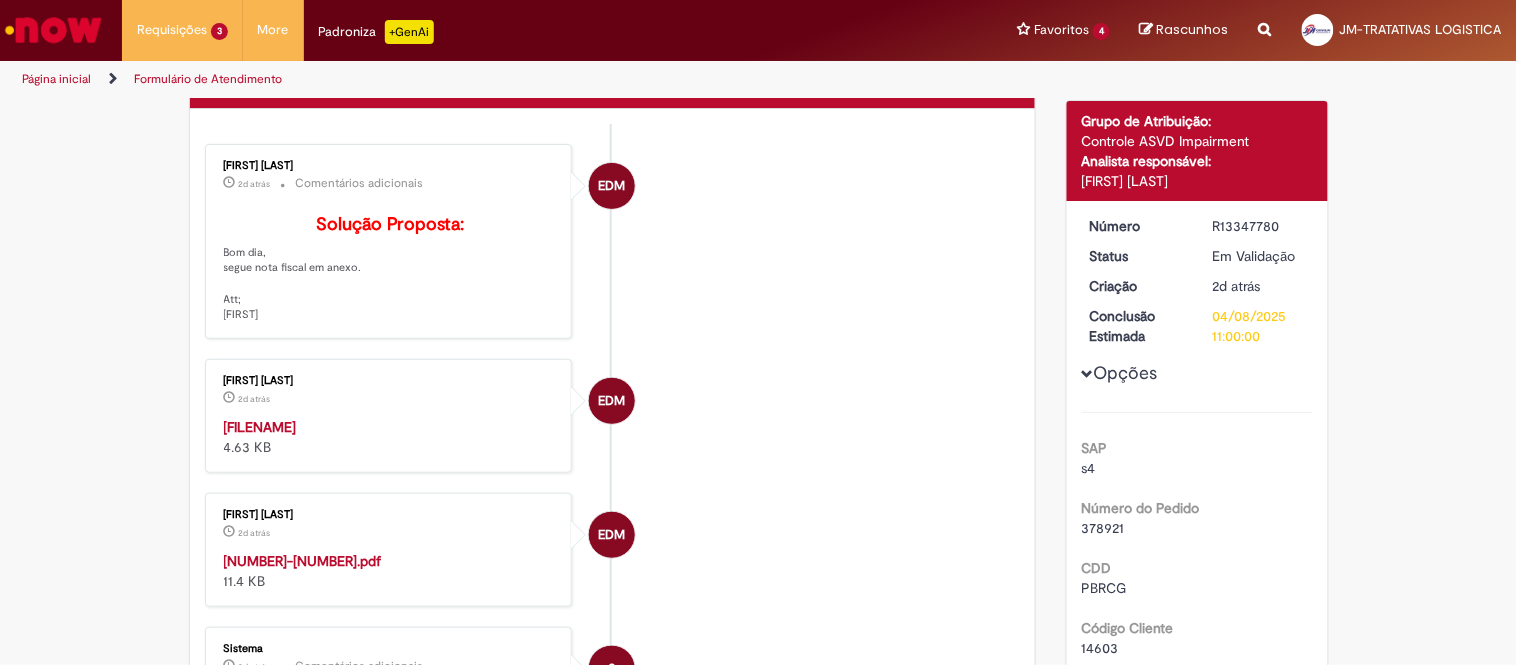 scroll, scrollTop: 0, scrollLeft: 0, axis: both 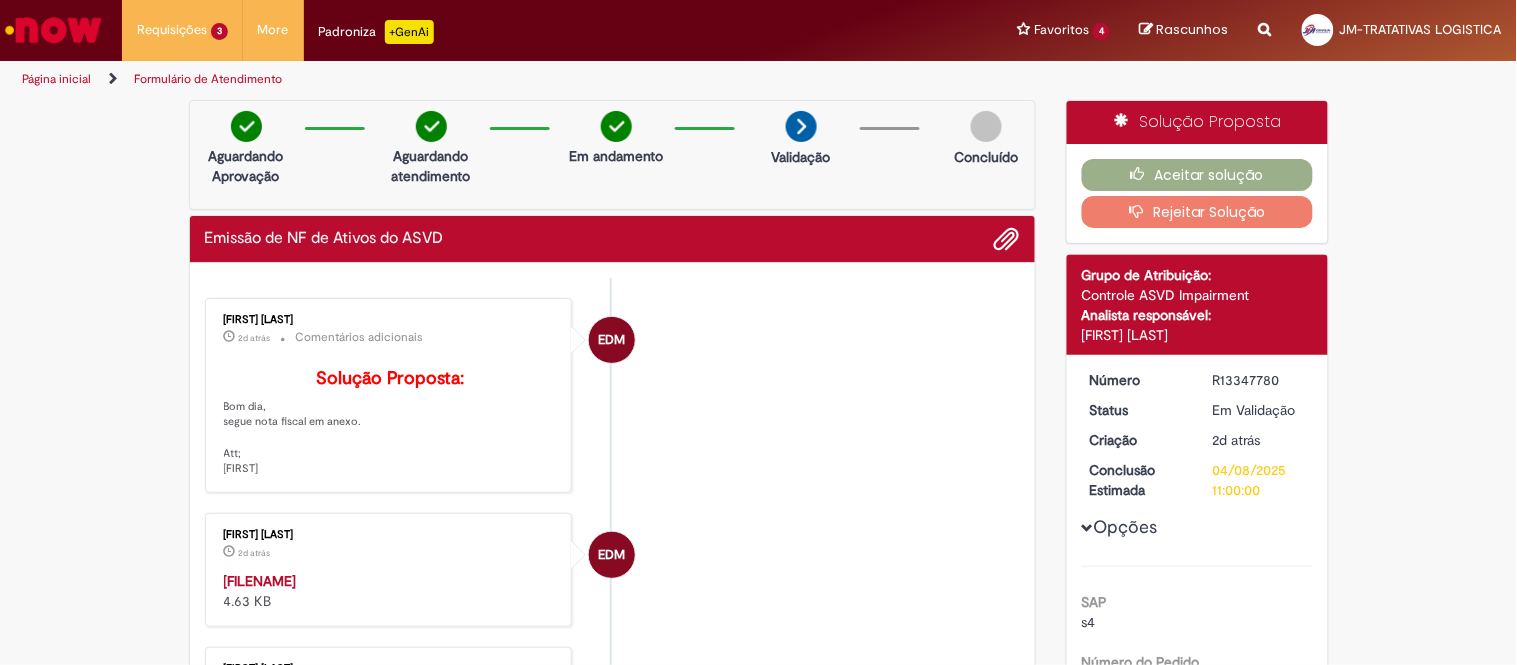 drag, startPoint x: 1500, startPoint y: 340, endPoint x: 1336, endPoint y: 267, distance: 179.51323 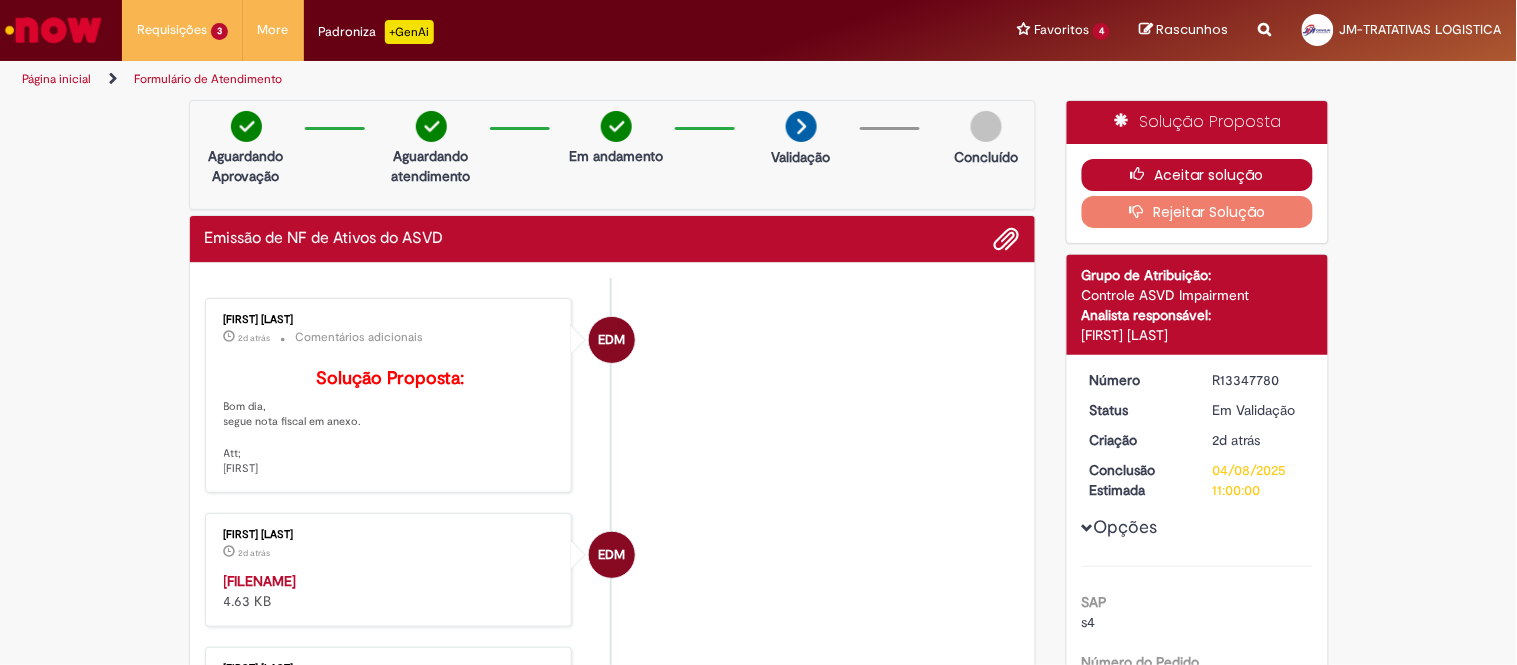 click on "Aceitar solução" at bounding box center (1197, 175) 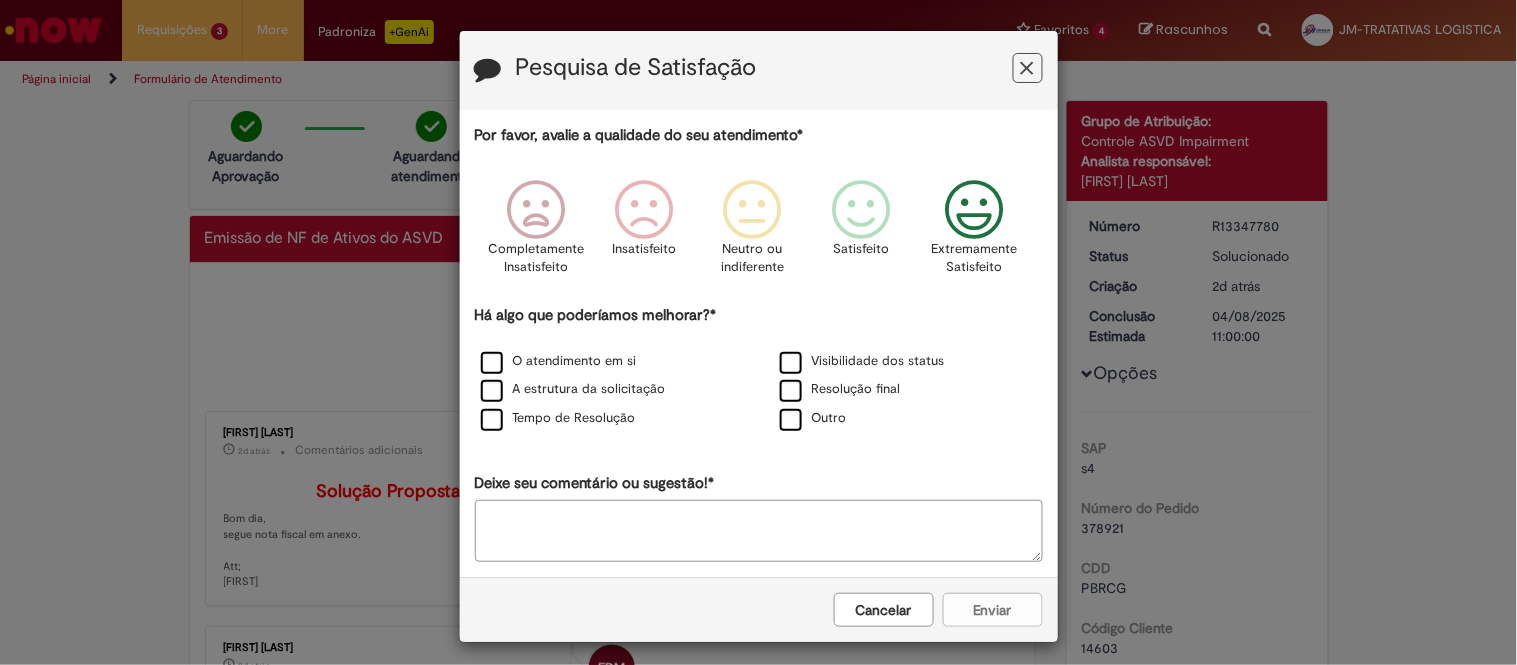 click on "Extremamente Satisfeito" at bounding box center (975, 258) 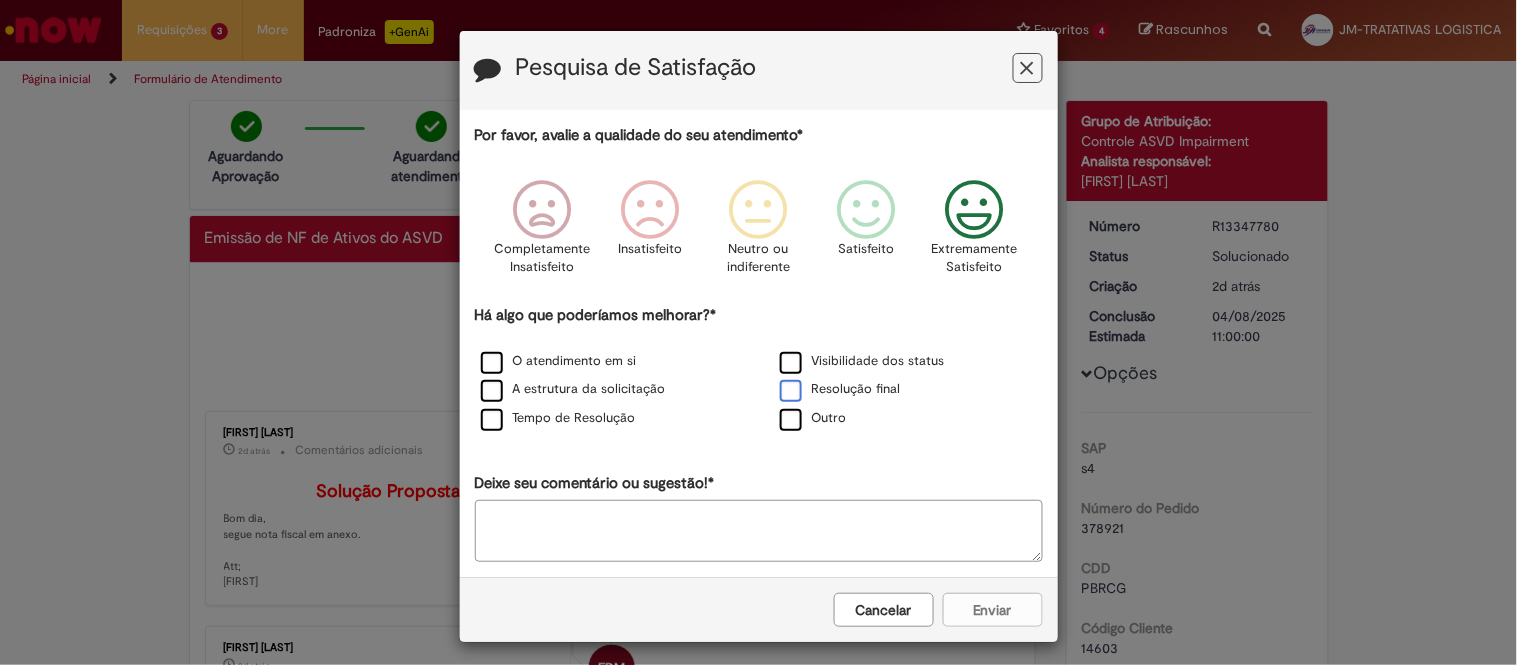 click on "Resolução final" at bounding box center [840, 389] 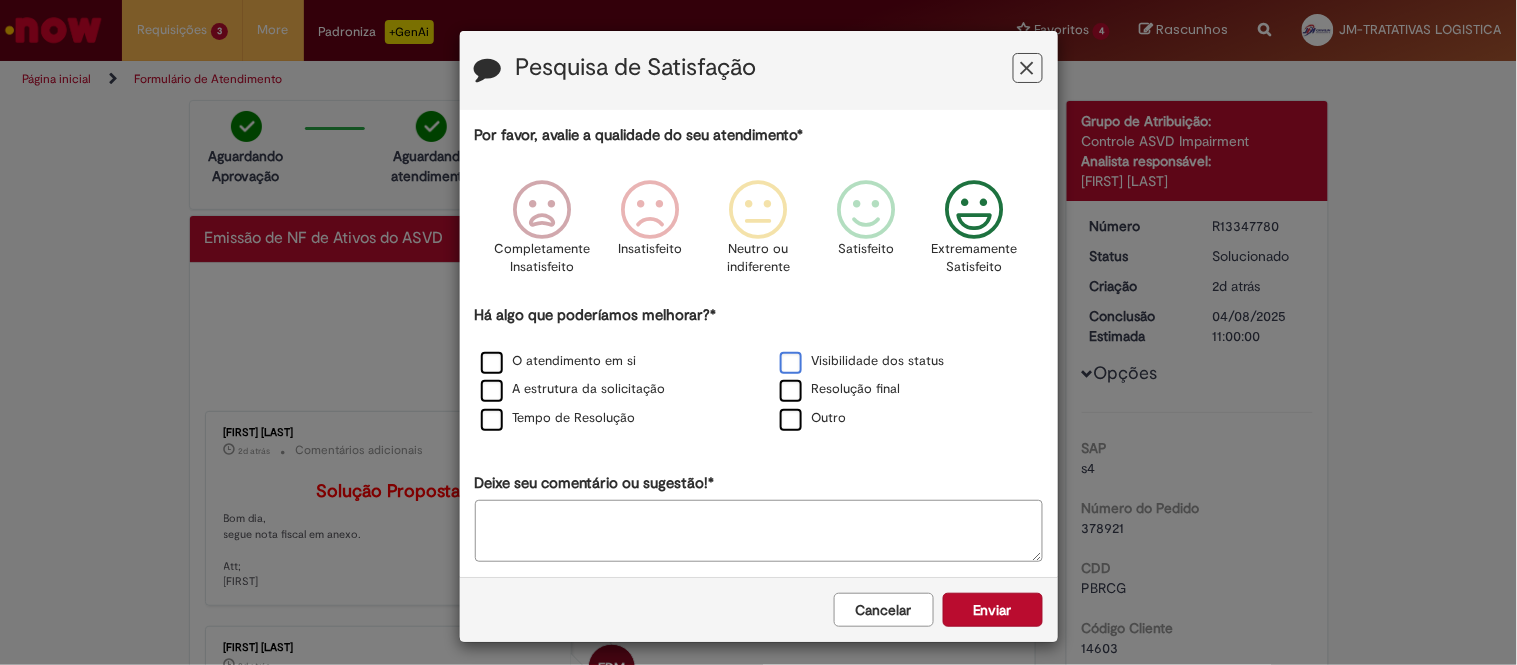 click on "Visibilidade dos status" at bounding box center (862, 361) 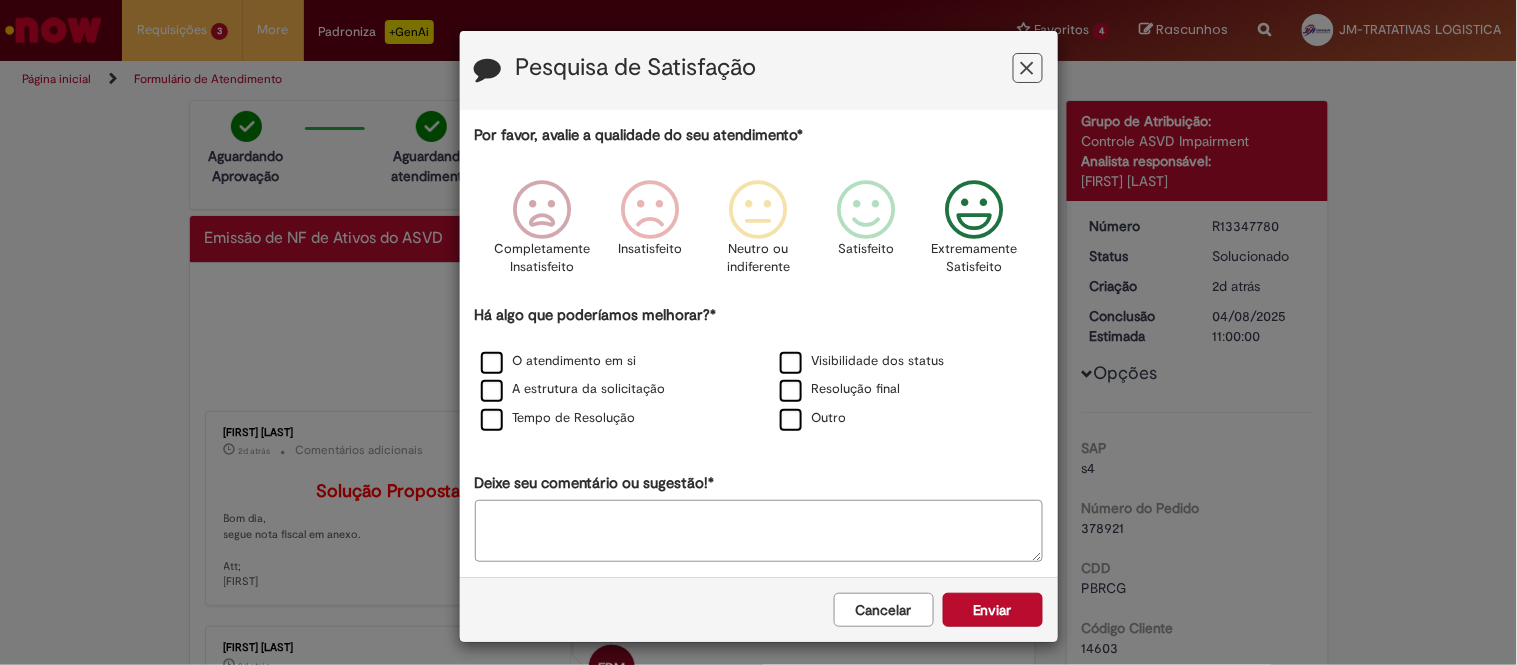 click on "Tempo de Resolução" at bounding box center [609, 419] 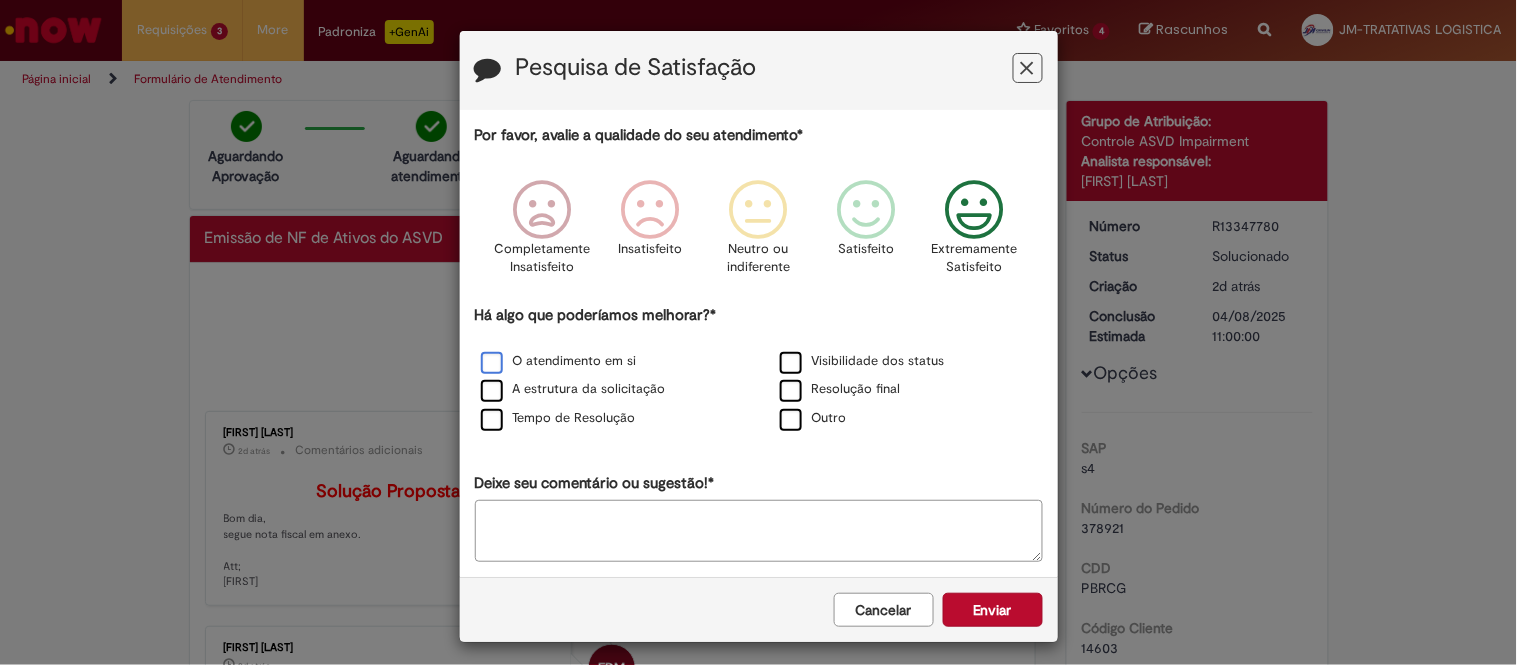 click on "O atendimento em si" at bounding box center [559, 361] 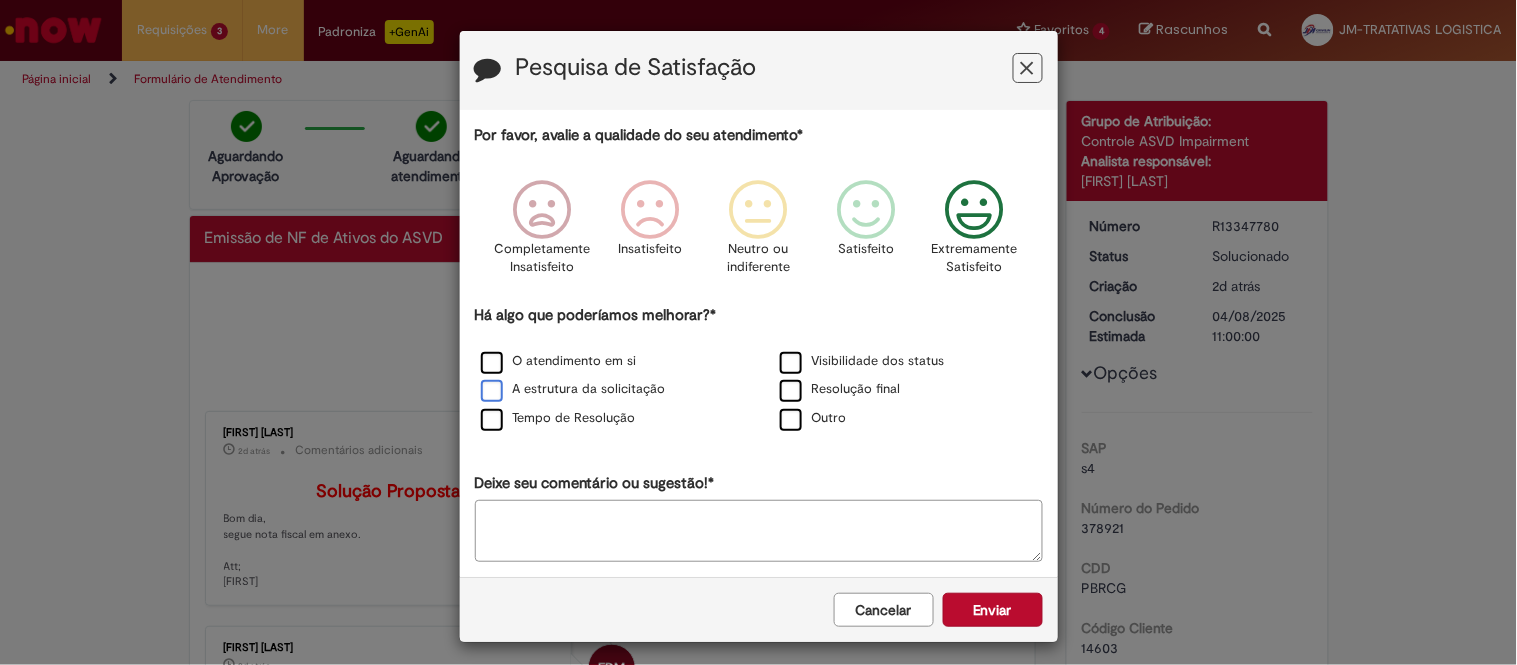 click on "A estrutura da solicitação" at bounding box center (573, 389) 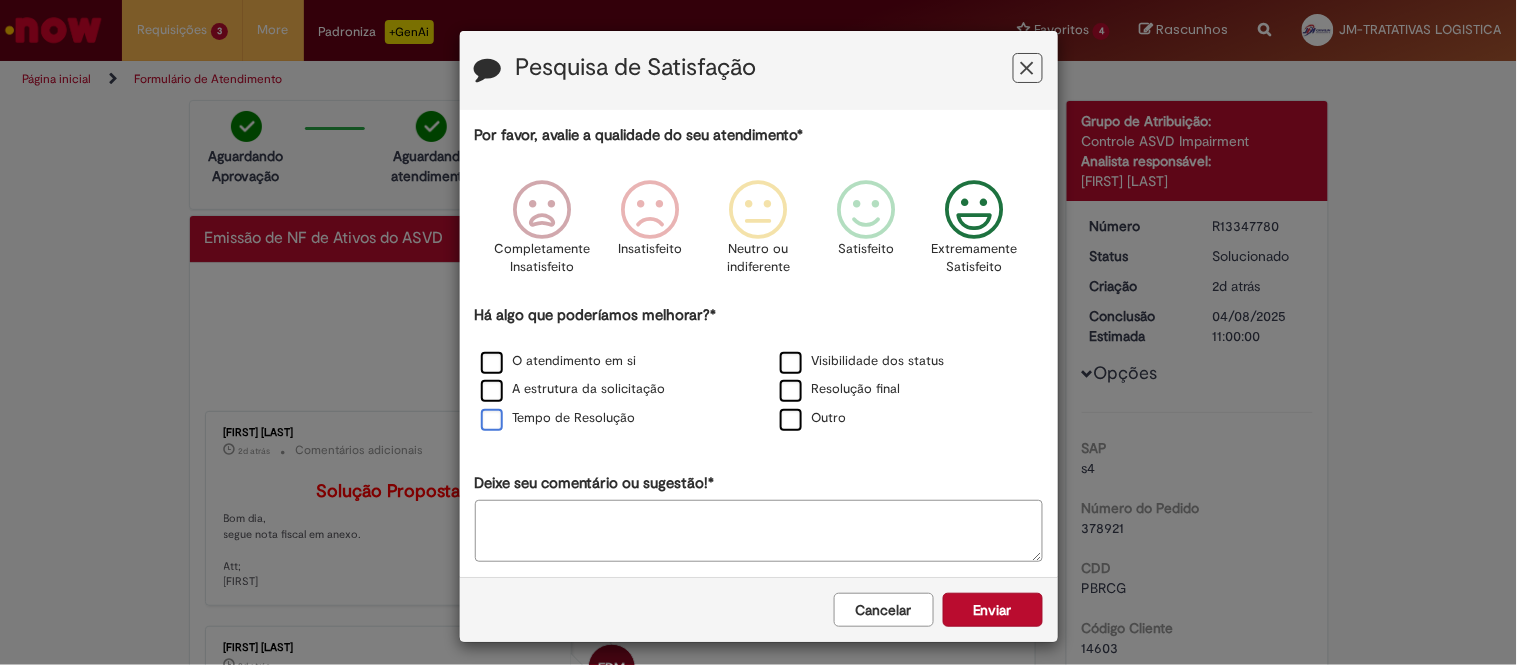 click on "Tempo de Resolução" at bounding box center (558, 418) 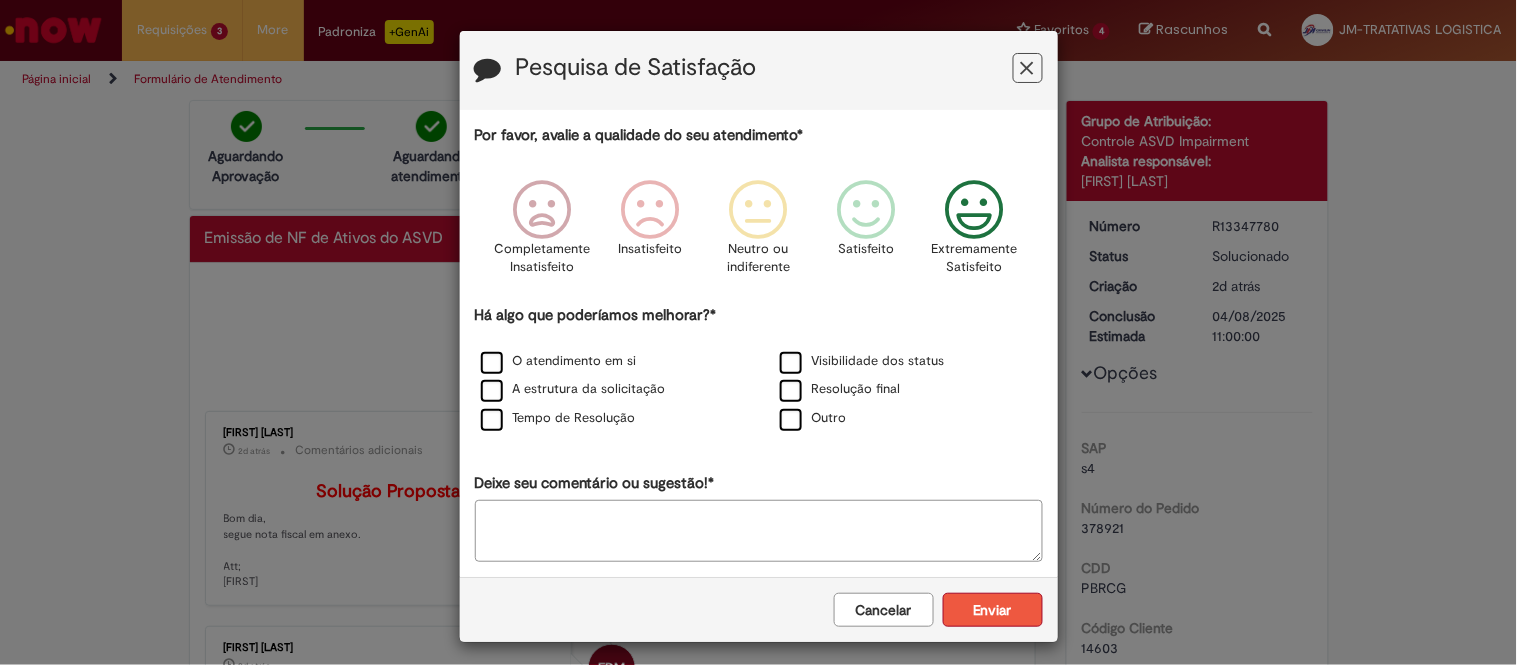 click on "Enviar" at bounding box center (993, 610) 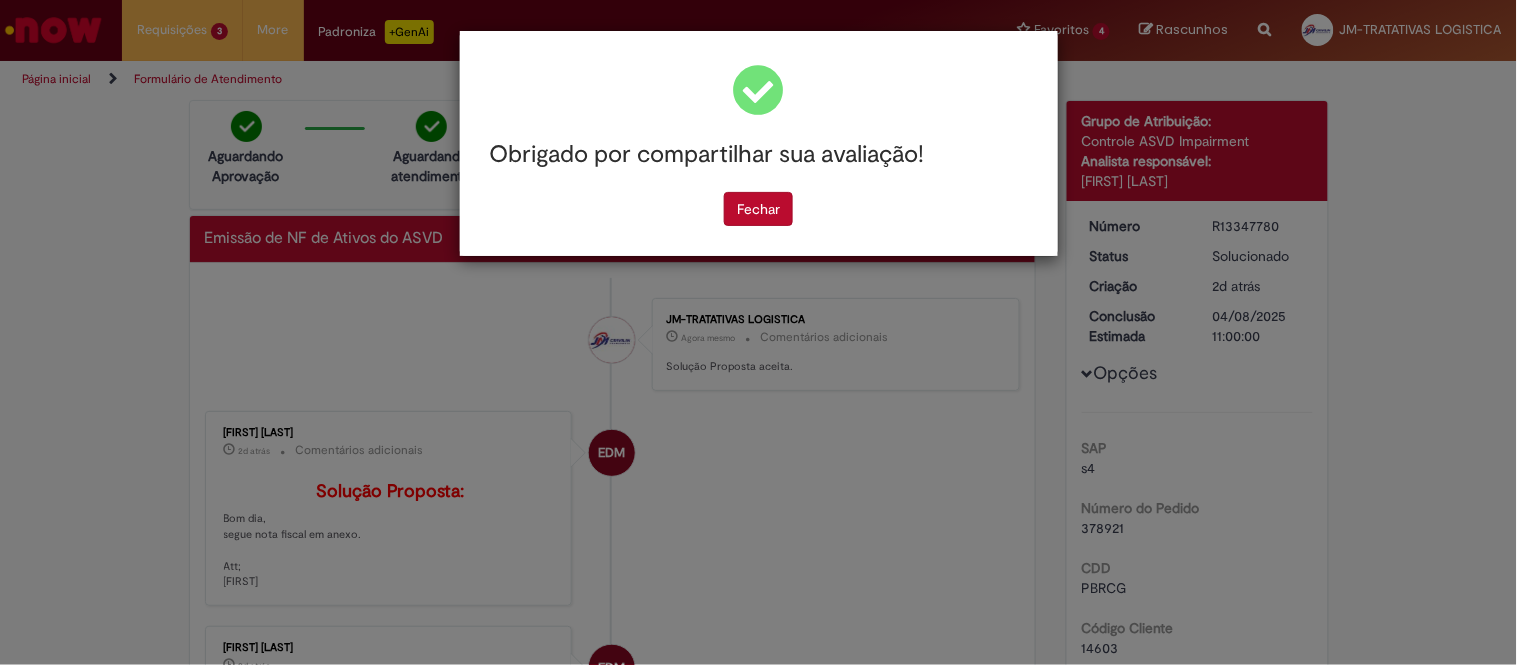 click on "Obrigado por compartilhar sua avaliação!
Fechar" at bounding box center [758, 332] 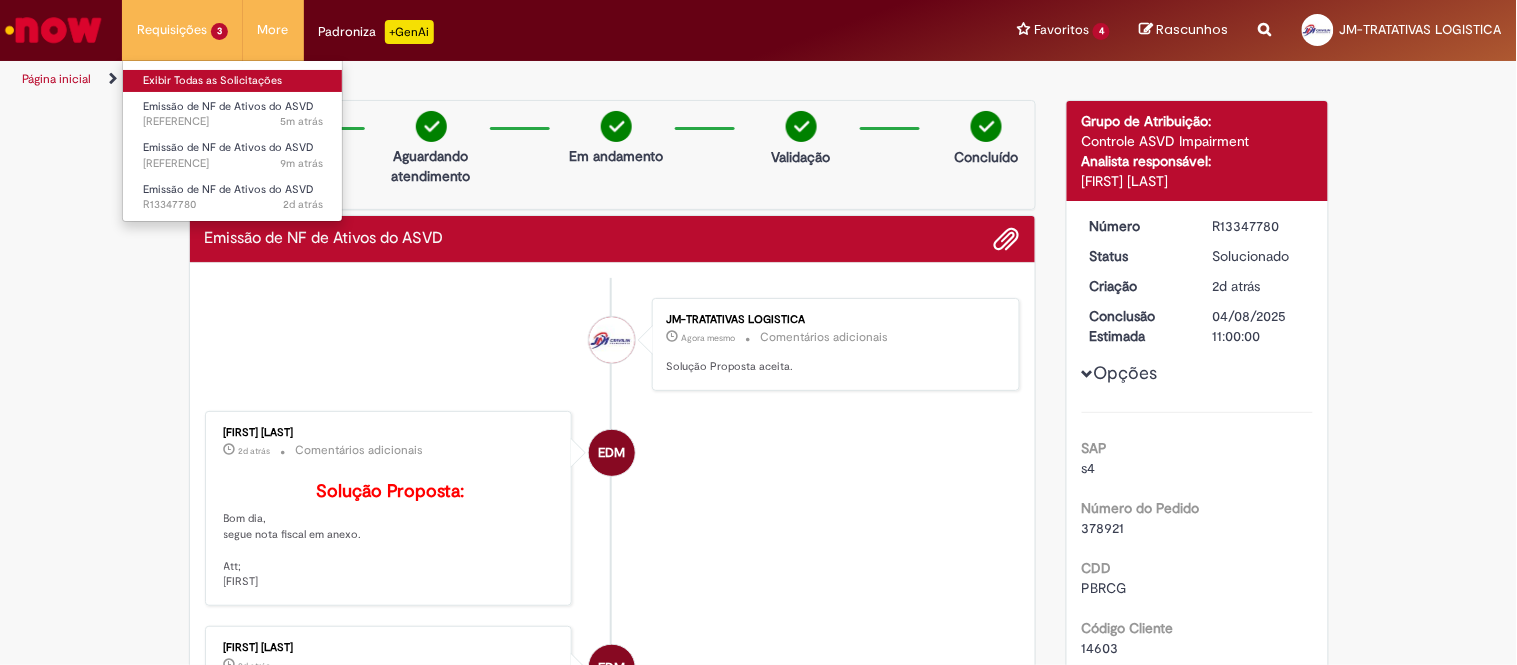click on "Exibir Todas as Solicitações" at bounding box center [233, 81] 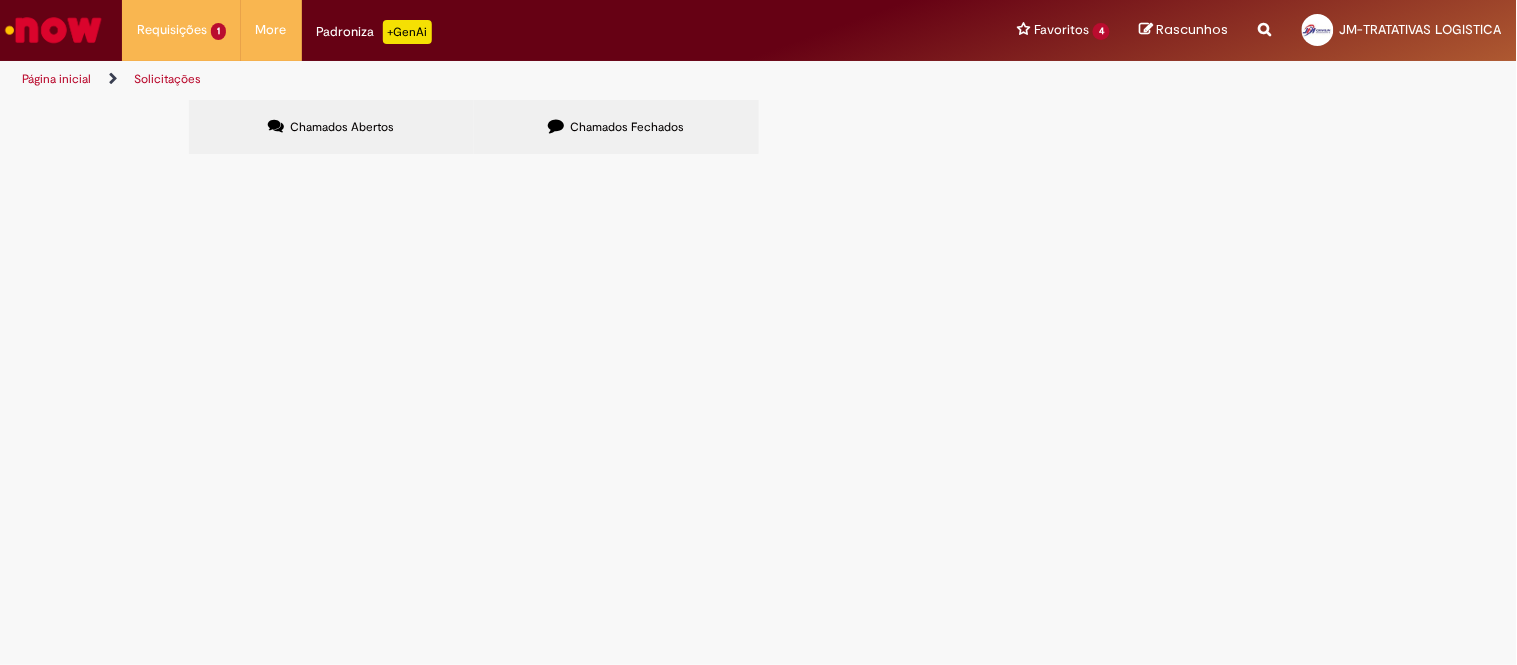 click on "Chamados Fechados" at bounding box center [616, 127] 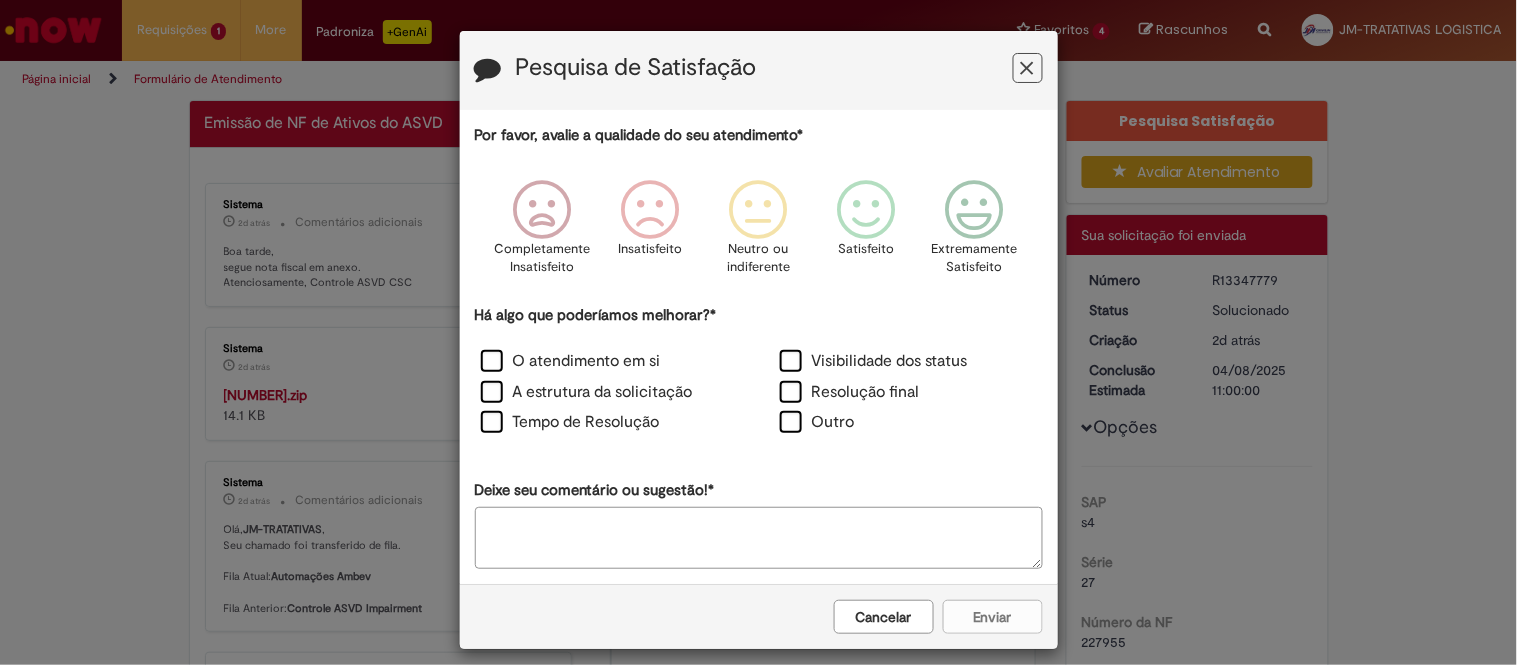 click on "Cancelar" at bounding box center (884, 617) 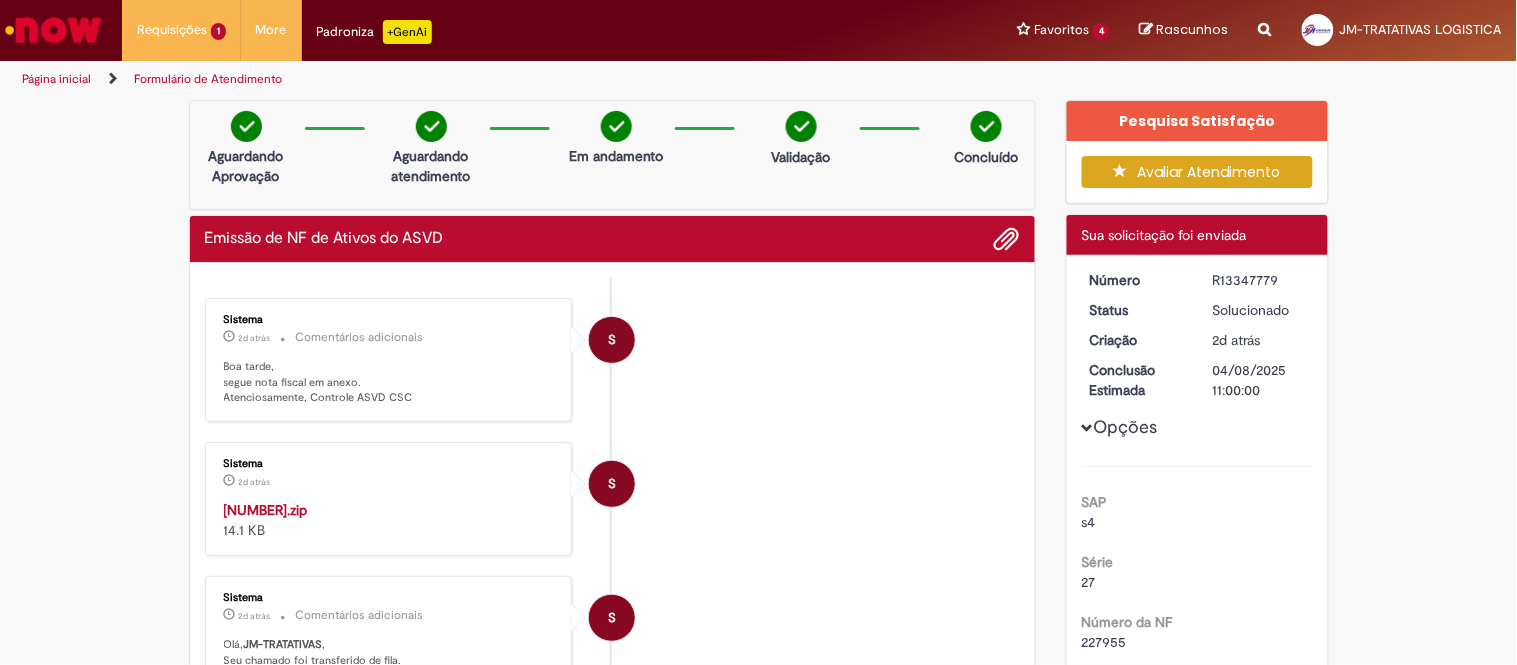 click on "[DATE].zip  14.1 KB" at bounding box center (390, 520) 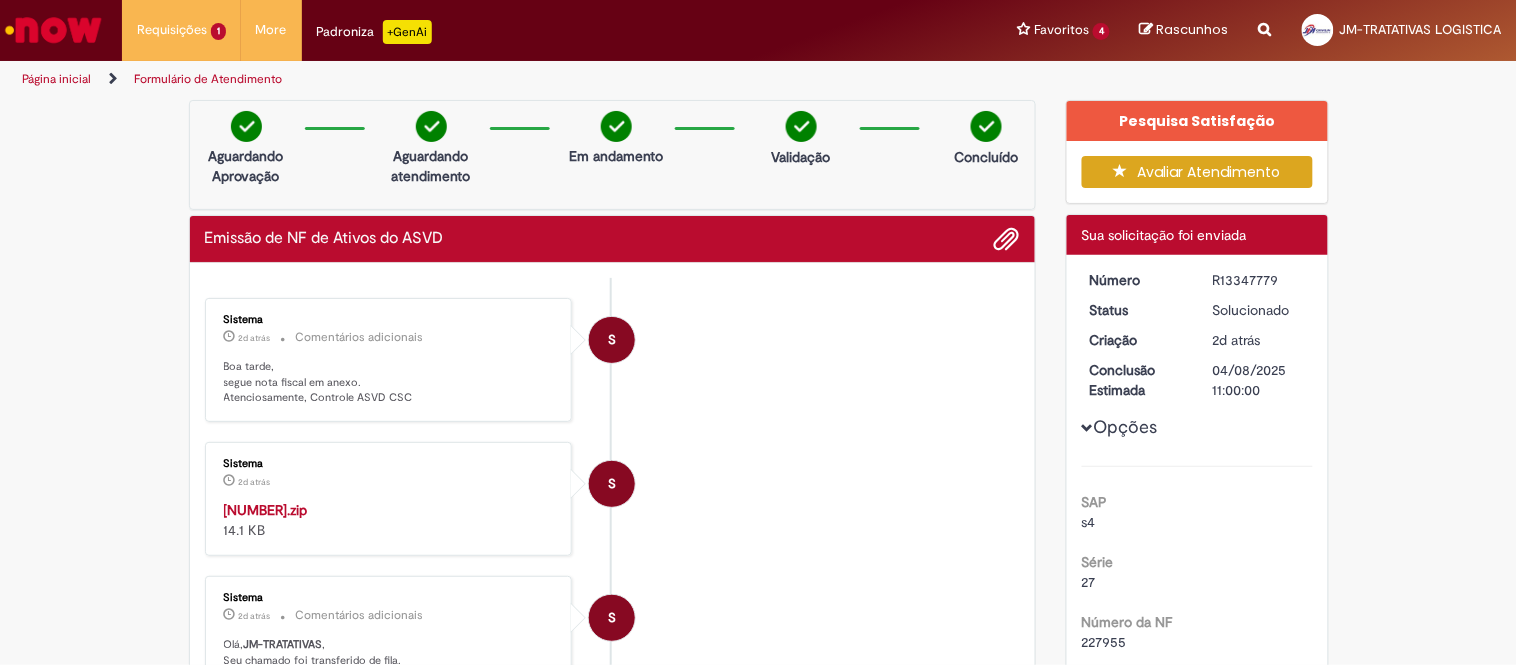 click on "Avaliar Atendimento" at bounding box center [1197, 172] 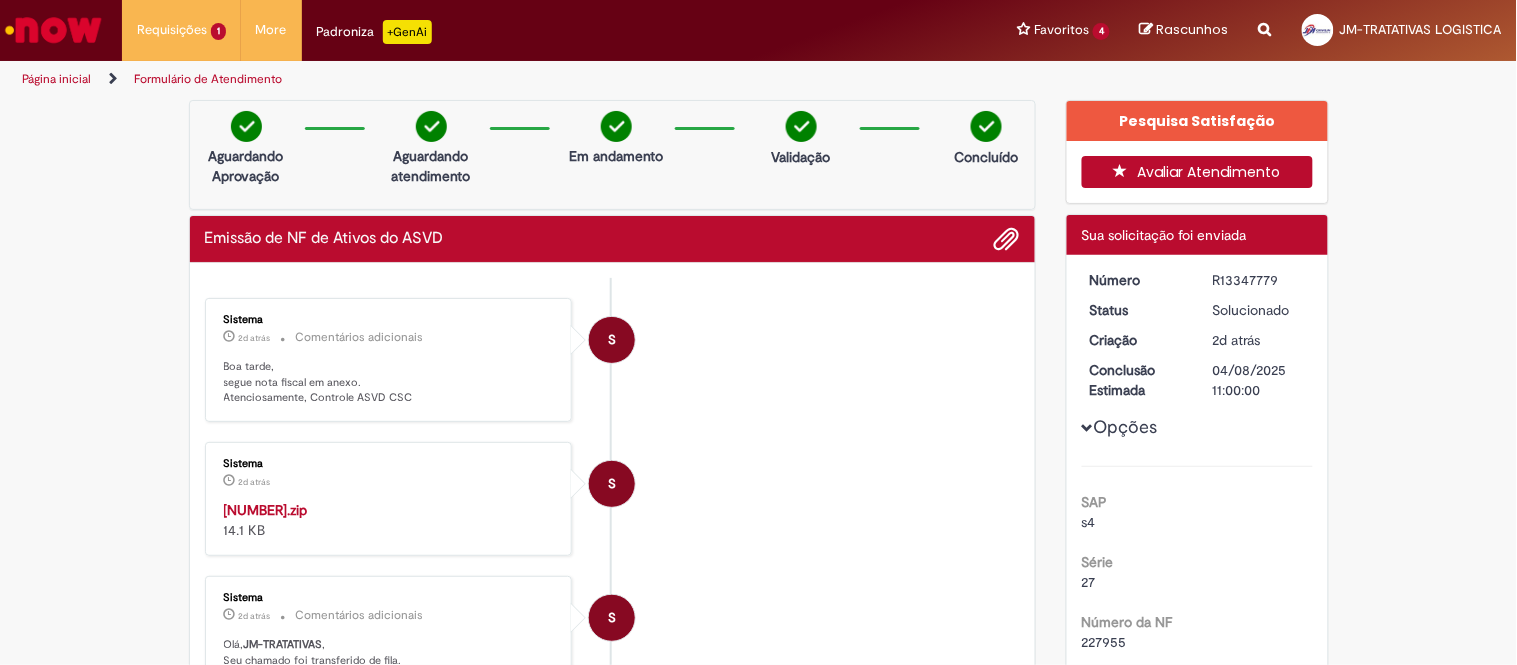 click on "Avaliar Atendimento" at bounding box center [1197, 172] 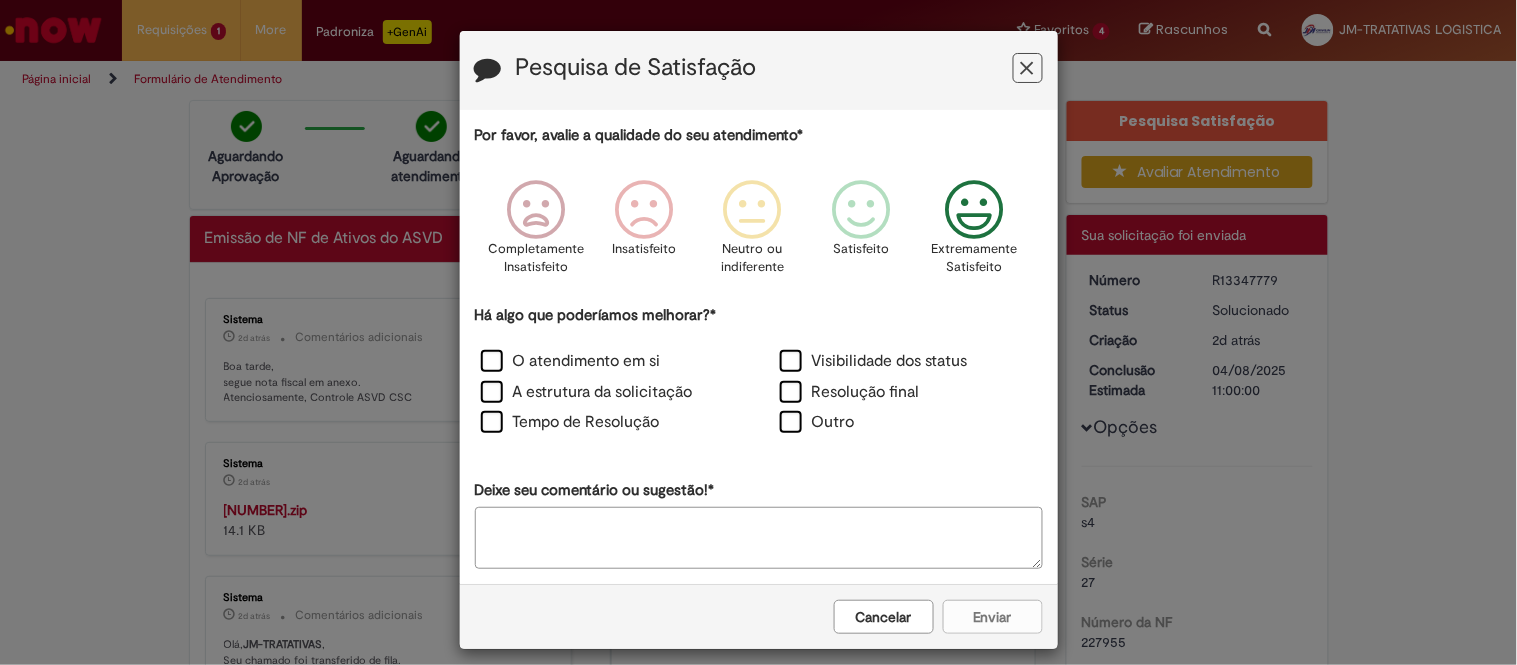 click on "Extremamente Satisfeito" at bounding box center [975, 258] 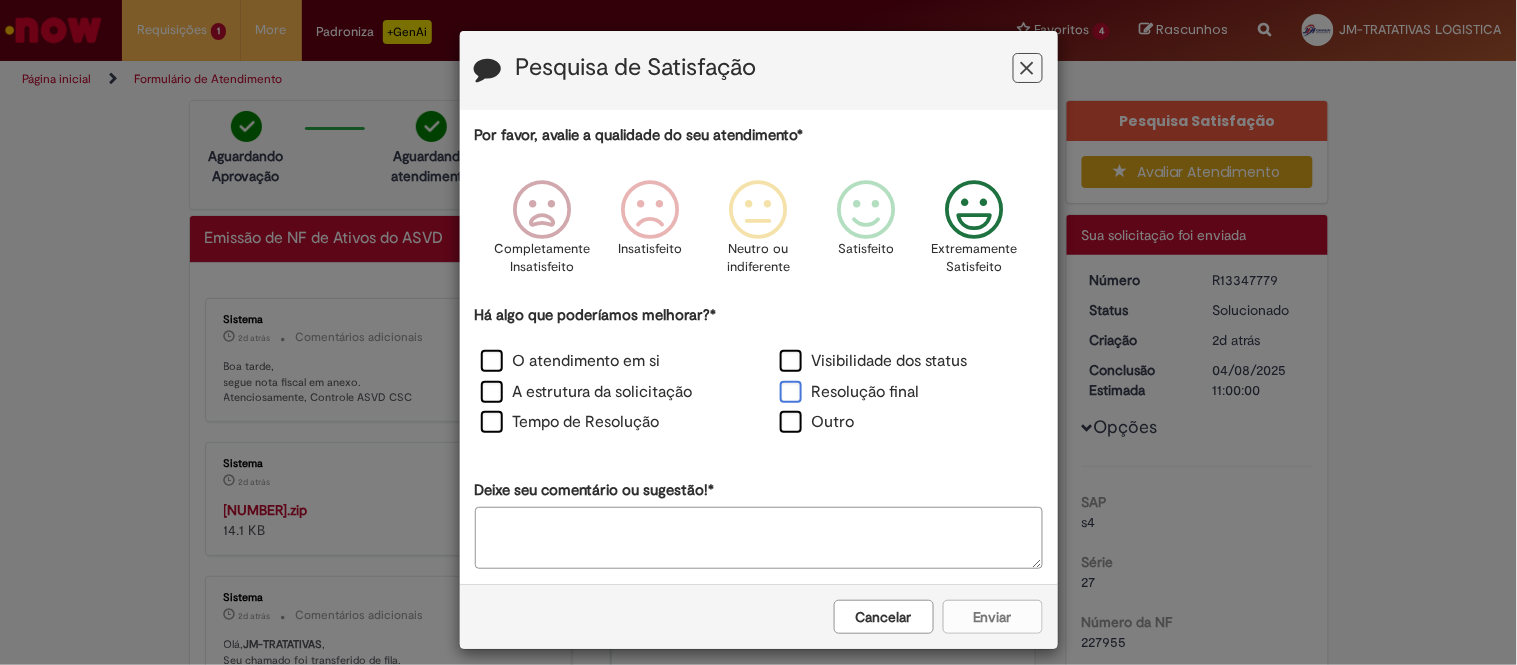 click on "Resolução final" at bounding box center (850, 392) 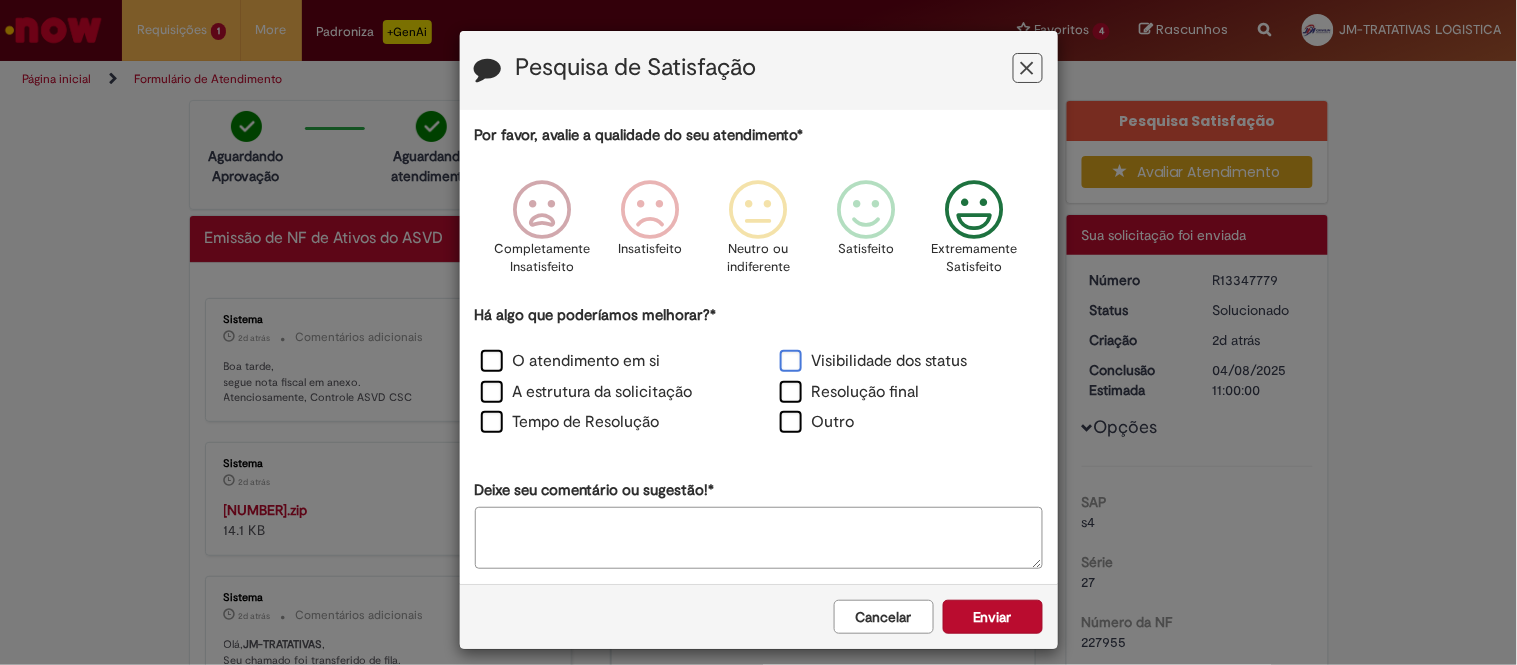 click on "Visibilidade dos status" at bounding box center [874, 361] 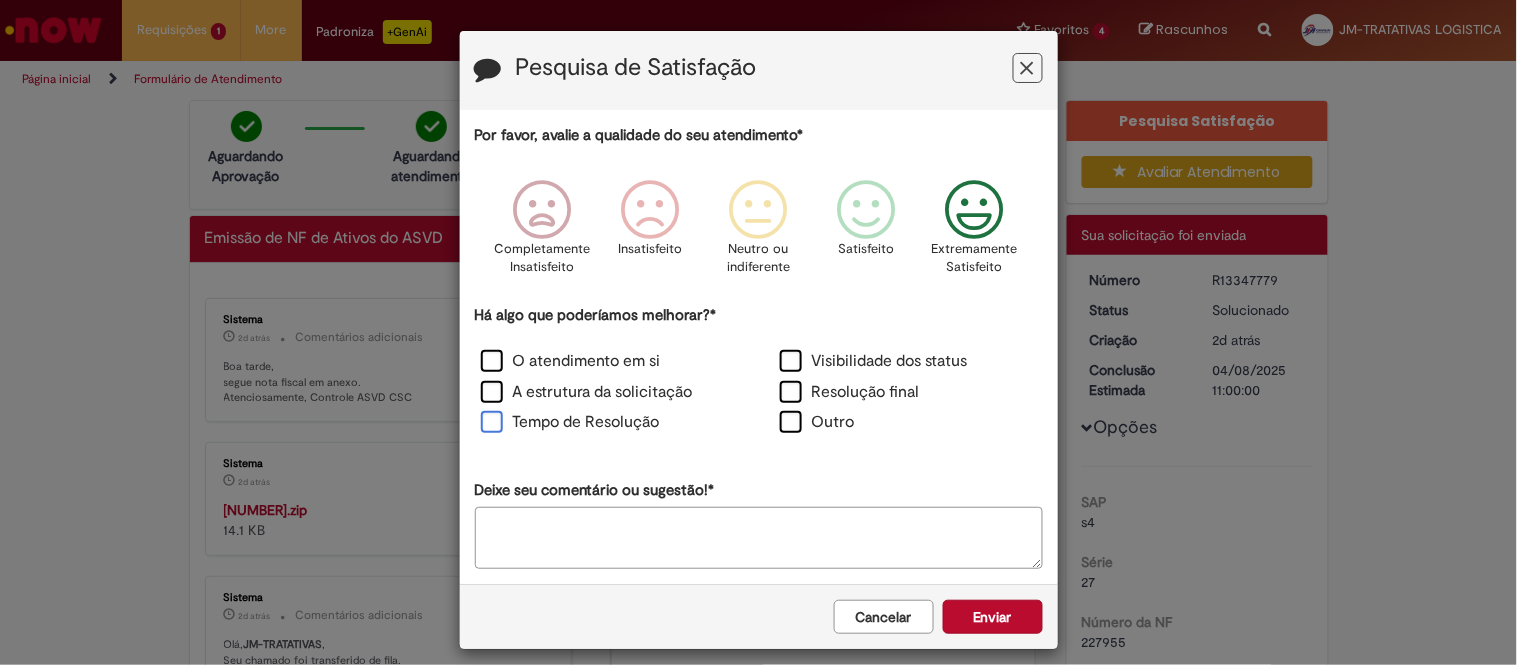 click on "Tempo de Resolução" at bounding box center (570, 422) 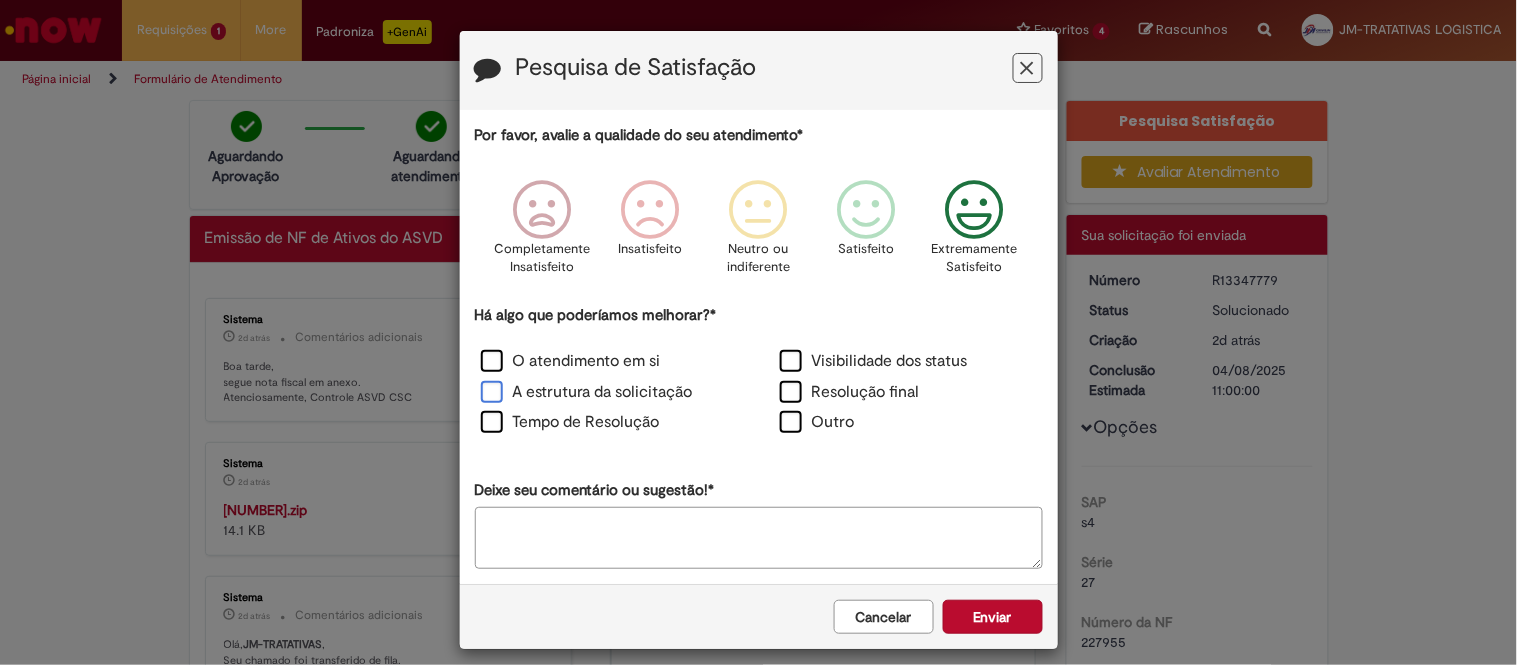 click on "A estrutura da solicitação" at bounding box center [587, 392] 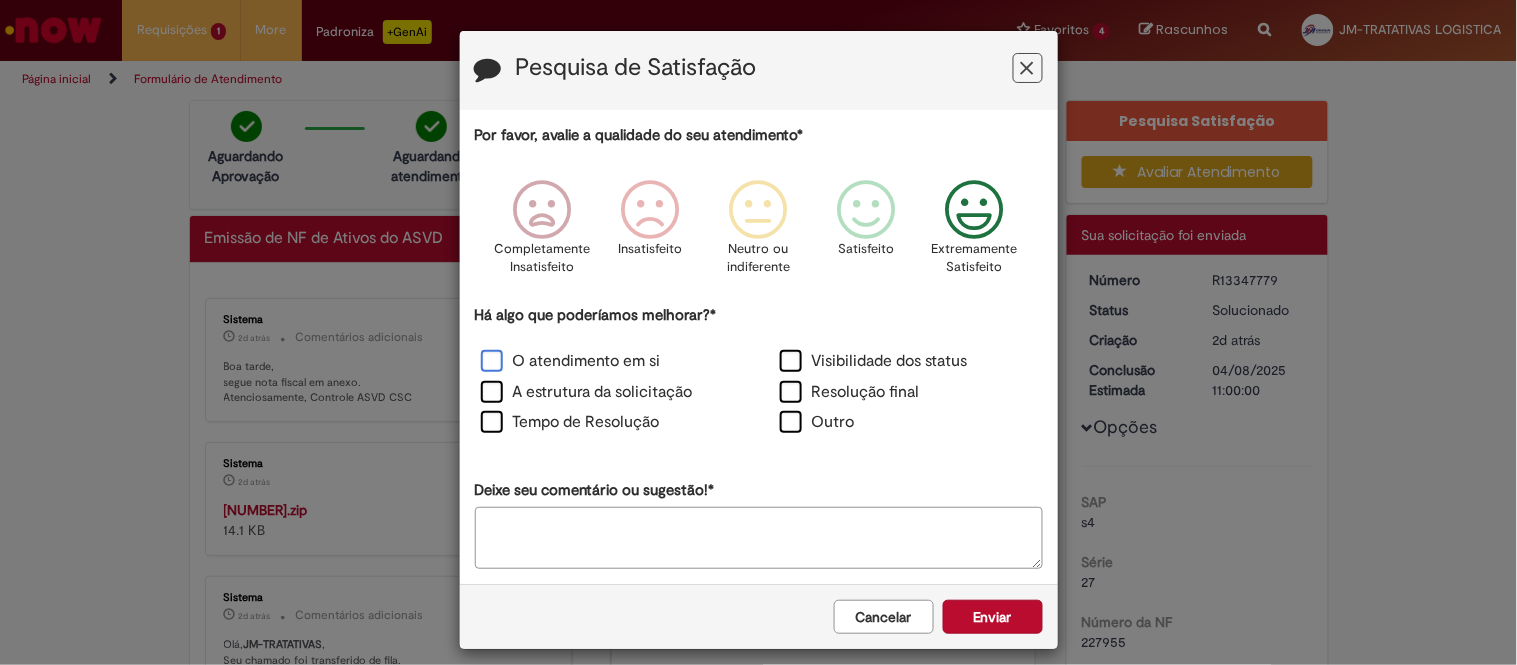 click on "O atendimento em si" at bounding box center [571, 361] 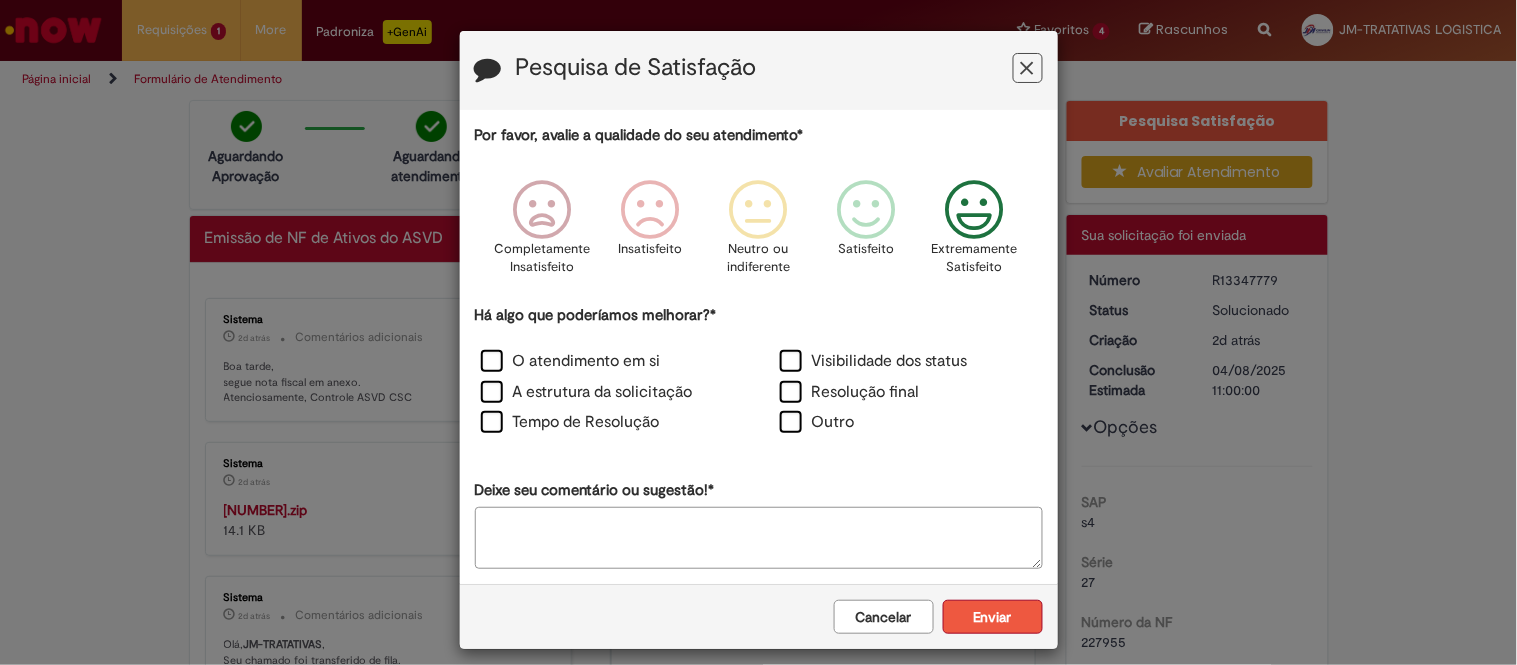 click on "Enviar" at bounding box center (993, 617) 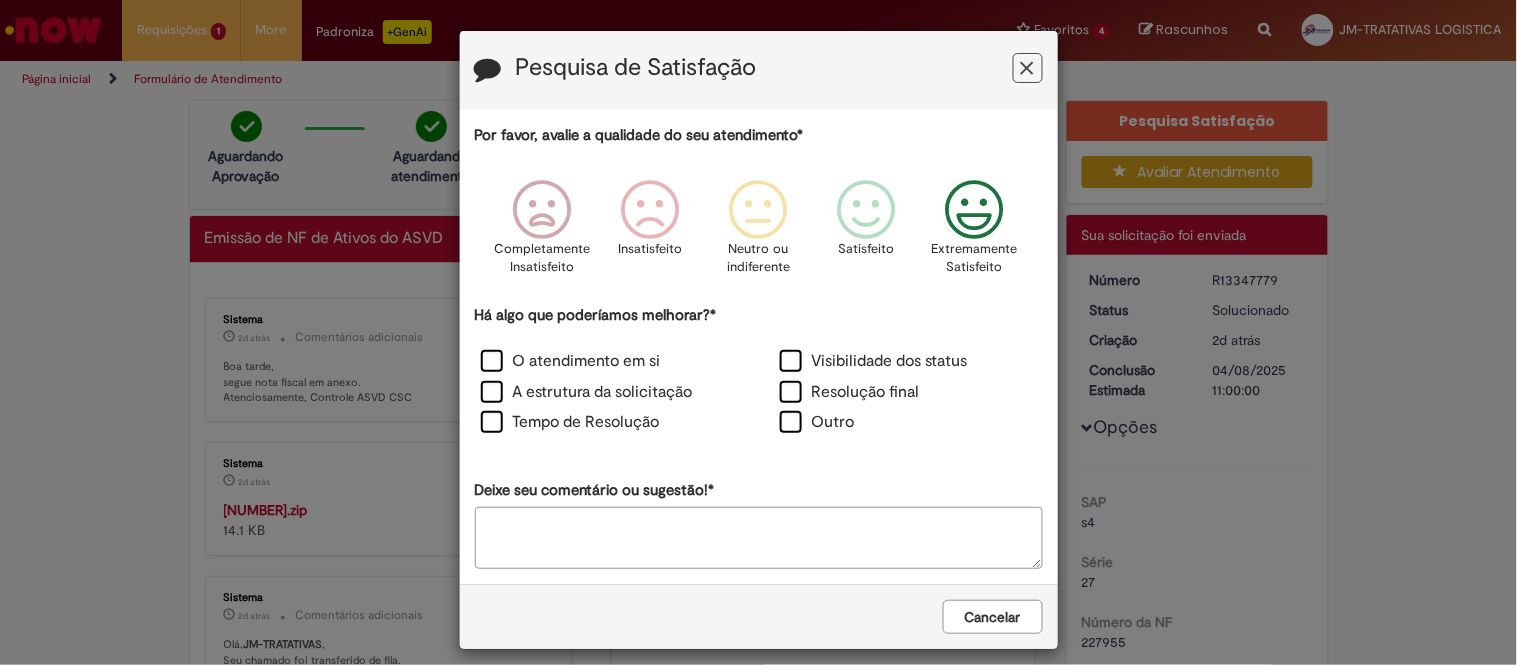 click on "Pesquisa de Satisfação
Por favor, avalie a qualidade do seu atendimento*
Completamente Insatisfeito
Insatisfeito
Neutro ou indiferente
Satisfeito
Extremamente Satisfeito
Há algo que poderíamos melhorar?*
O atendimento em si
Visibilidade dos status
A estrutura da solicitação
Resolução final
Tempo de Resolução
Outro
Deixe seu comentário ou sugestão!*
Cancelar   Enviar" at bounding box center [758, 332] 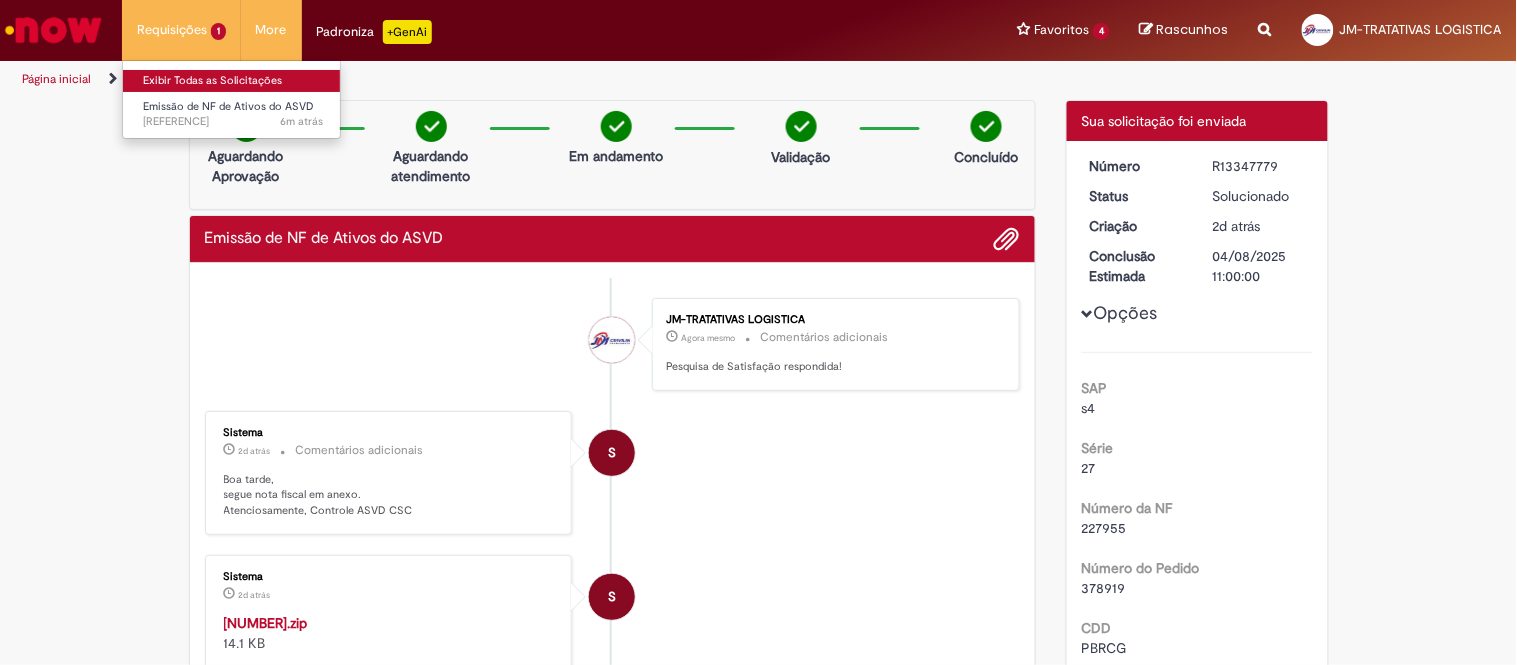 click on "Exibir Todas as Solicitações" at bounding box center [233, 81] 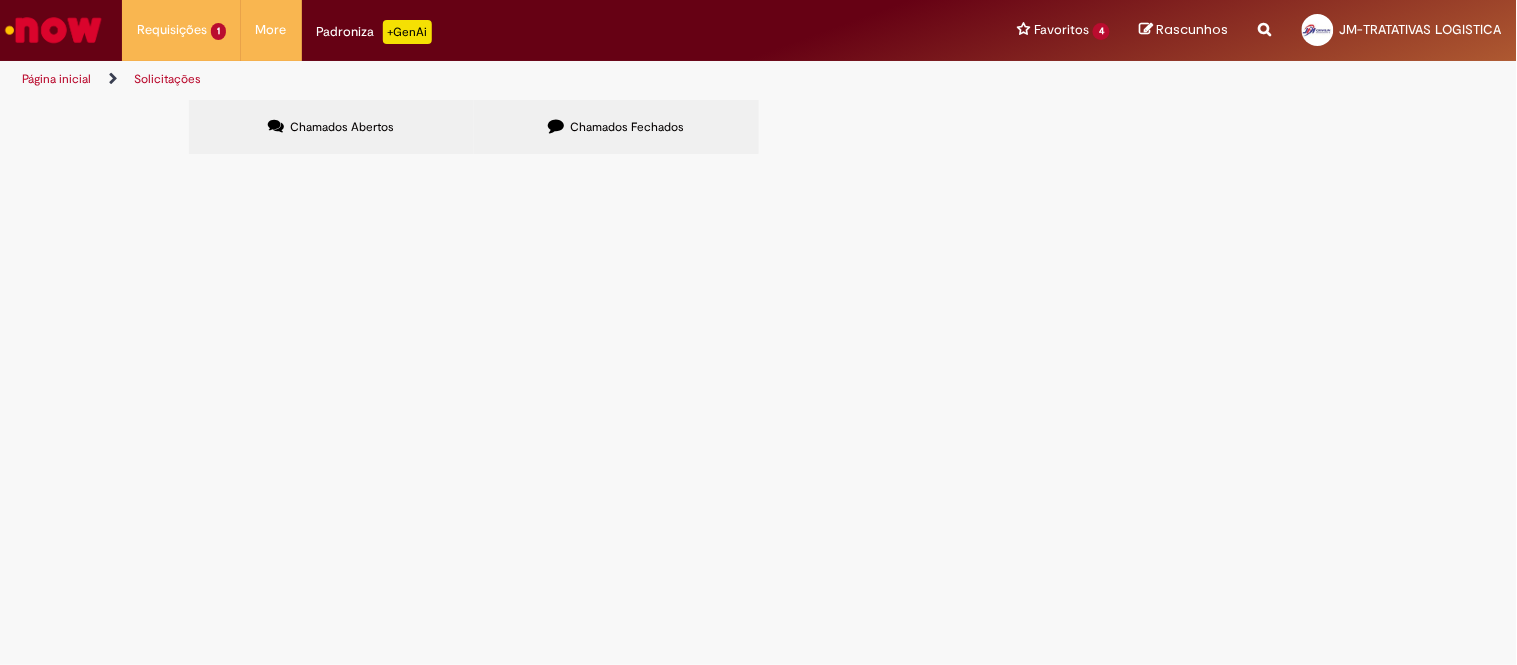 click on "Chamados Fechados" at bounding box center (616, 127) 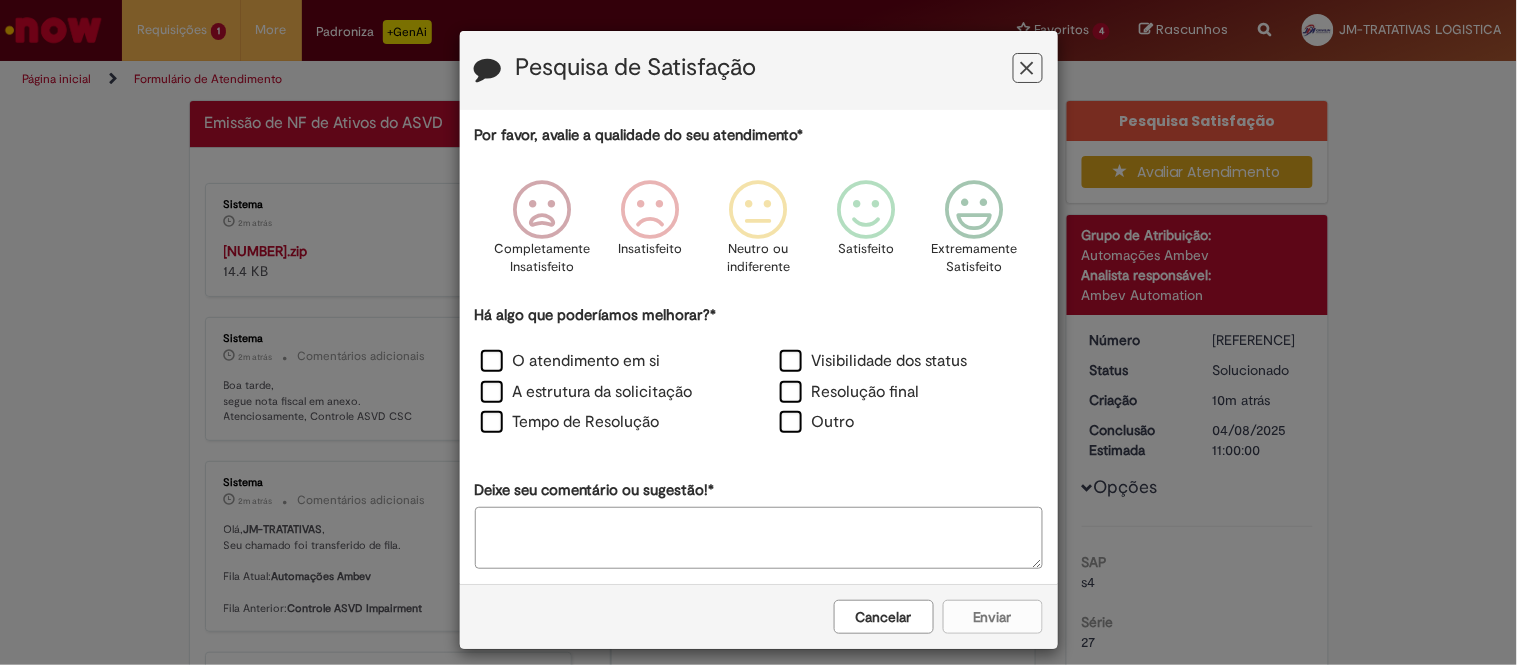 click on "Cancelar" at bounding box center (884, 617) 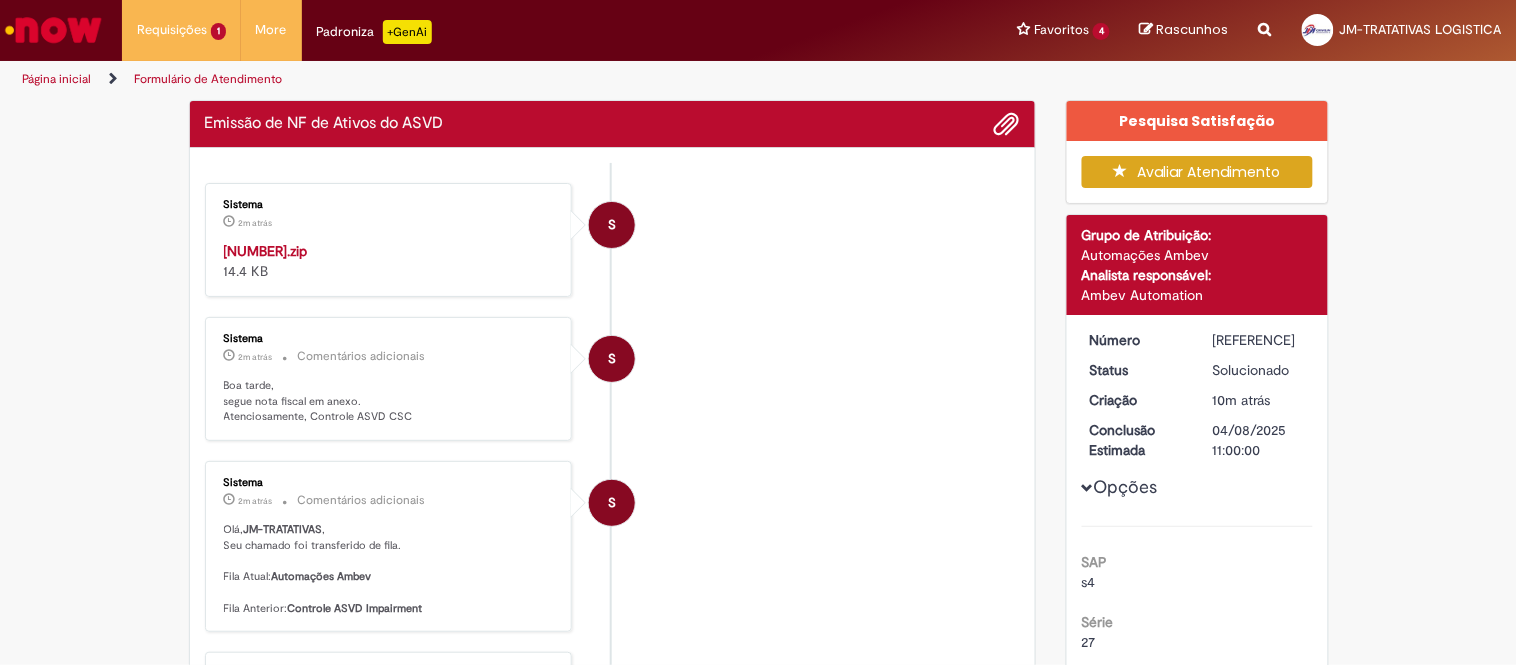 click on "[NUMBER].zip" at bounding box center [266, 251] 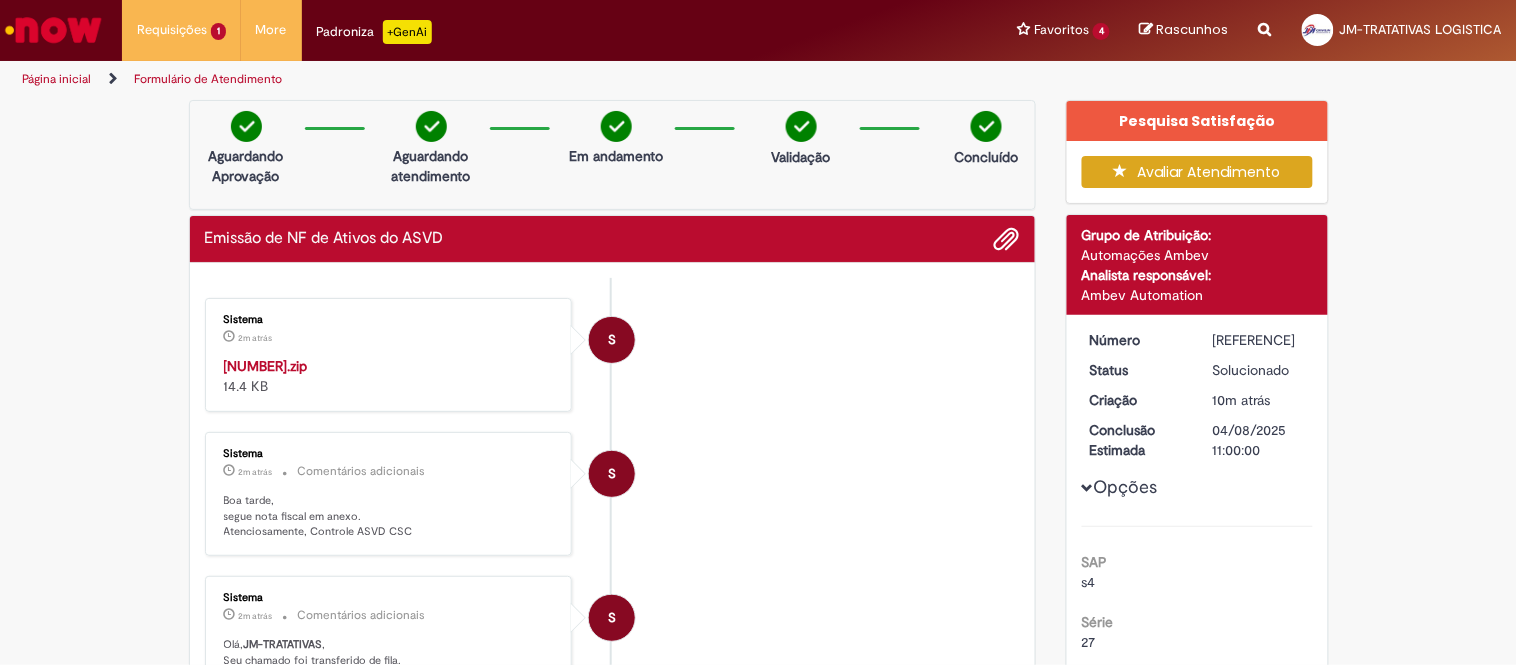 click on "[REFERENCE]" at bounding box center (1259, 340) 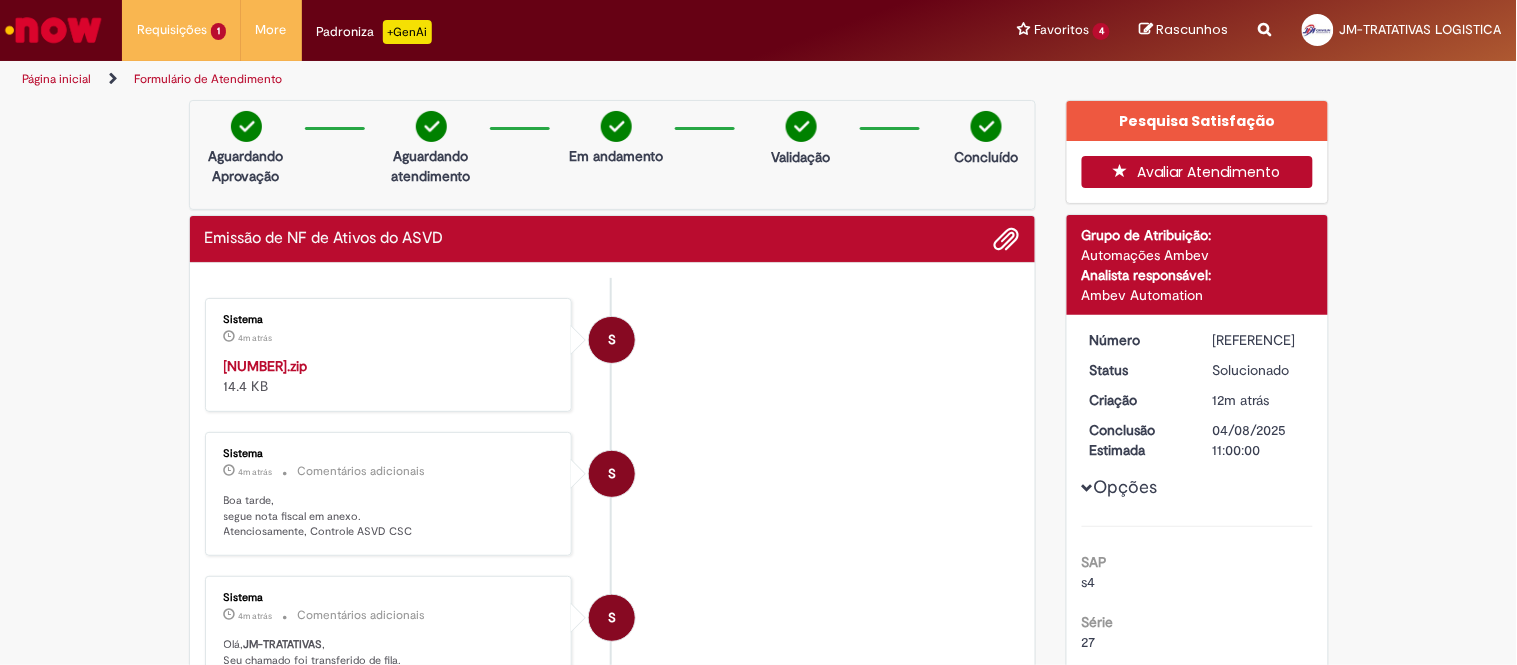 click on "Avaliar Atendimento" at bounding box center (1197, 172) 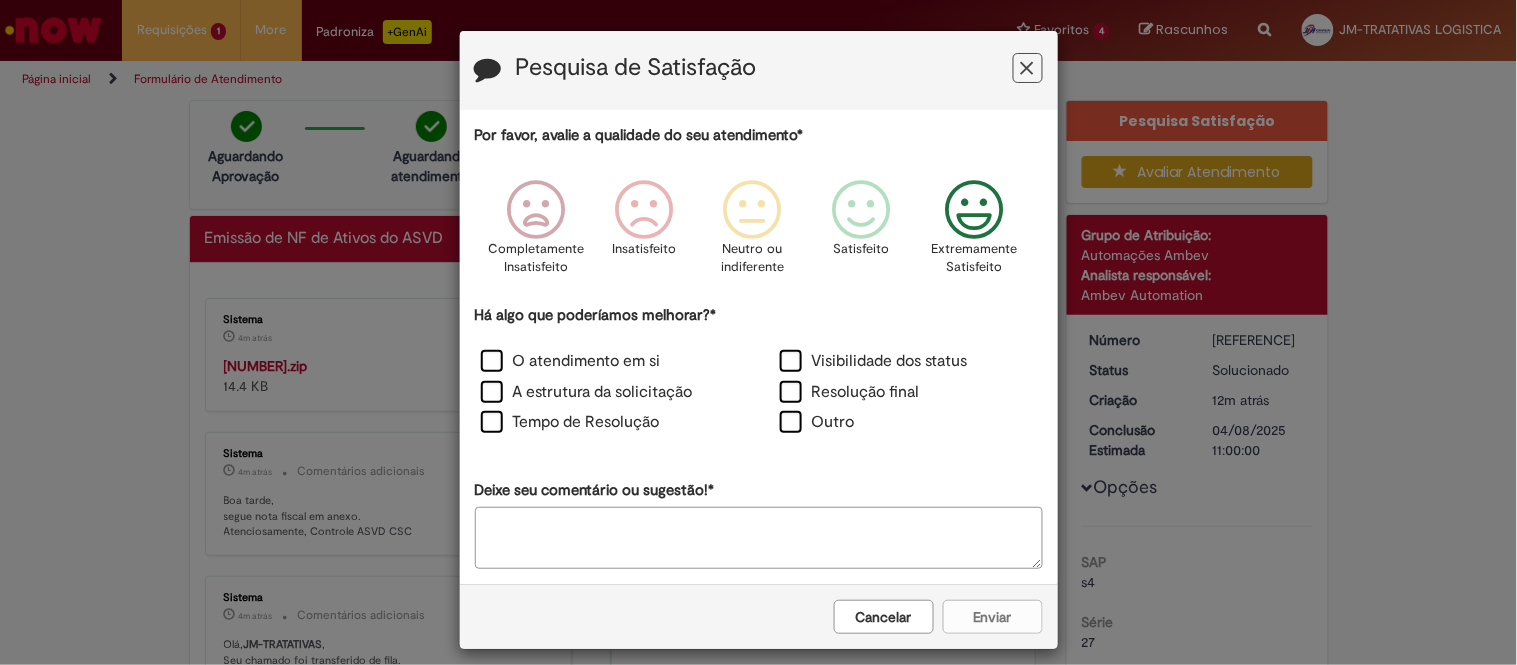 click at bounding box center (974, 210) 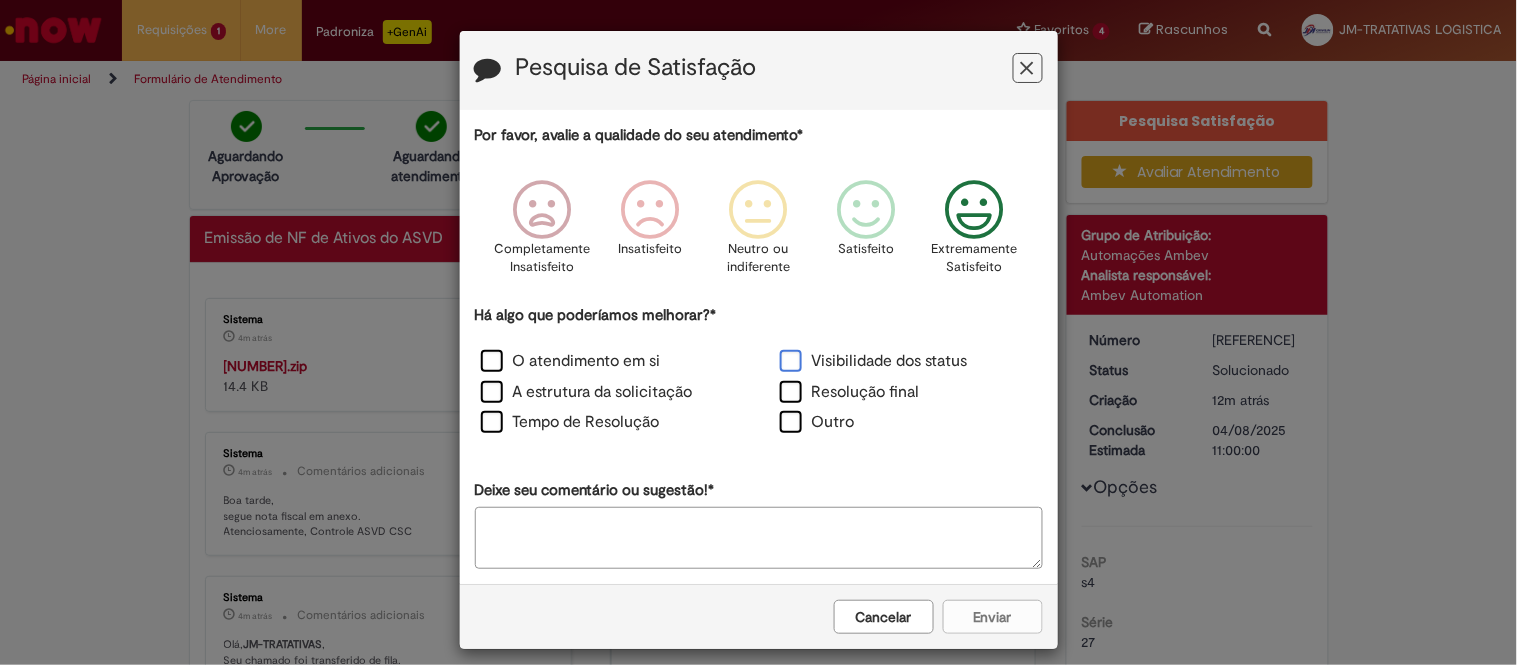 click on "Visibilidade dos status" at bounding box center (874, 361) 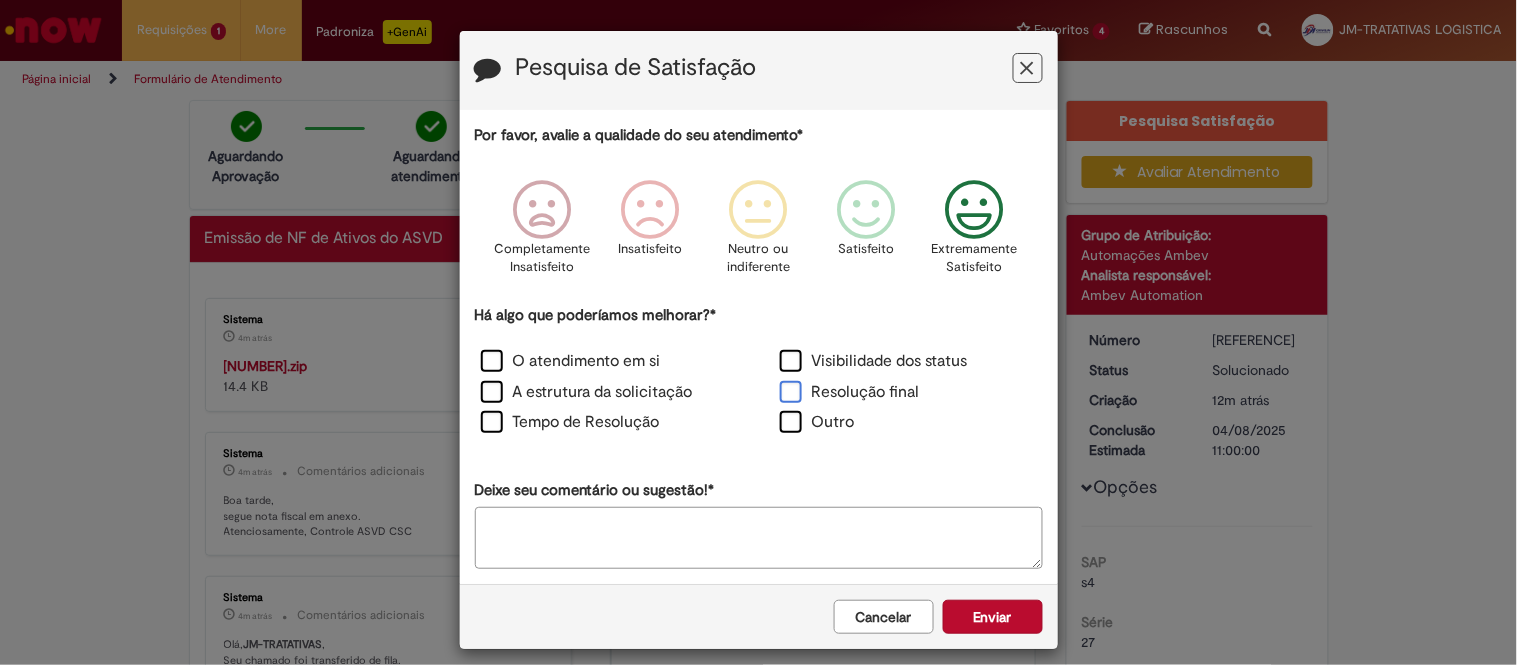 click on "Resolução final" at bounding box center (850, 392) 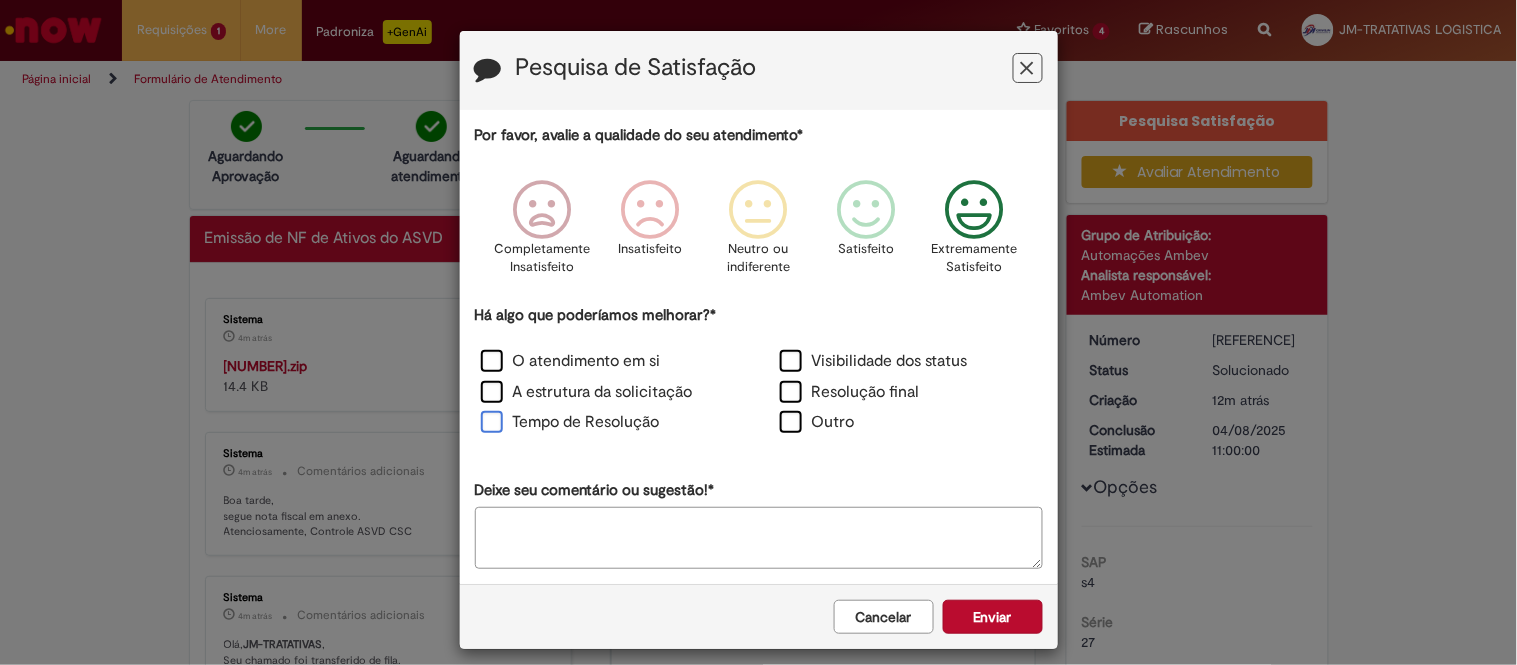click on "Tempo de Resolução" at bounding box center [570, 422] 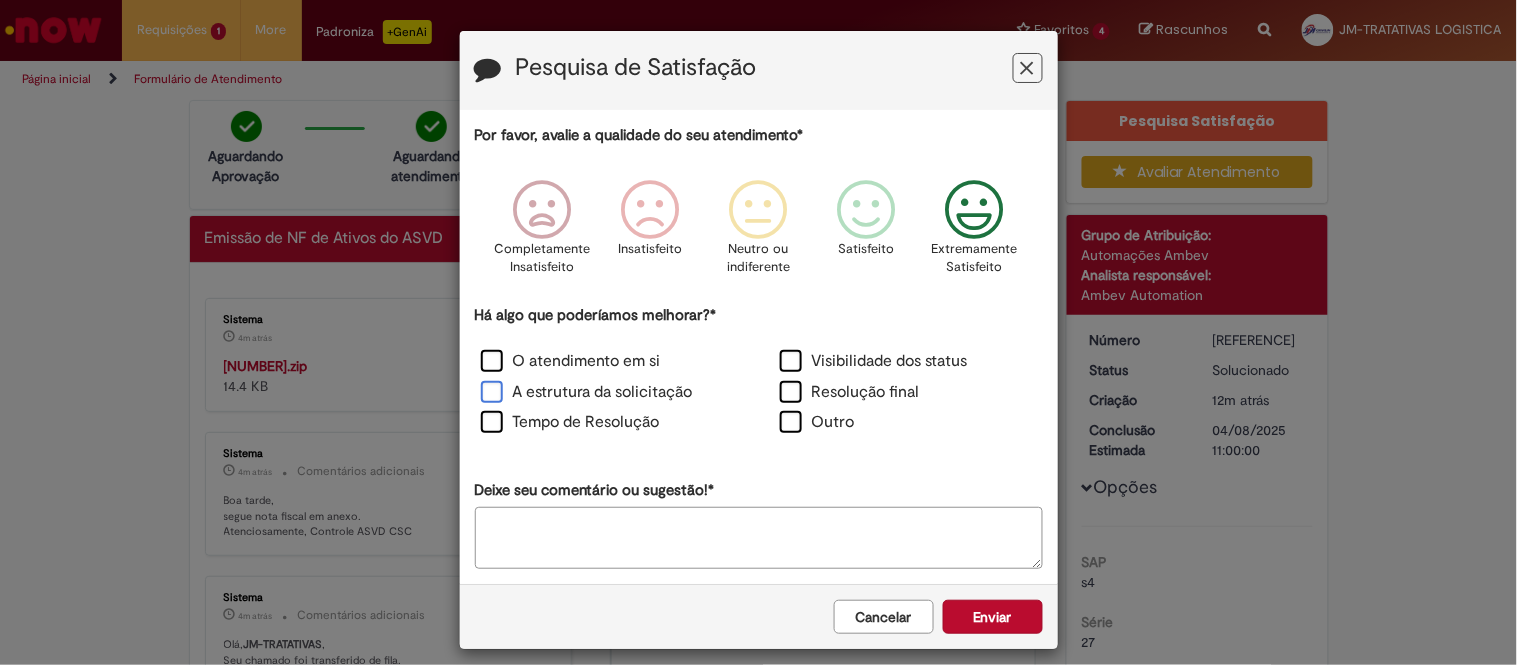 click on "A estrutura da solicitação" at bounding box center (587, 392) 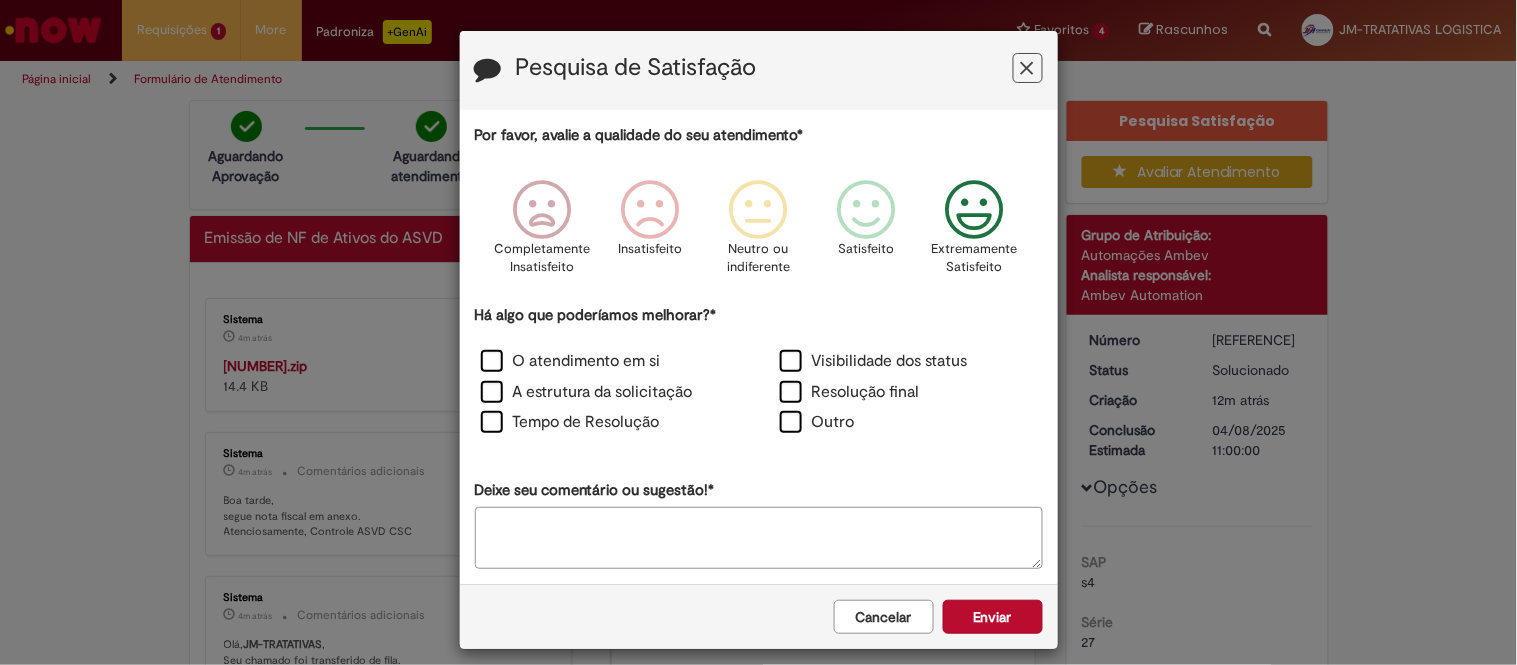 click on "Há algo que poderíamos melhorar?*
O atendimento em si
Visibilidade dos status
A estrutura da solicitação
Resolução final
Tempo de Resolução
Outro" at bounding box center (759, 372) 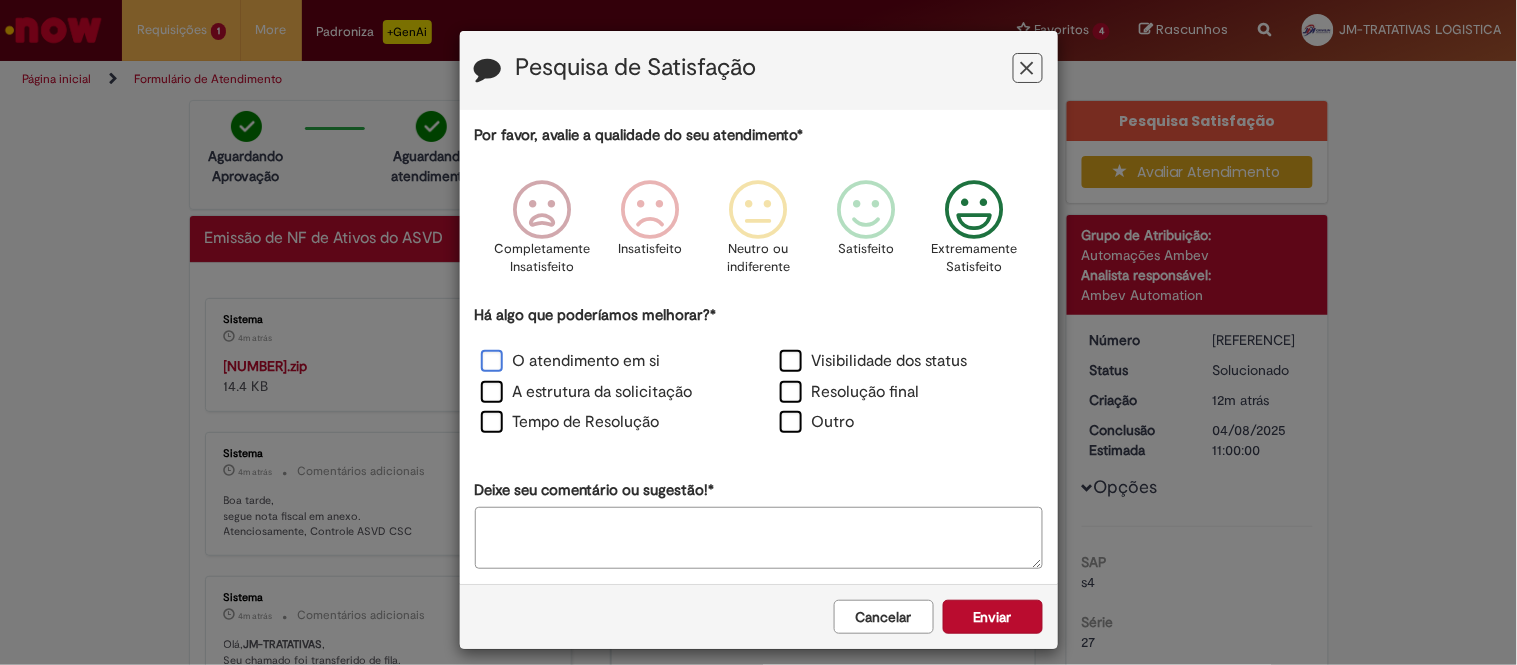click on "O atendimento em si" at bounding box center [571, 361] 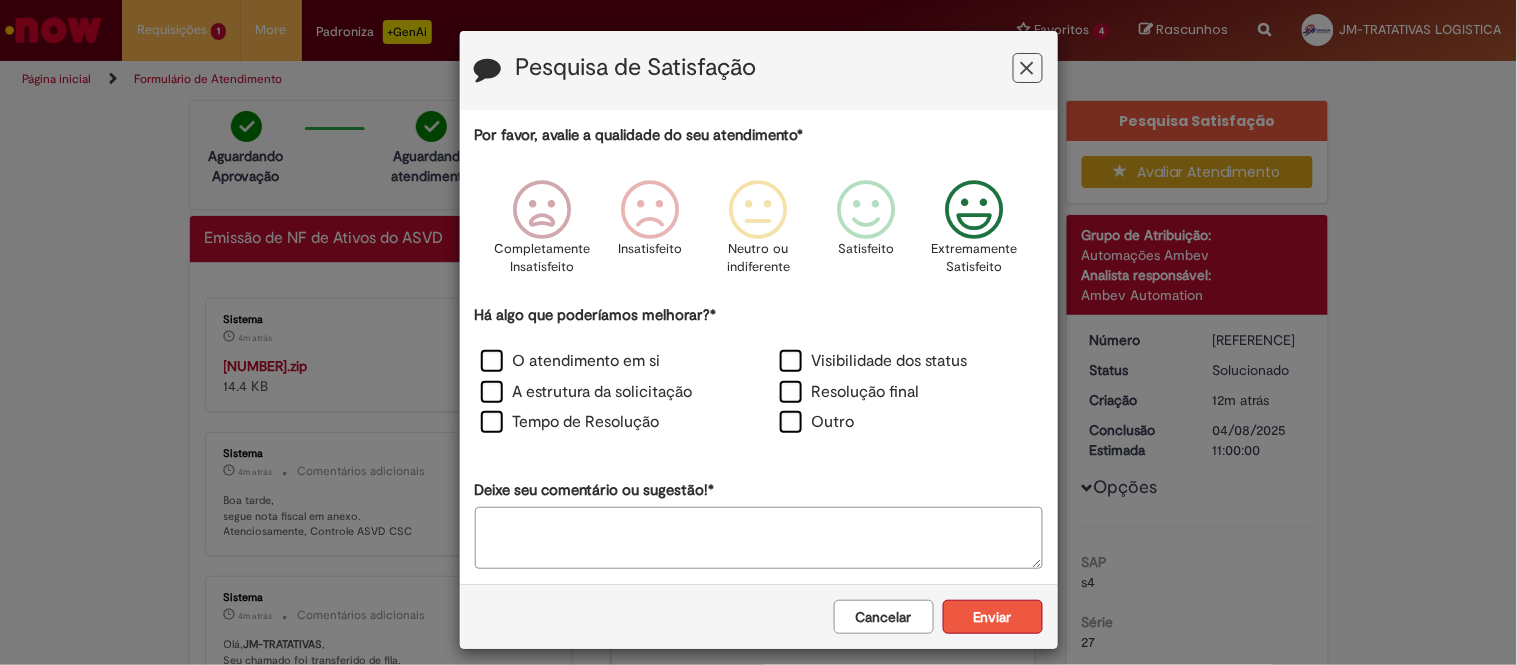 click on "Enviar" at bounding box center (993, 617) 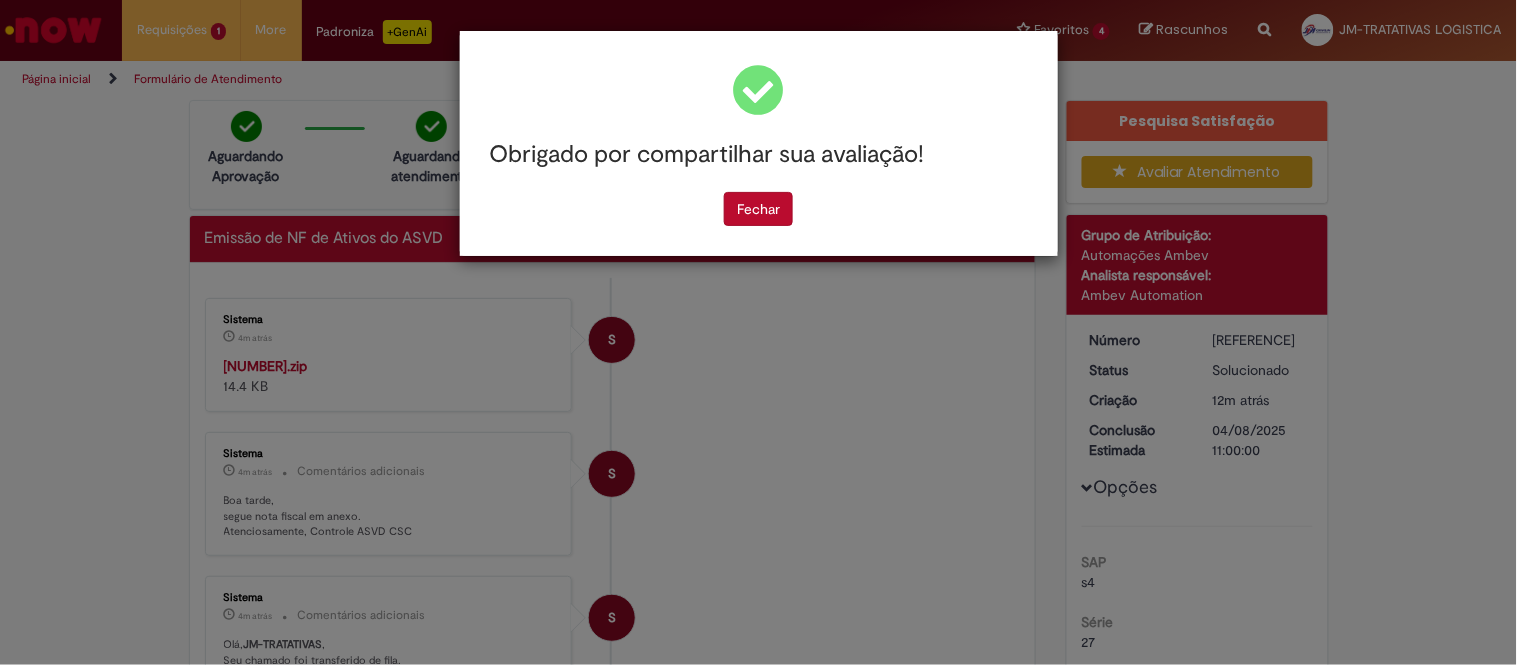 click on "Obrigado por compartilhar sua avaliação!
Fechar" at bounding box center [758, 332] 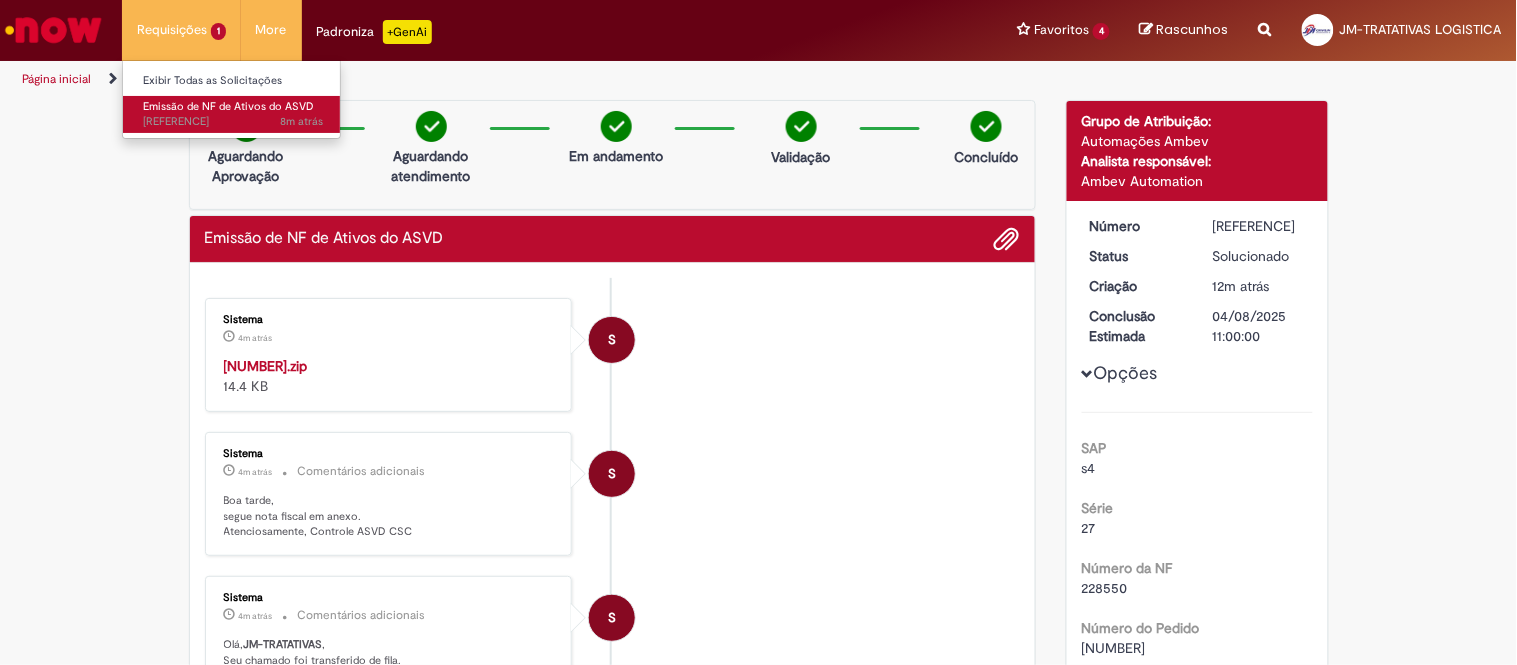 click on "Emissão de NF de Ativos do ASVD
8m atrás 8 minutos atrás  R[NUMBER]" at bounding box center [233, 114] 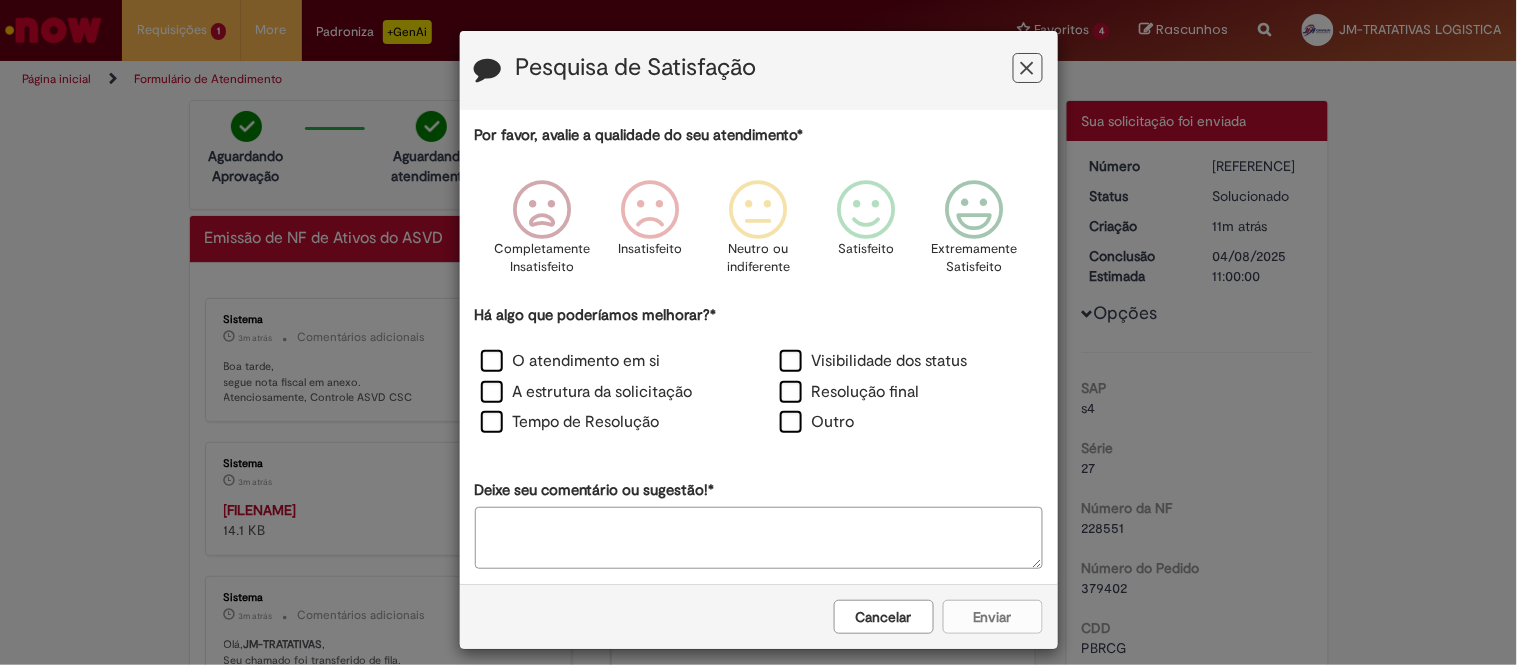 click on "Pesquisa de Satisfação" at bounding box center (759, 70) 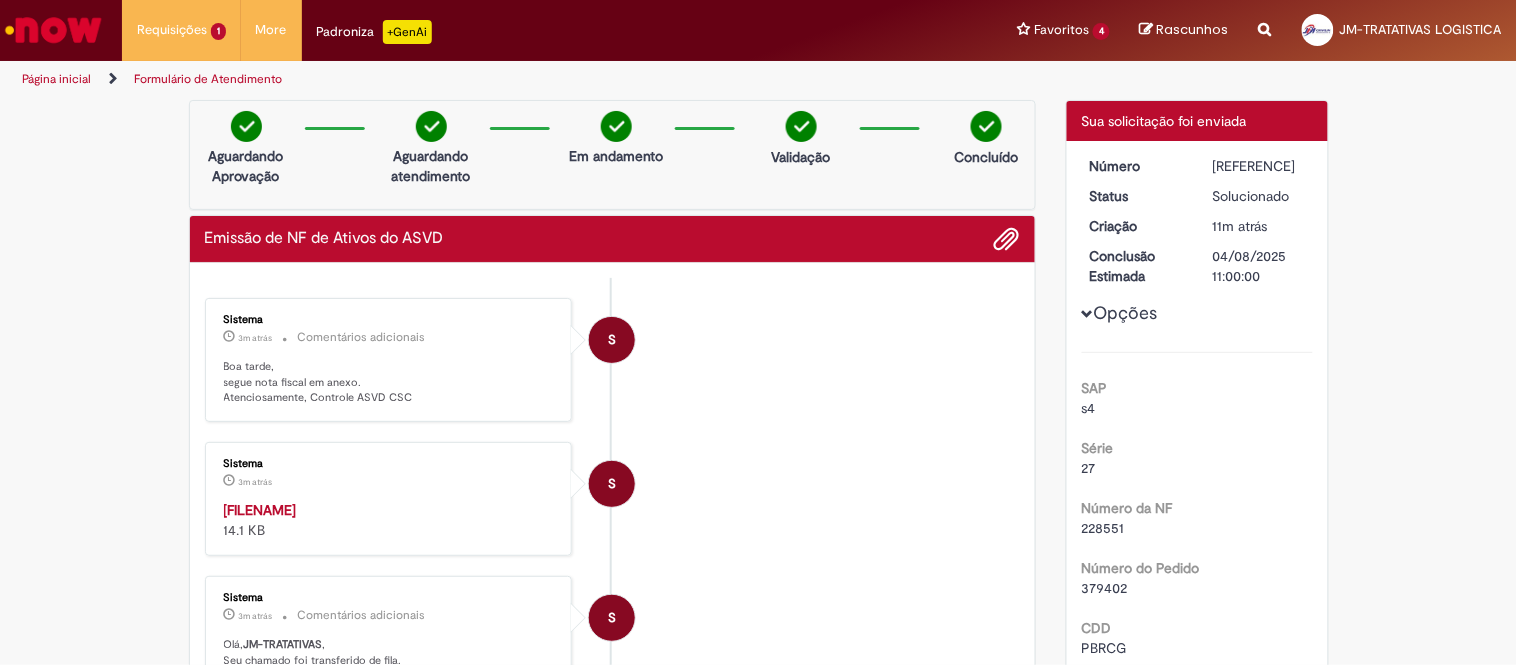 click on "Sistema
3m atrás 3 minutos atrás
42250856228356018189550270002285511385672292.zip  14.1 KB" at bounding box center [389, 499] 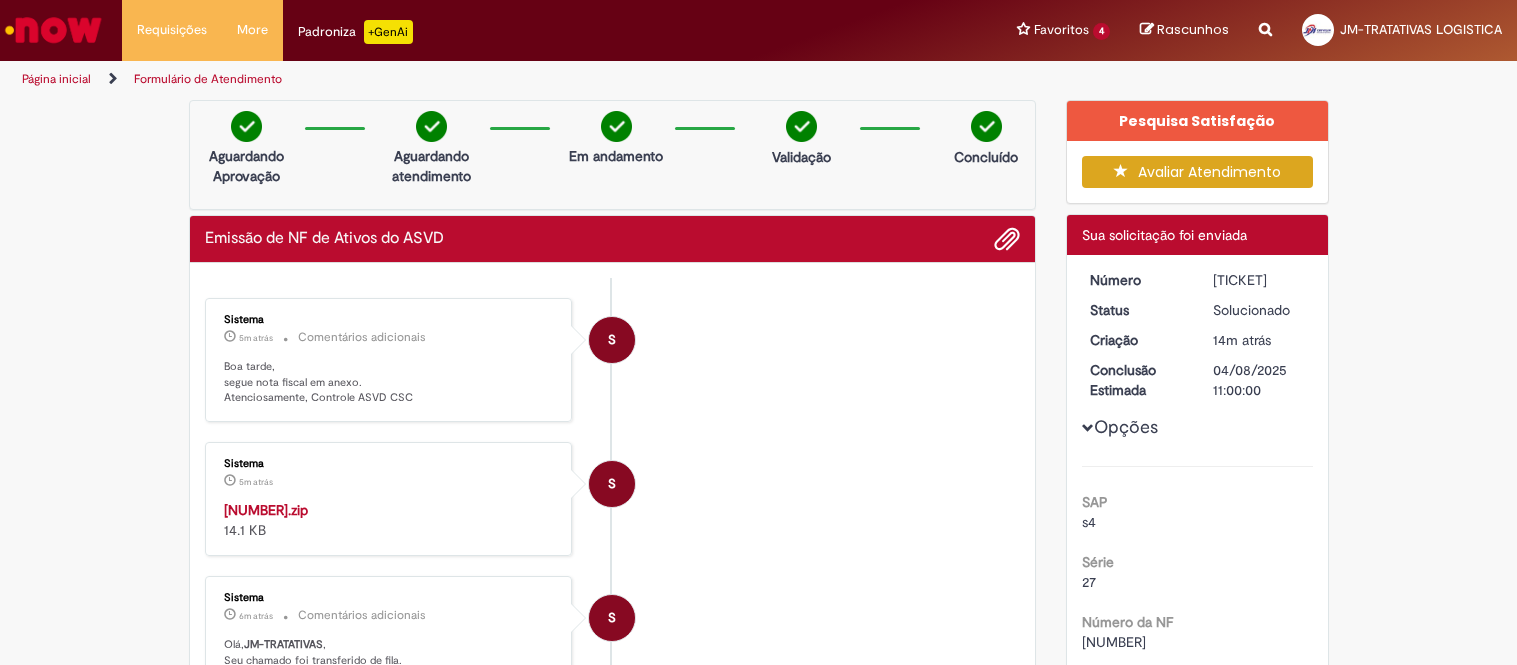 scroll, scrollTop: 0, scrollLeft: 0, axis: both 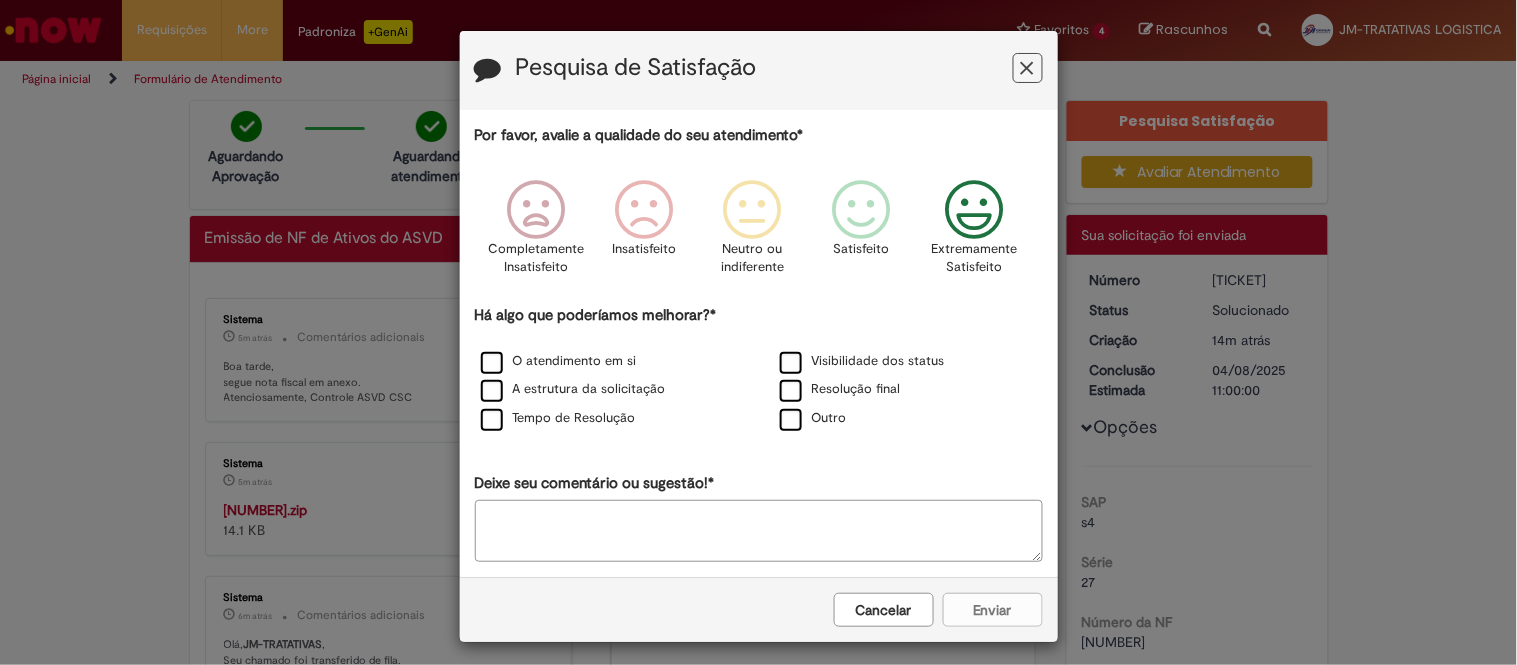 click at bounding box center (974, 210) 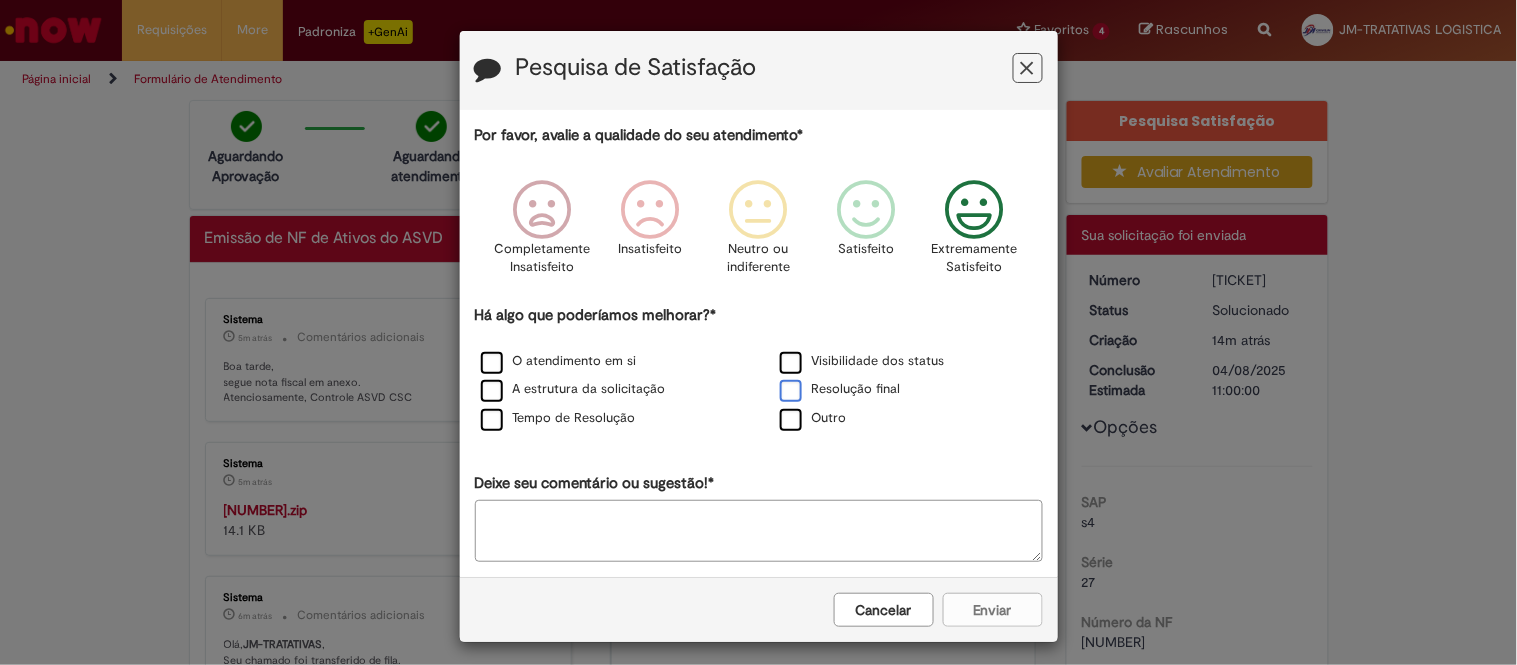 click on "Resolução final" at bounding box center [840, 389] 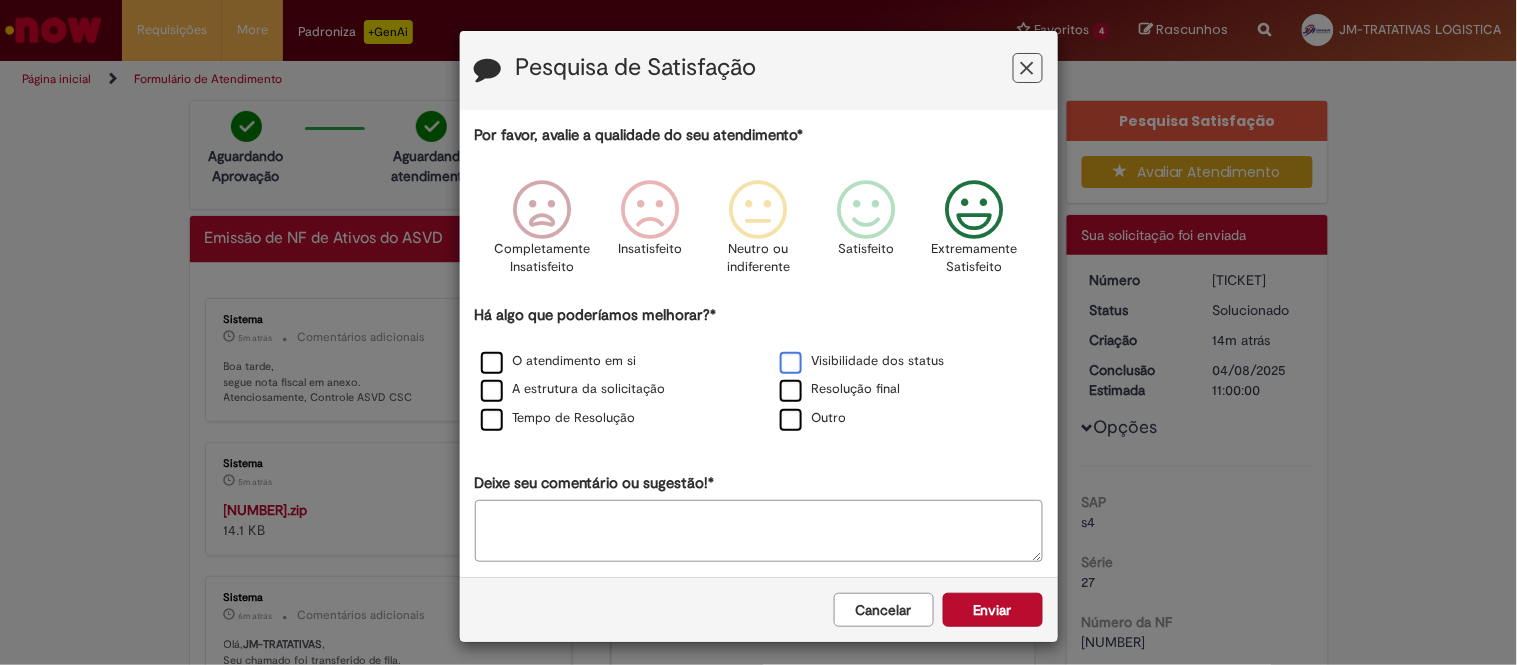 click on "Visibilidade dos status" at bounding box center (862, 361) 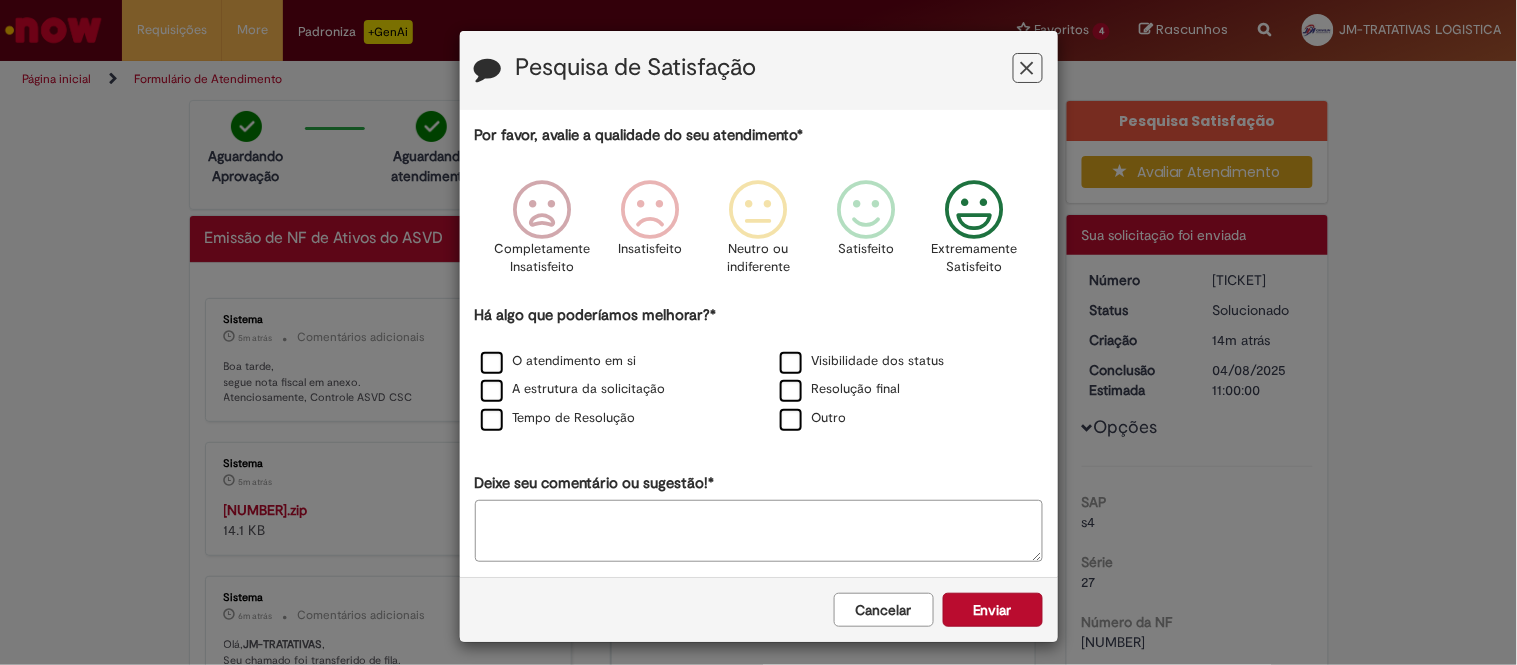 click on "O atendimento em si
Visibilidade dos status
A estrutura da solicitação
Resolução final
Tempo de Resolução
Outro" at bounding box center [759, 391] 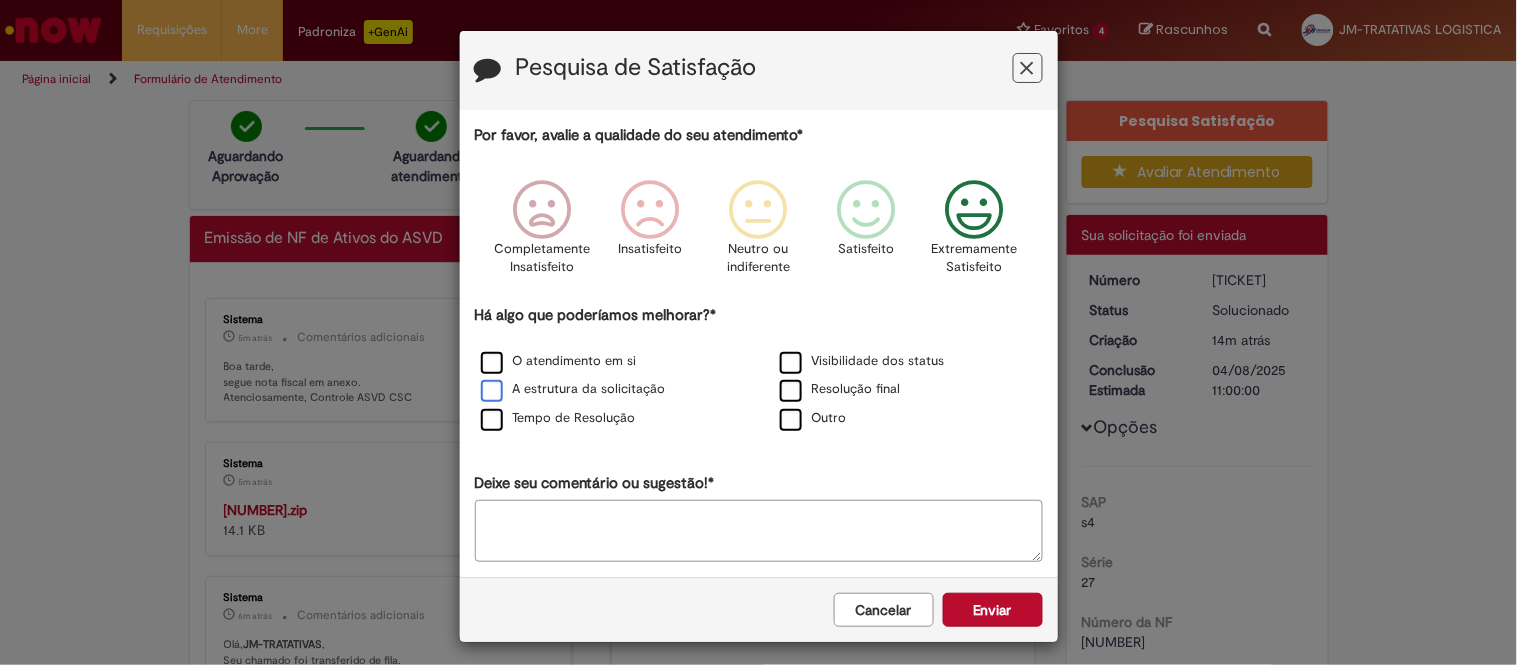 click on "A estrutura da solicitação" at bounding box center (573, 389) 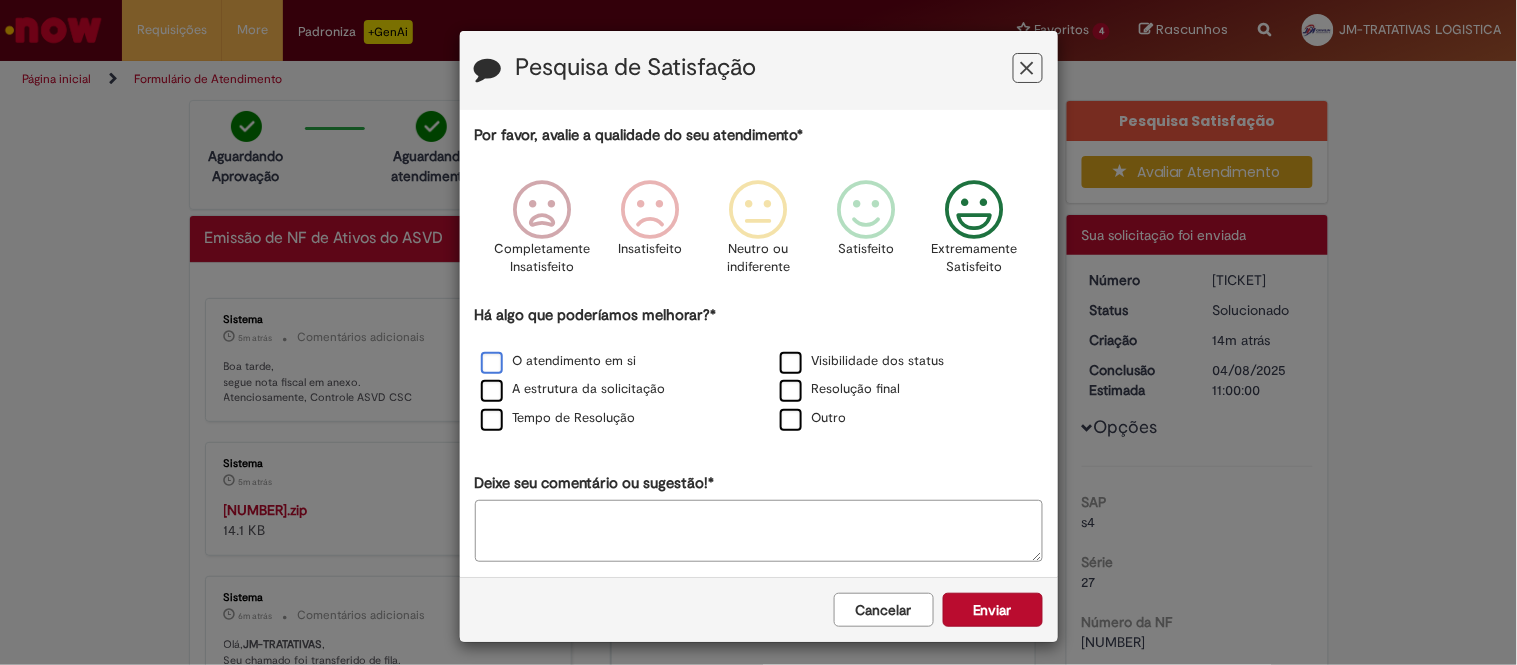 click on "O atendimento em si" at bounding box center [559, 361] 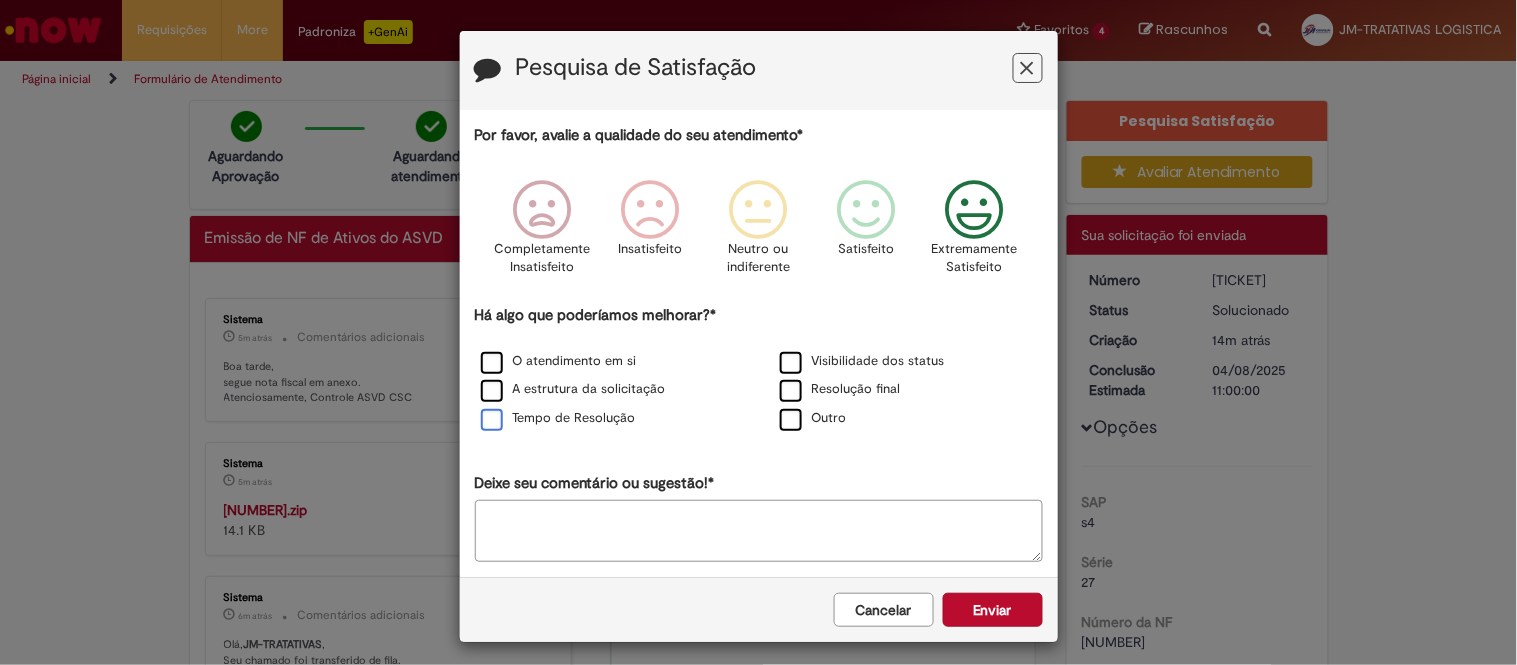 click on "Tempo de Resolução" at bounding box center [558, 418] 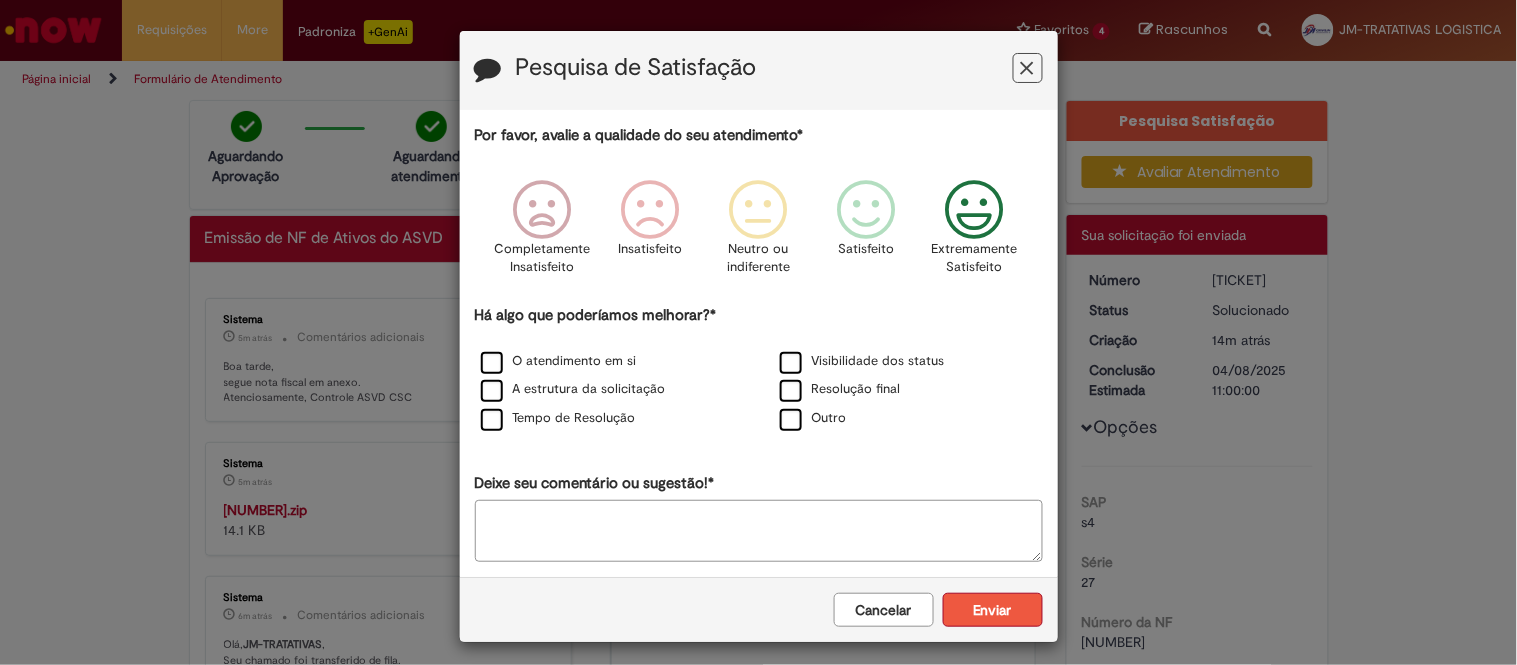 click on "Enviar" at bounding box center [993, 610] 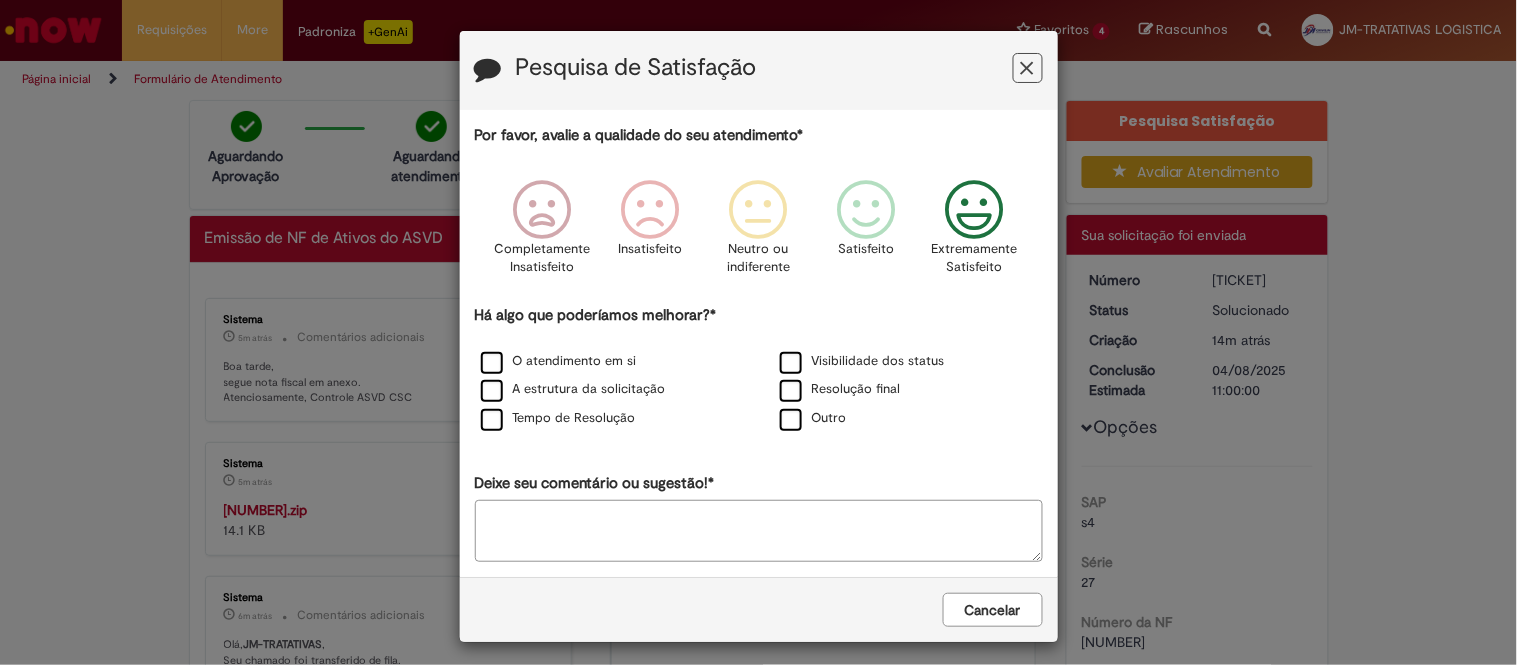 click on "Pesquisa de Satisfação
Por favor, avalie a qualidade do seu atendimento*
Completamente Insatisfeito
Insatisfeito
Neutro ou indiferente
Satisfeito
Extremamente Satisfeito
Há algo que poderíamos melhorar?*
O atendimento em si
Visibilidade dos status
A estrutura da solicitação
Resolução final
Tempo de Resolução
Outro
Deixe seu comentário ou sugestão!*
Cancelar   Enviar" at bounding box center [758, 332] 